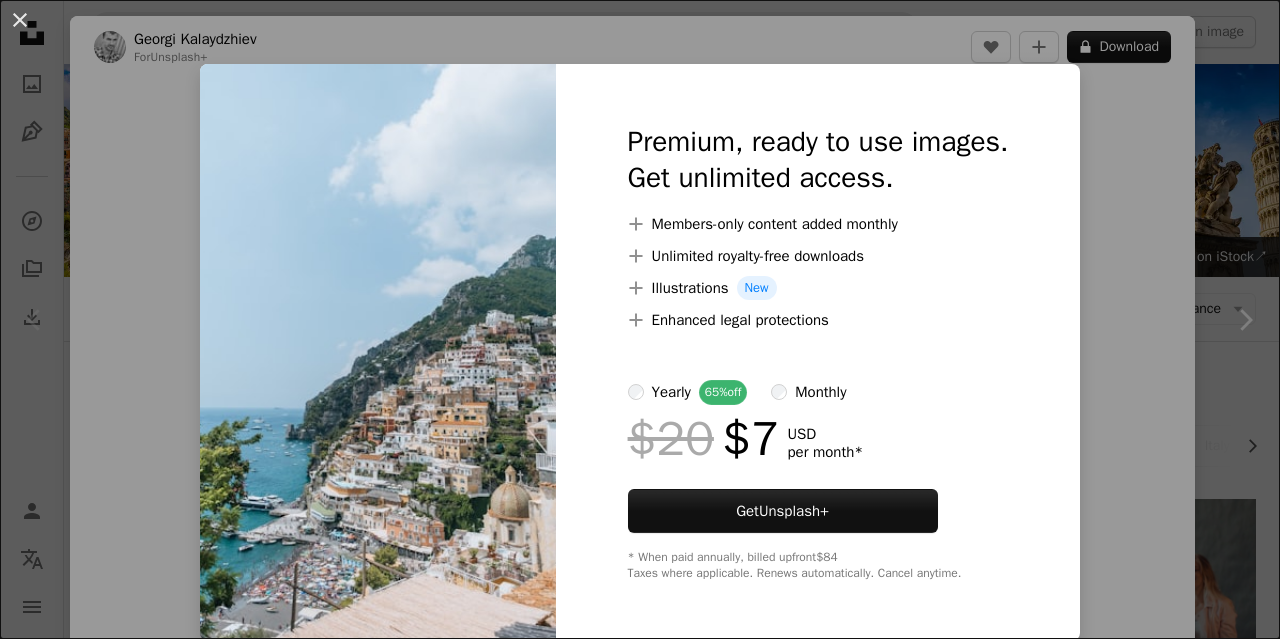 scroll, scrollTop: 482, scrollLeft: 0, axis: vertical 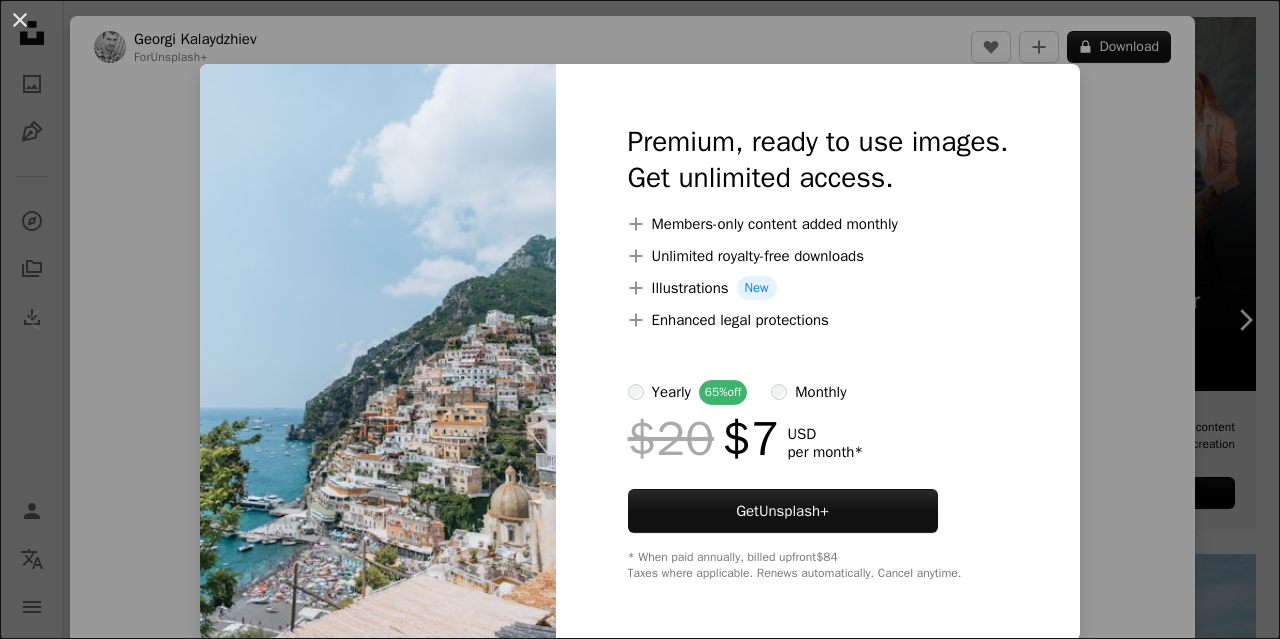 click on "An X shape Premium, ready to use images. Get unlimited access. A plus sign Members-only content added monthly A plus sign Unlimited royalty-free downloads A plus sign Illustrations  New A plus sign Enhanced legal protections yearly 65%  off monthly $20   $7 USD per month * Get  Unsplash+ * When paid annually, billed upfront  $84 Taxes where applicable. Renews automatically. Cancel anytime." at bounding box center (640, 319) 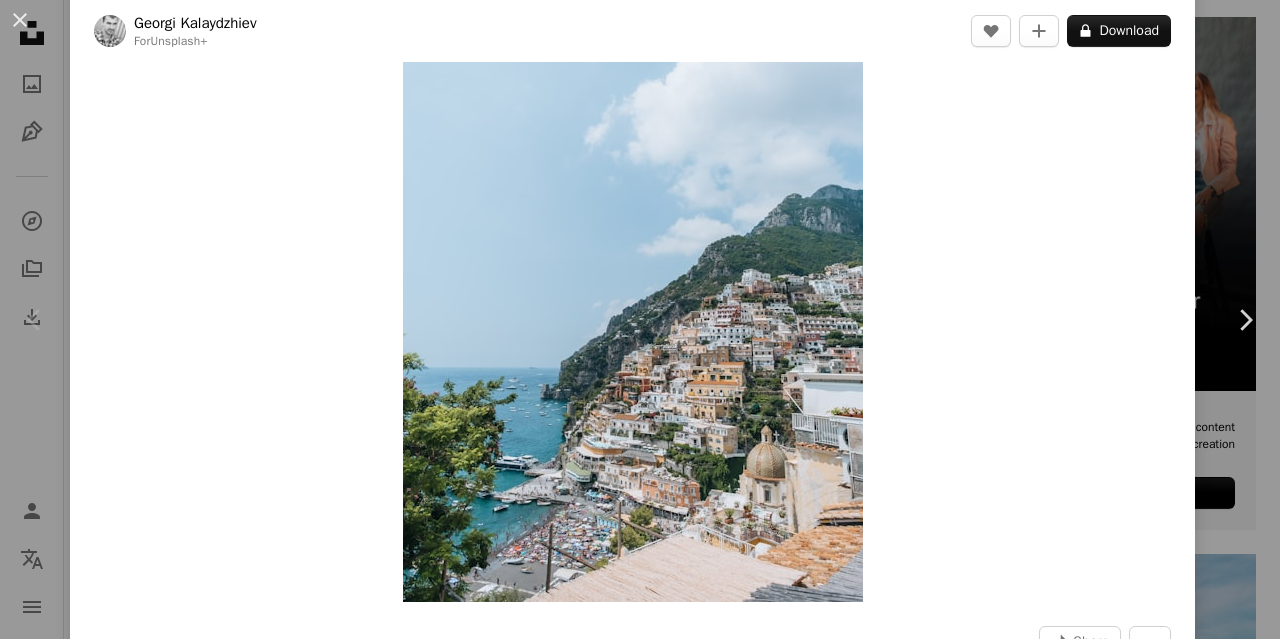 scroll, scrollTop: 64, scrollLeft: 0, axis: vertical 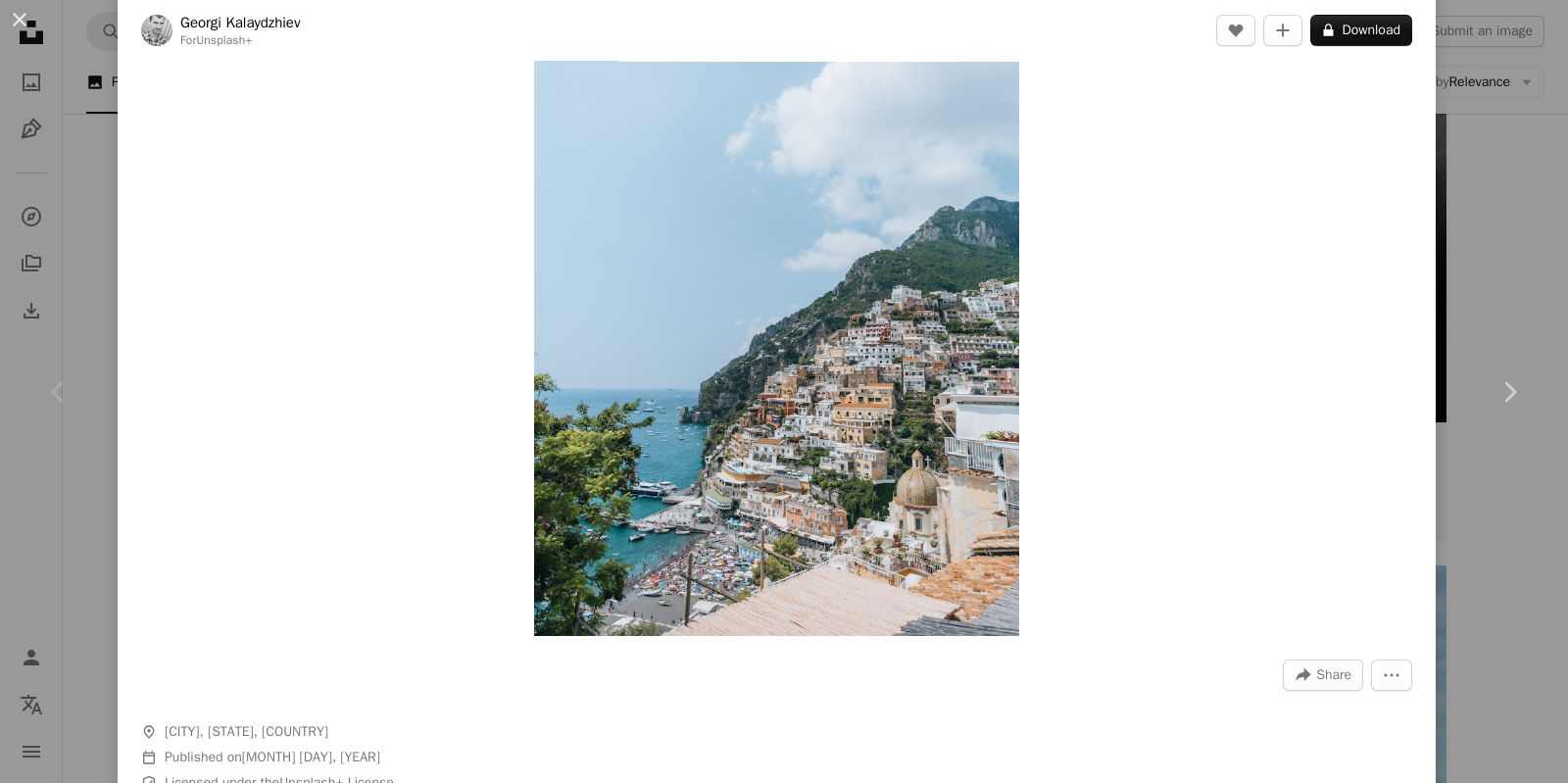 click on "An X shape Chevron left Chevron right [FIRST] [LAST] For Unsplash+ A heart A plus sign A lock Download Zoom in A forward-right arrow Share More Actions A map marker [PLACE], [PLACE], [COUNTRY] Calendar outlined Published on [MONTH] [DAY], [YEAR] Safety Licensed under the Unsplash+ License travel city sea architecture summer [COUNTRY] street urban romantic outdoors street photography town houses [PLACE] [COUNTRY] [PLACE] [PLACE] [PLACE] [PLACE] Free pictures From this series Chevron right Plus sign for Unsplash+ Plus sign for Unsplash+ Plus sign for Unsplash+ Plus sign for Unsplash+ Plus sign for Unsplash+ Plus sign for Unsplash+ Plus sign for Unsplash+ Plus sign for Unsplash+ Plus sign for Unsplash+ Related images Plus sign for Unsplash+ A heart A plus sign [FIRST] [LAST] For Unsplash+ A lock Download Plus sign for Unsplash+ A heart A plus sign [FIRST] [LAST] For Unsplash+ A lock Download Plus sign for Unsplash+ A heart A plus sign [FIRST] [LAST] For Unsplash+ A lock Download Plus sign for Unsplash+ A heart For For" at bounding box center [784, 391] 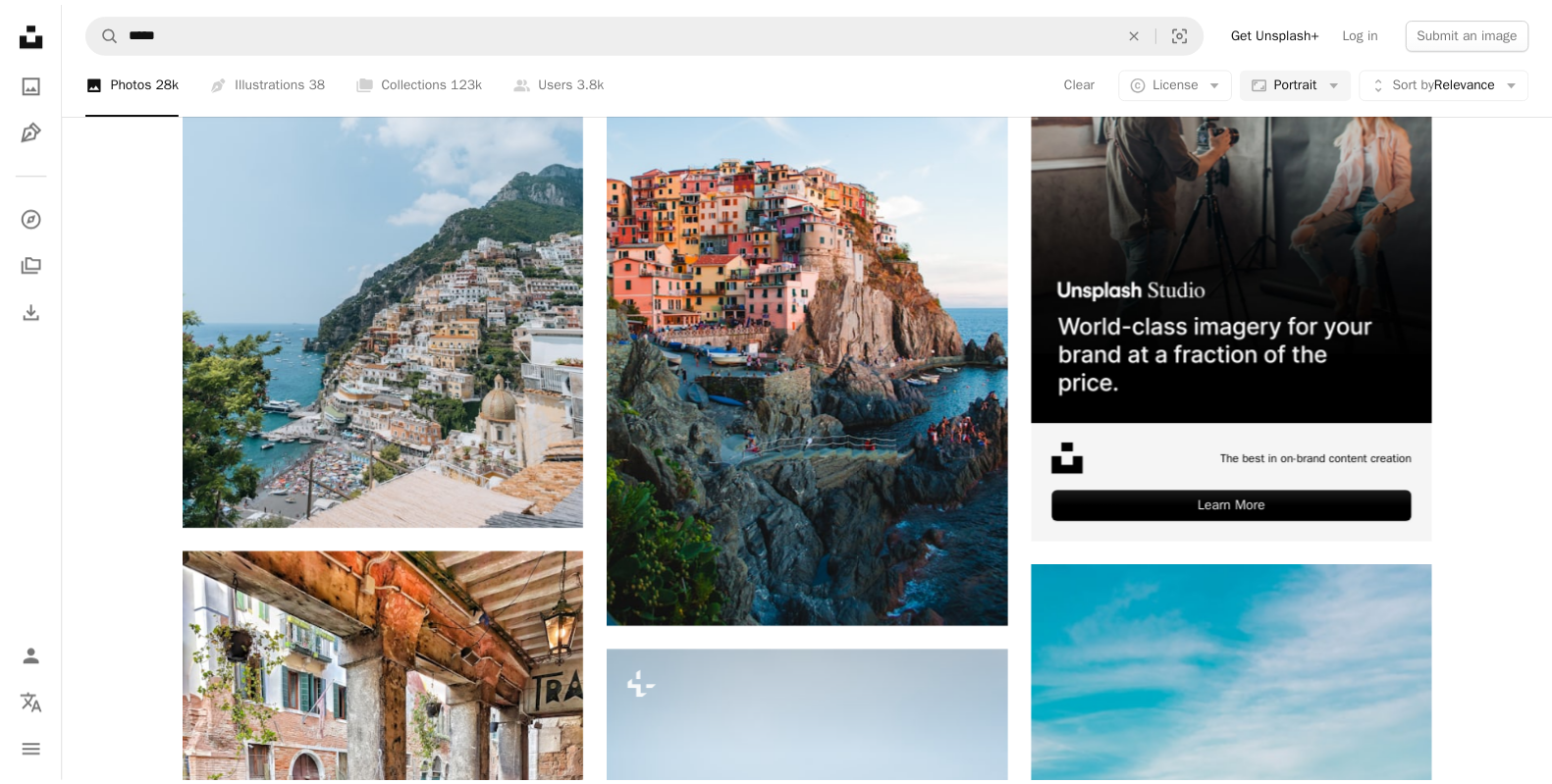 scroll, scrollTop: 591, scrollLeft: 0, axis: vertical 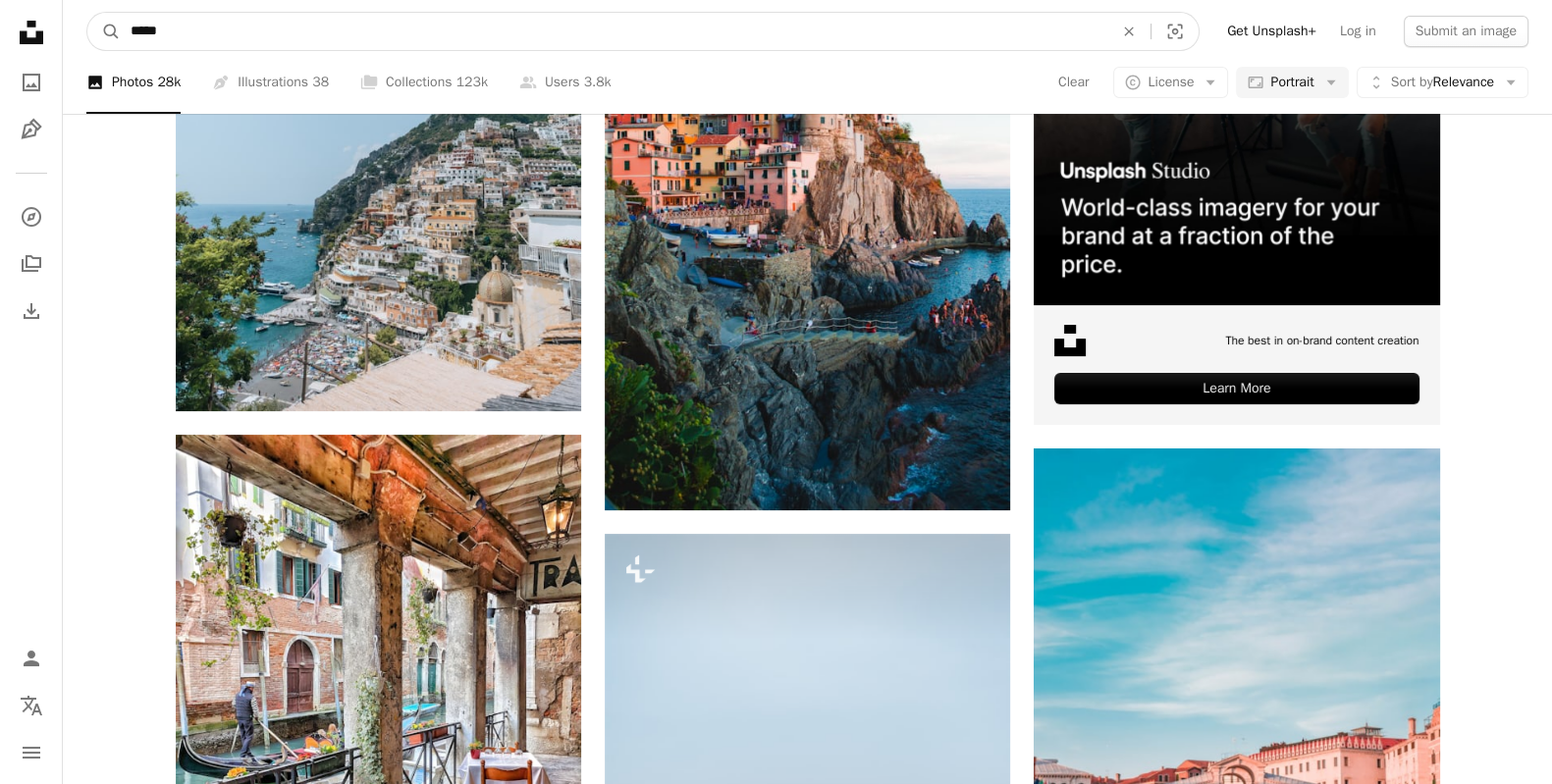 click on "*****" at bounding box center (614, 31) 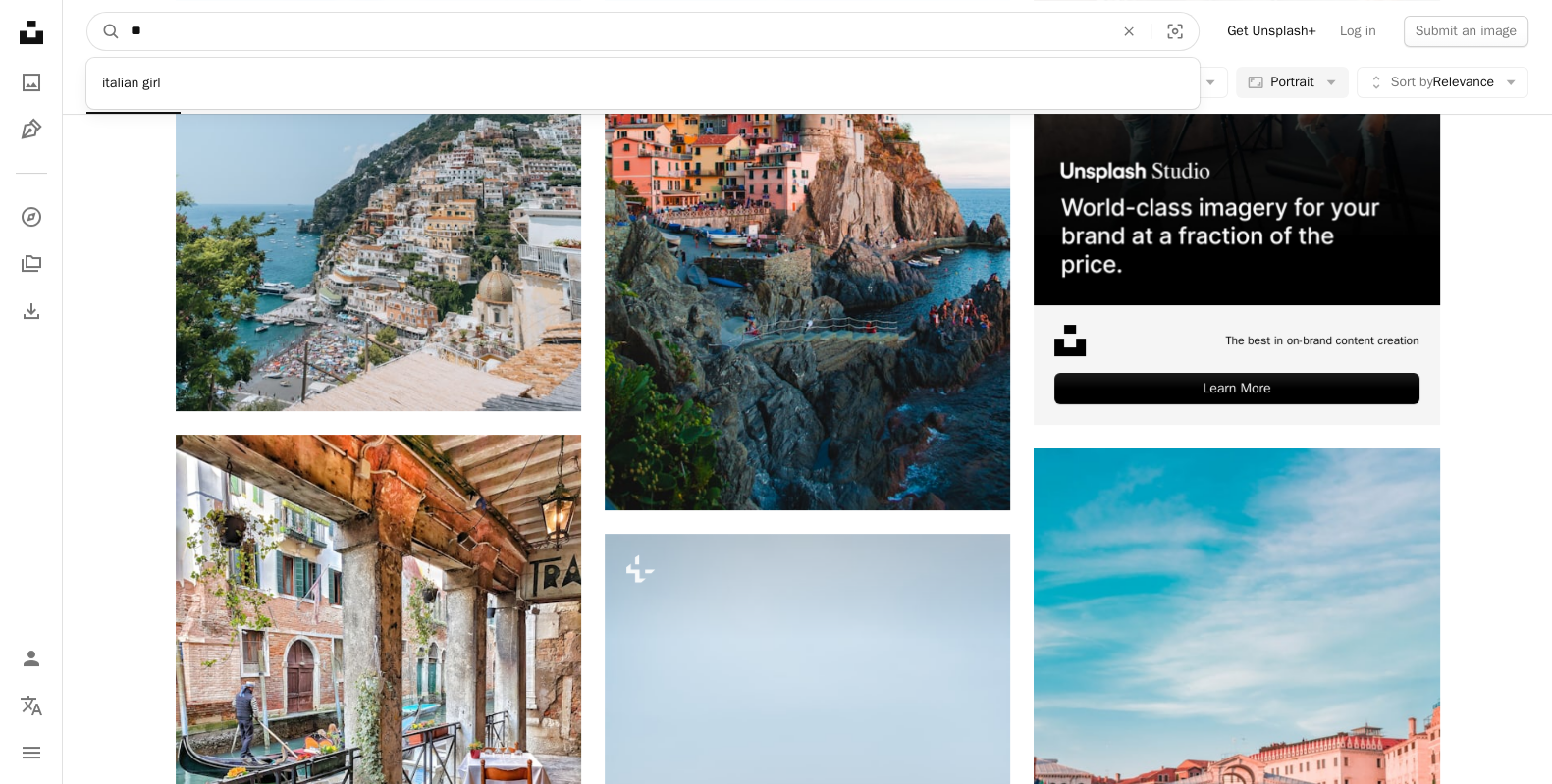type on "*" 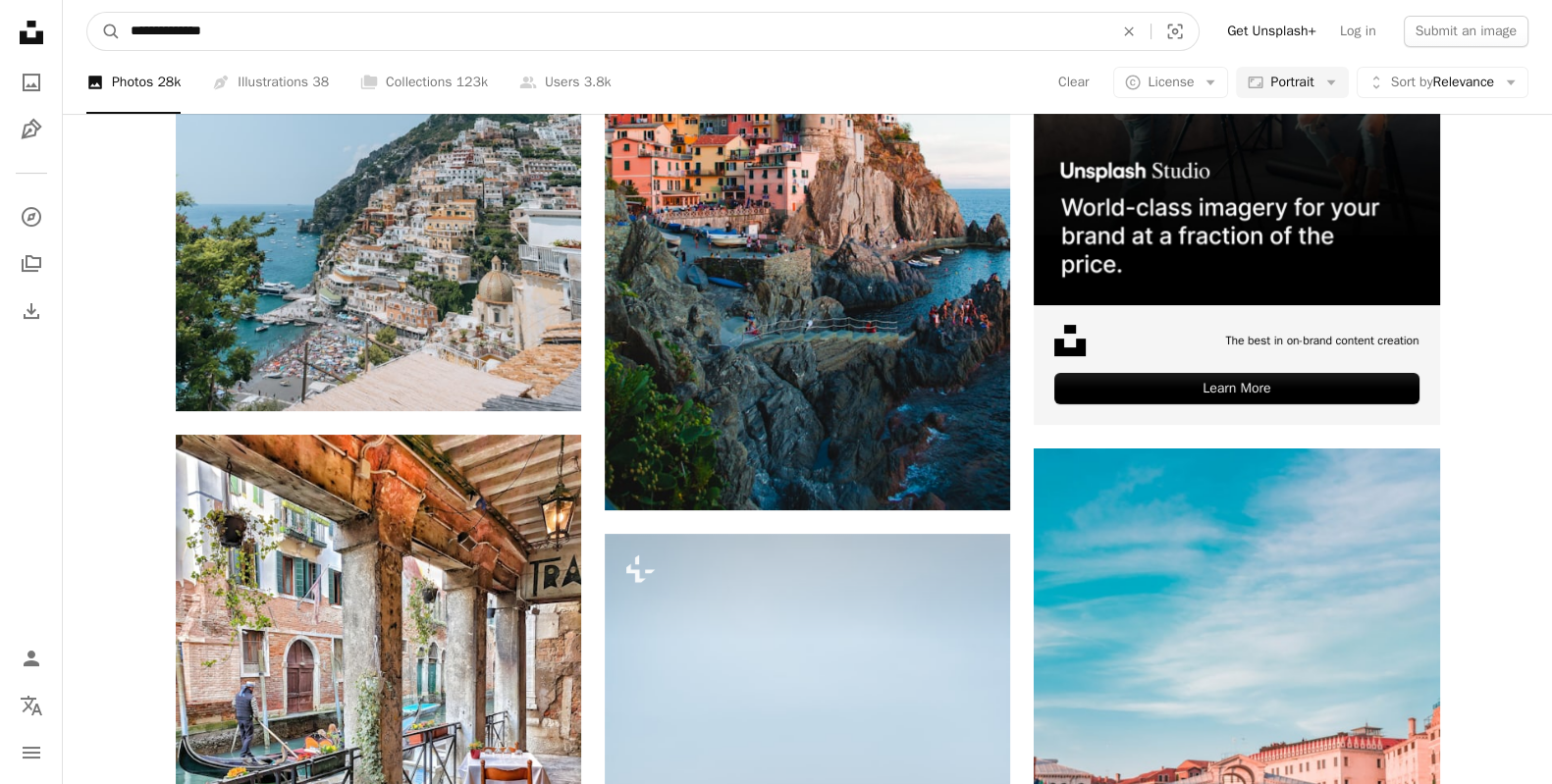 type on "**********" 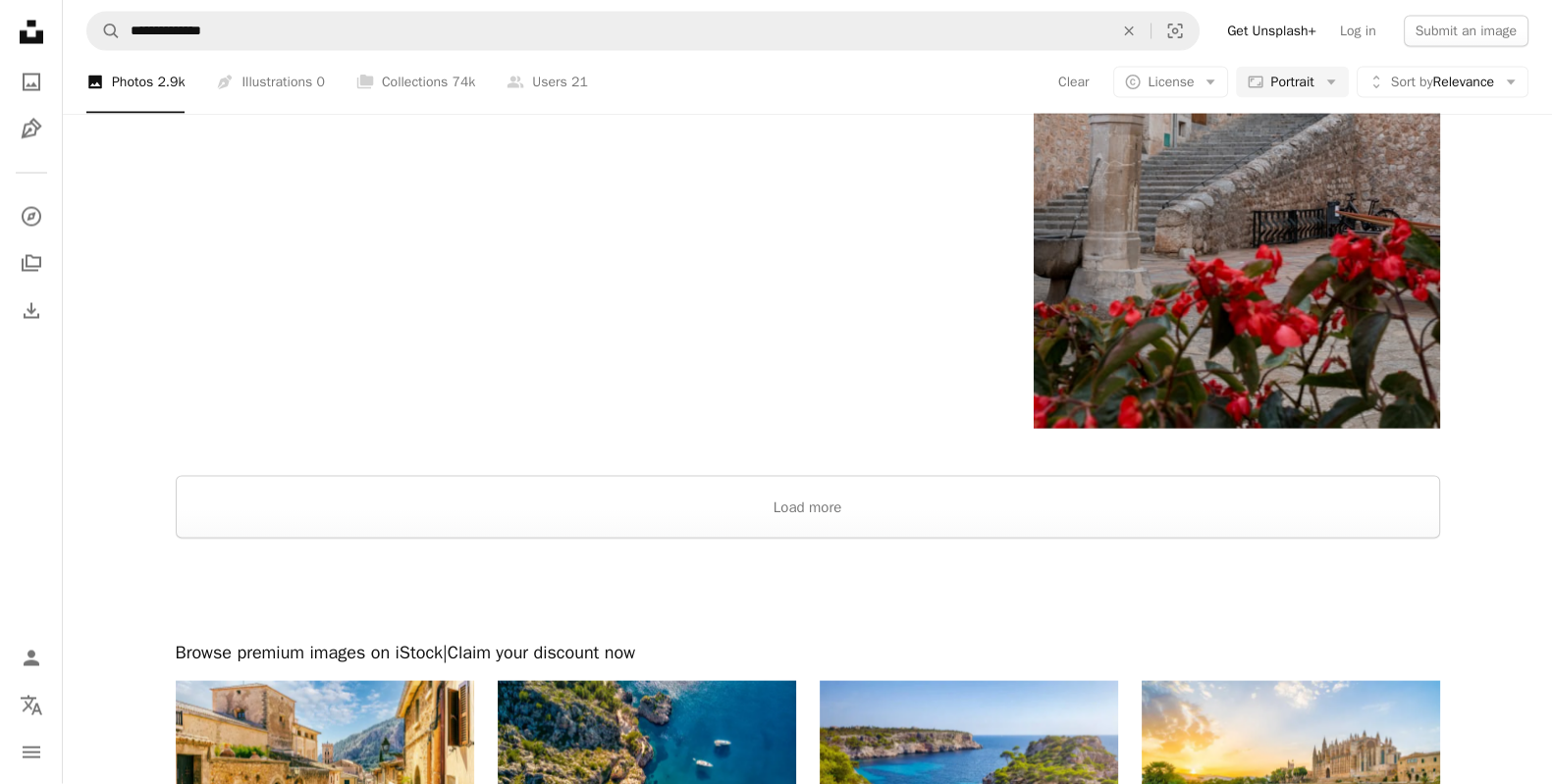 scroll, scrollTop: 4924, scrollLeft: 0, axis: vertical 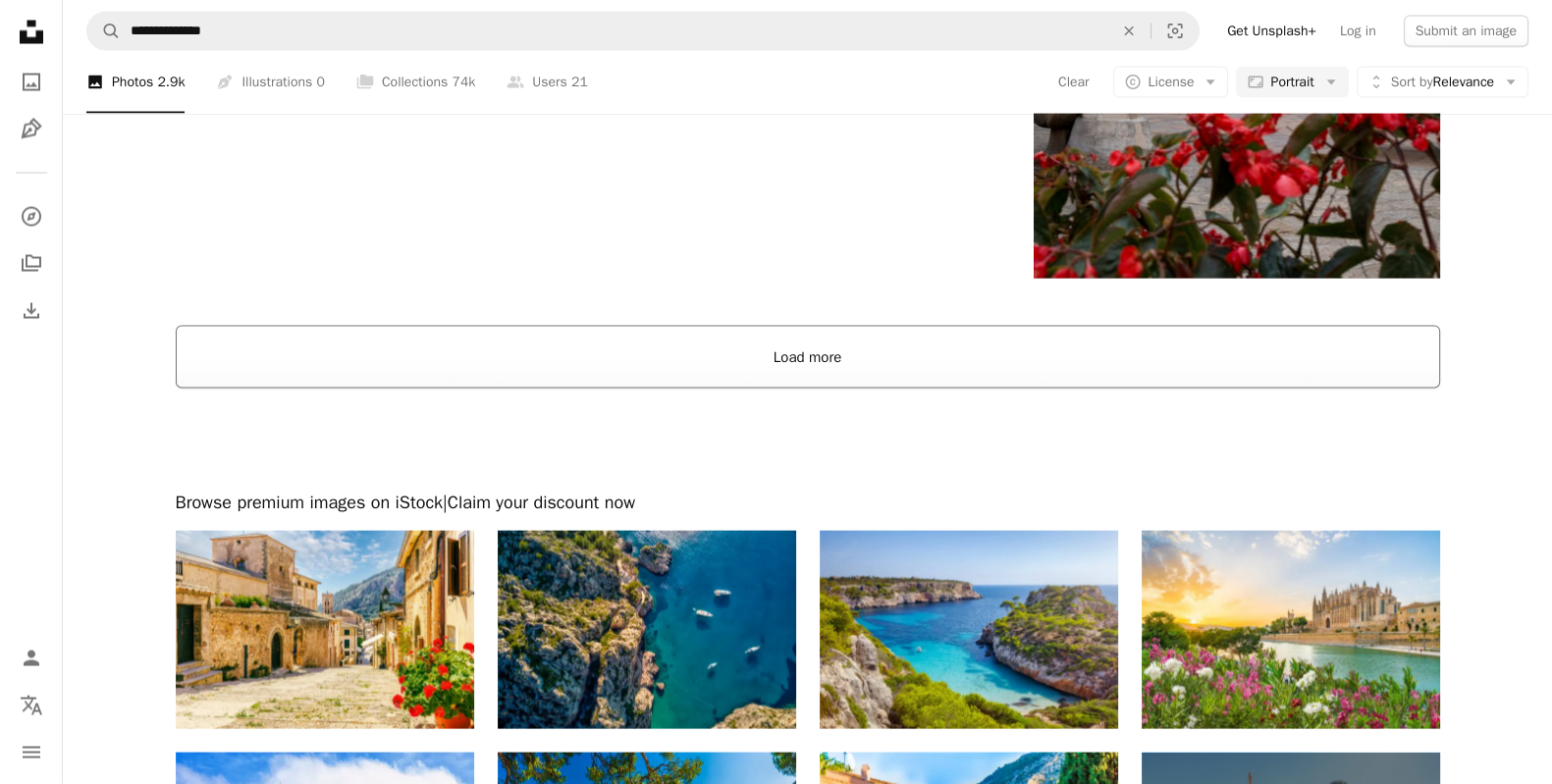 click on "Load more" at bounding box center [808, 357] 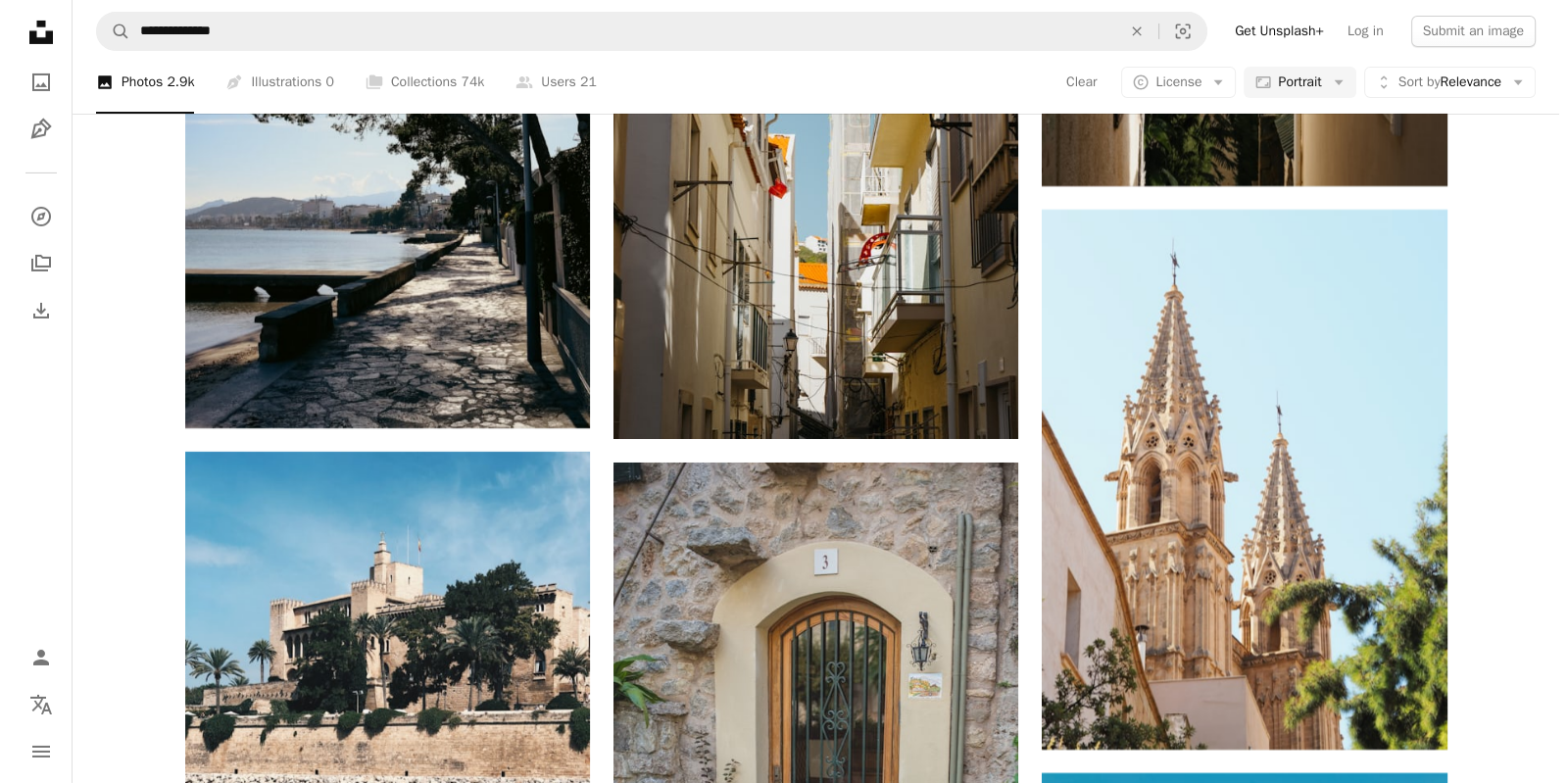 scroll, scrollTop: 8886, scrollLeft: 0, axis: vertical 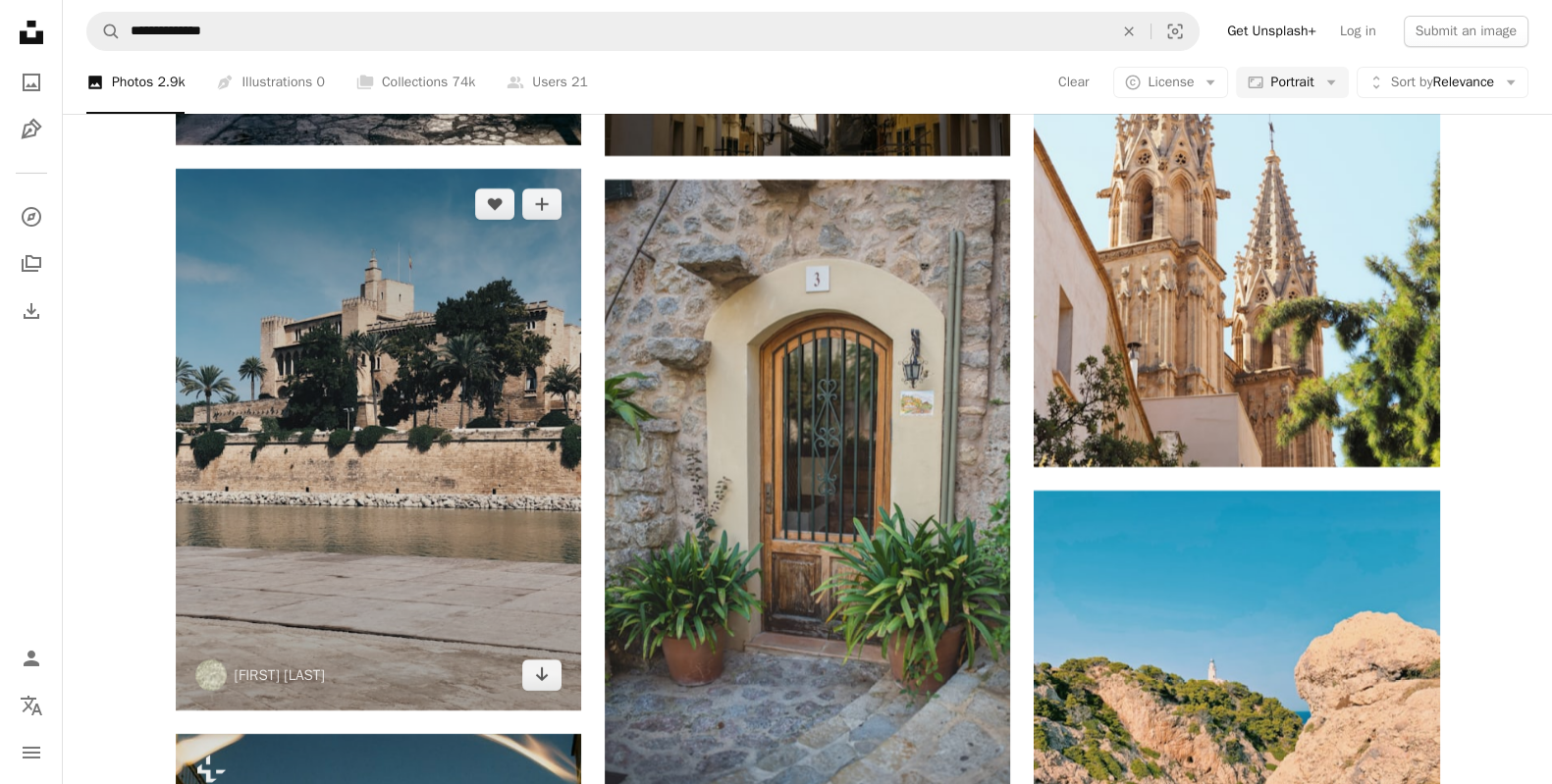 click at bounding box center [378, 439] 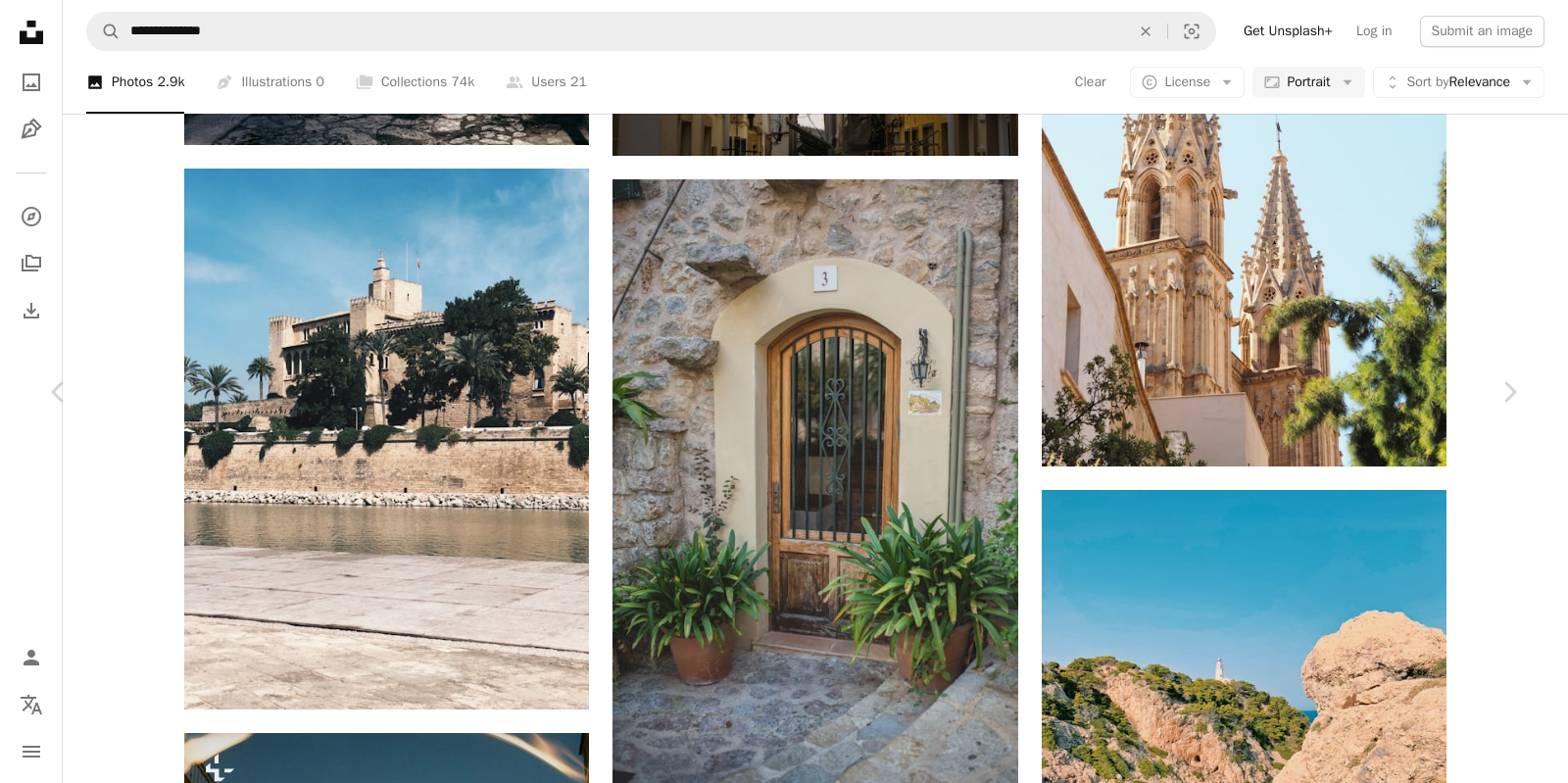 scroll, scrollTop: 559, scrollLeft: 0, axis: vertical 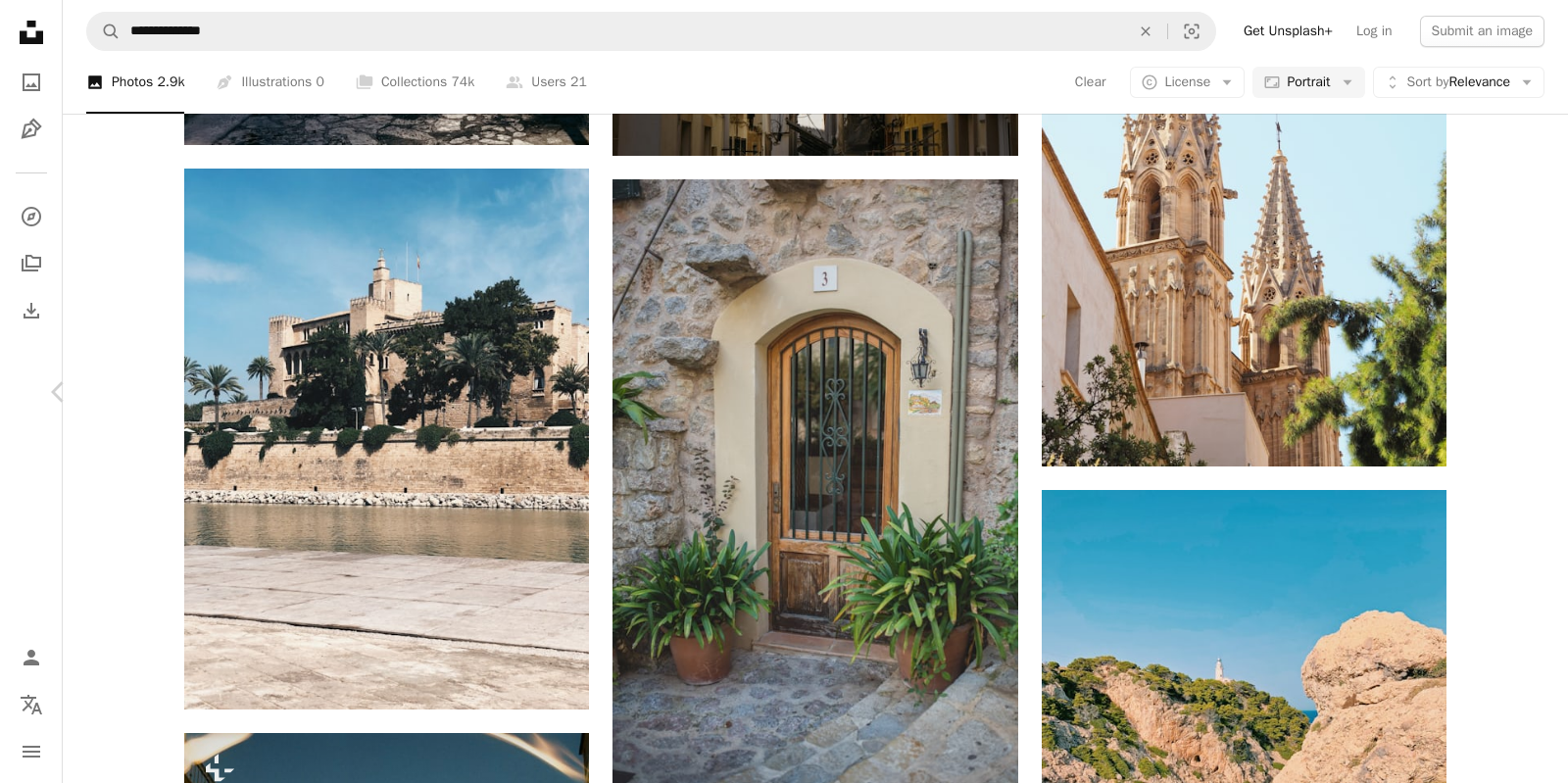 click on "Chevron right" at bounding box center [1509, 392] 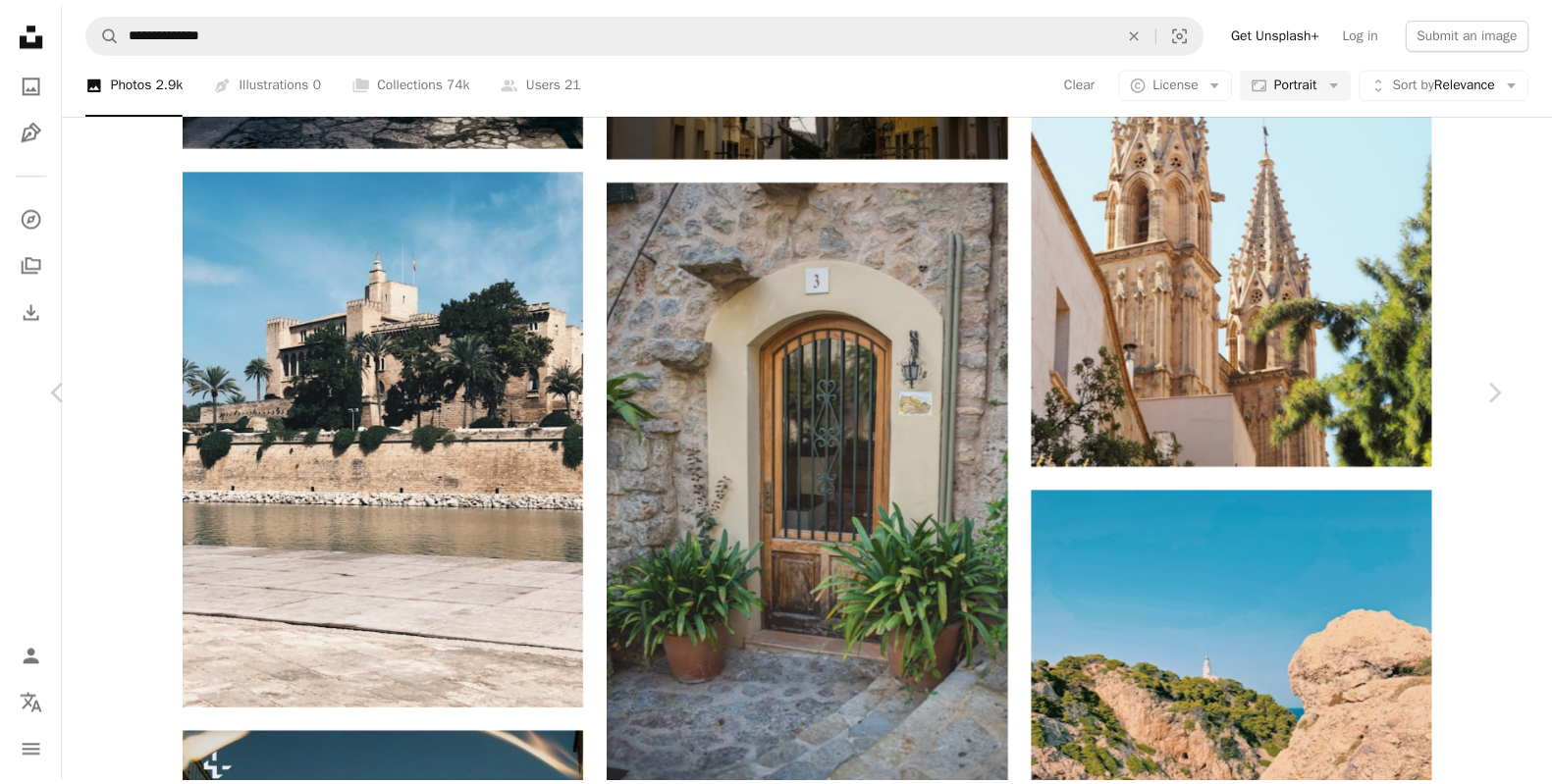 scroll, scrollTop: 182, scrollLeft: 0, axis: vertical 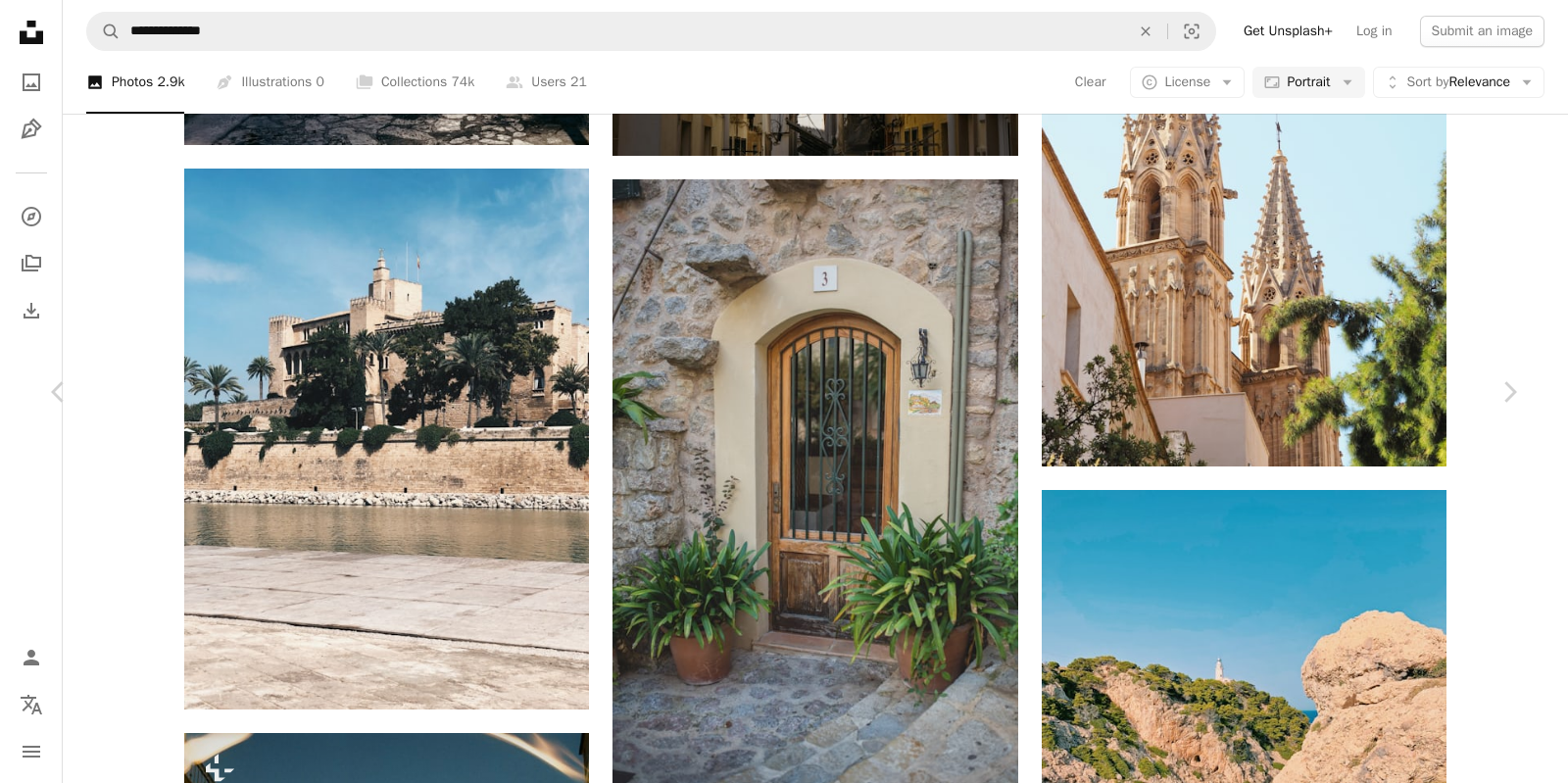 click on "Capdepera Watch Tower in [STATE] A map marker [CITY], [CITY], [STATE] Calendar outlined Published on [MONTH] [DAY], [YEAR] Safety Free to use under the [LICENSE] sea [STATE] [CITY] watch tower building architecture adventure outdoors valley tower cliff canyon leisure activities promontory Public domain images Browse premium related images on iStock  |  Save 20% with code UNSPLASH20 View more on iStock  ↗ Related images" at bounding box center (784, 5485) 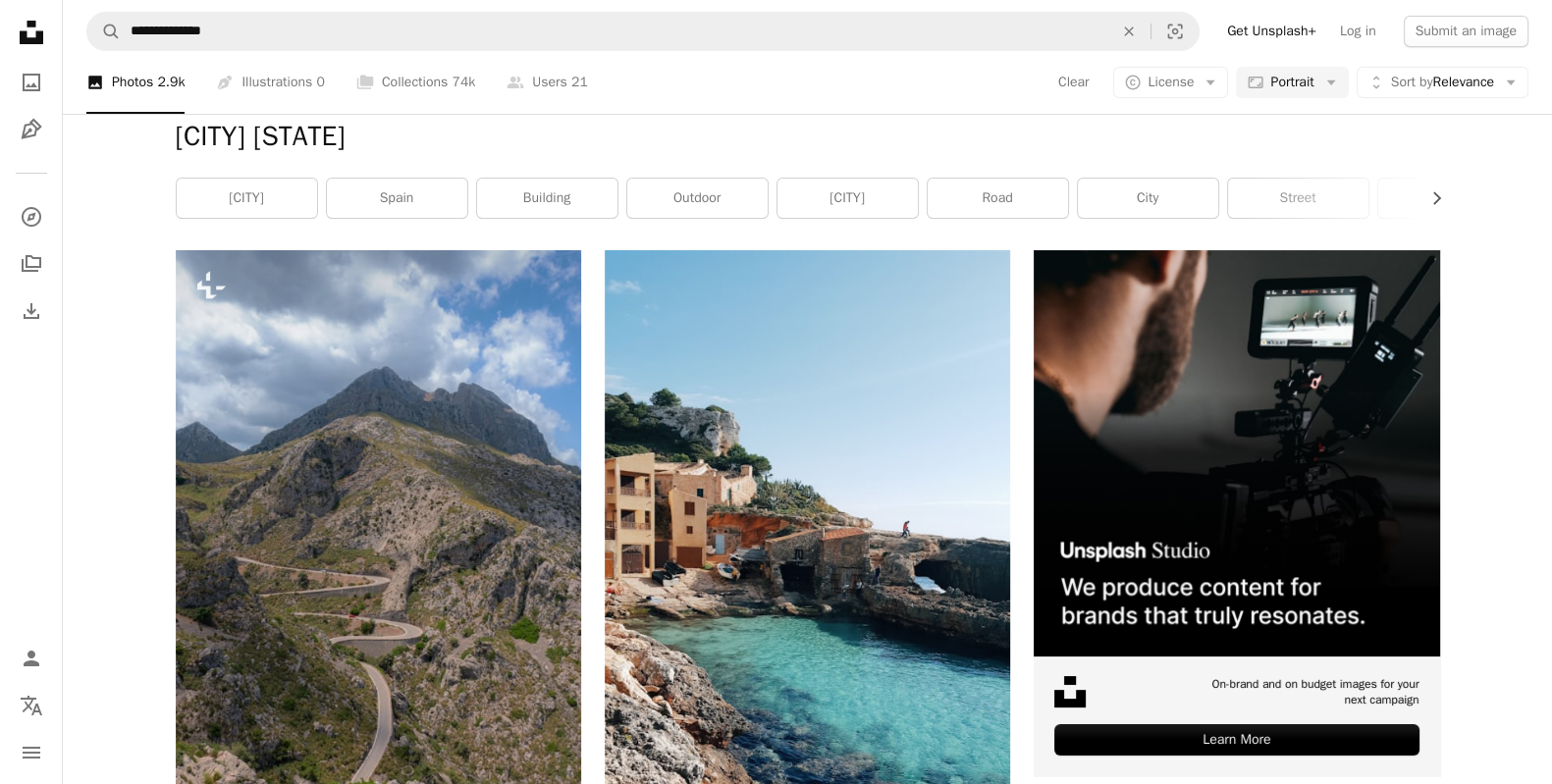 scroll, scrollTop: 239, scrollLeft: 0, axis: vertical 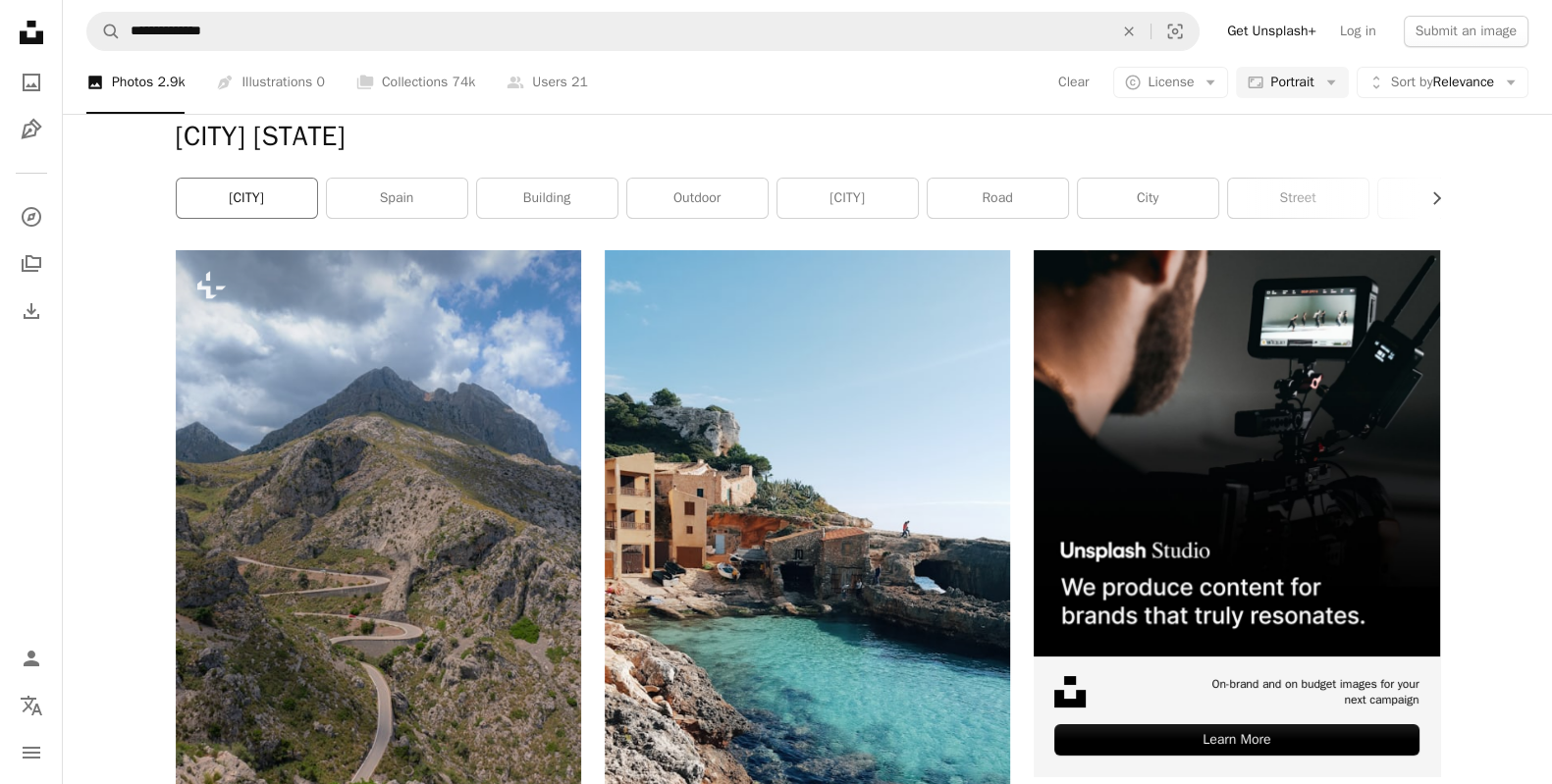click on "[CITY]" at bounding box center [246, 198] 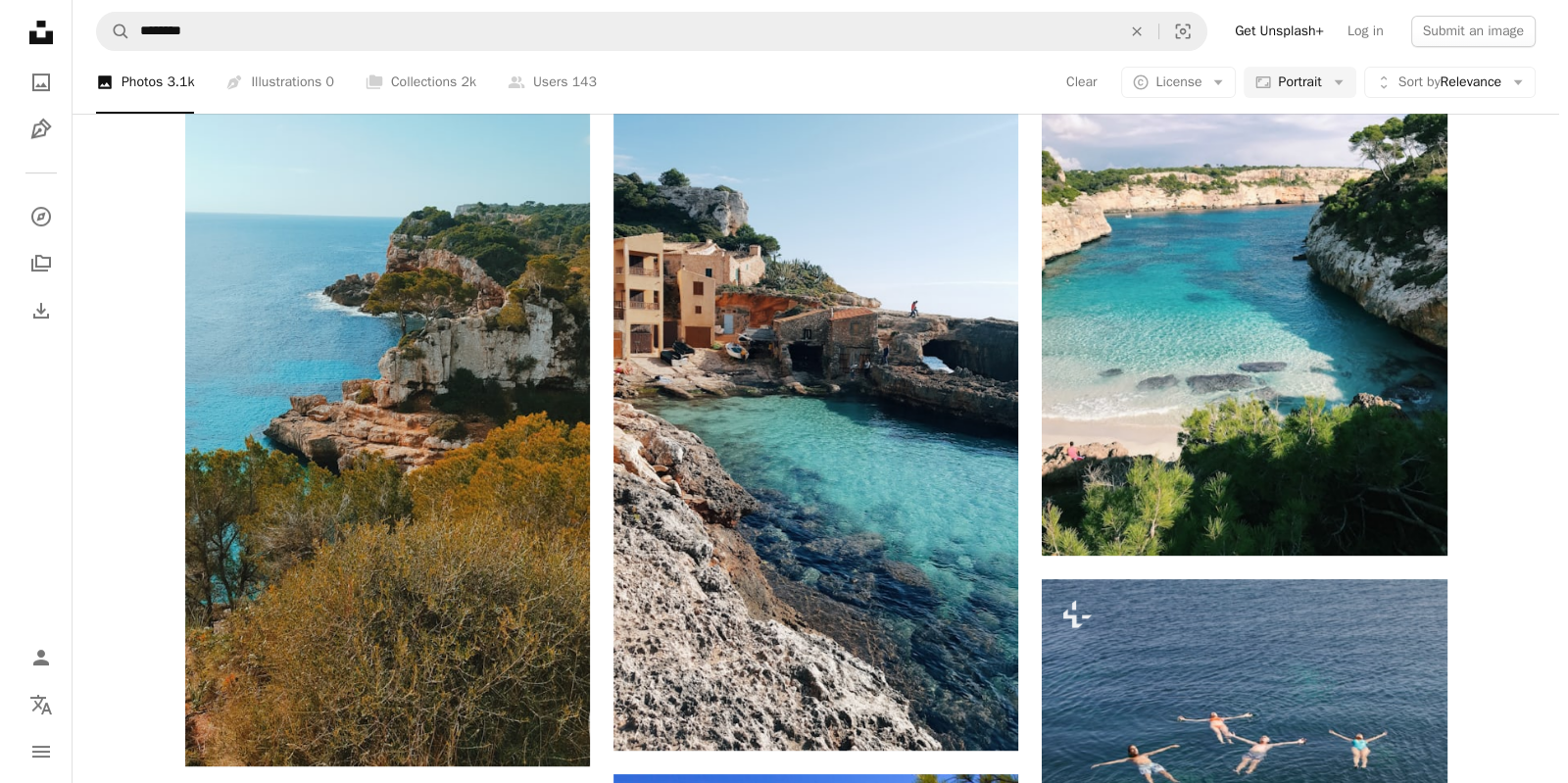 scroll, scrollTop: 1024, scrollLeft: 0, axis: vertical 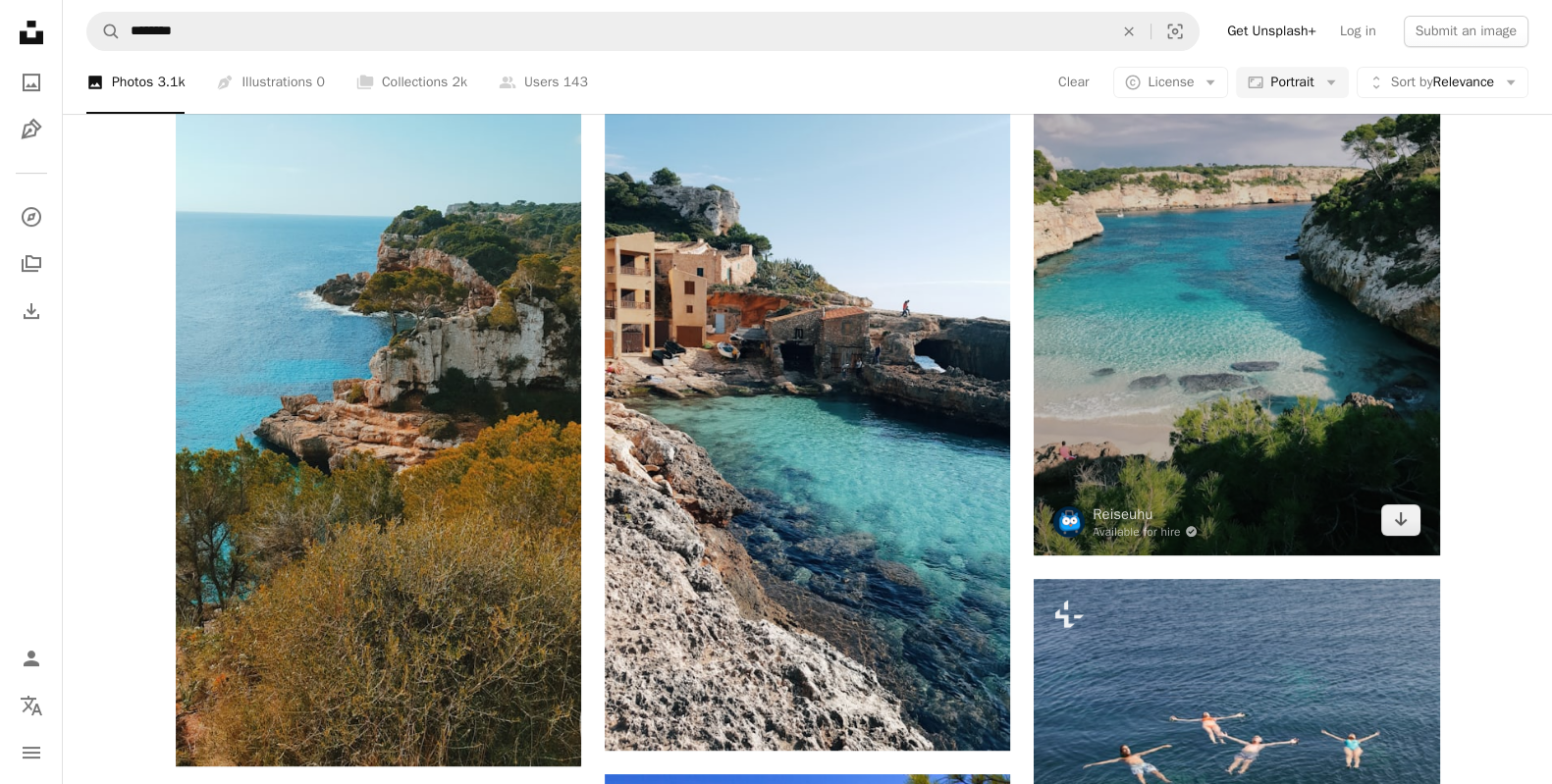 click at bounding box center [1236, 284] 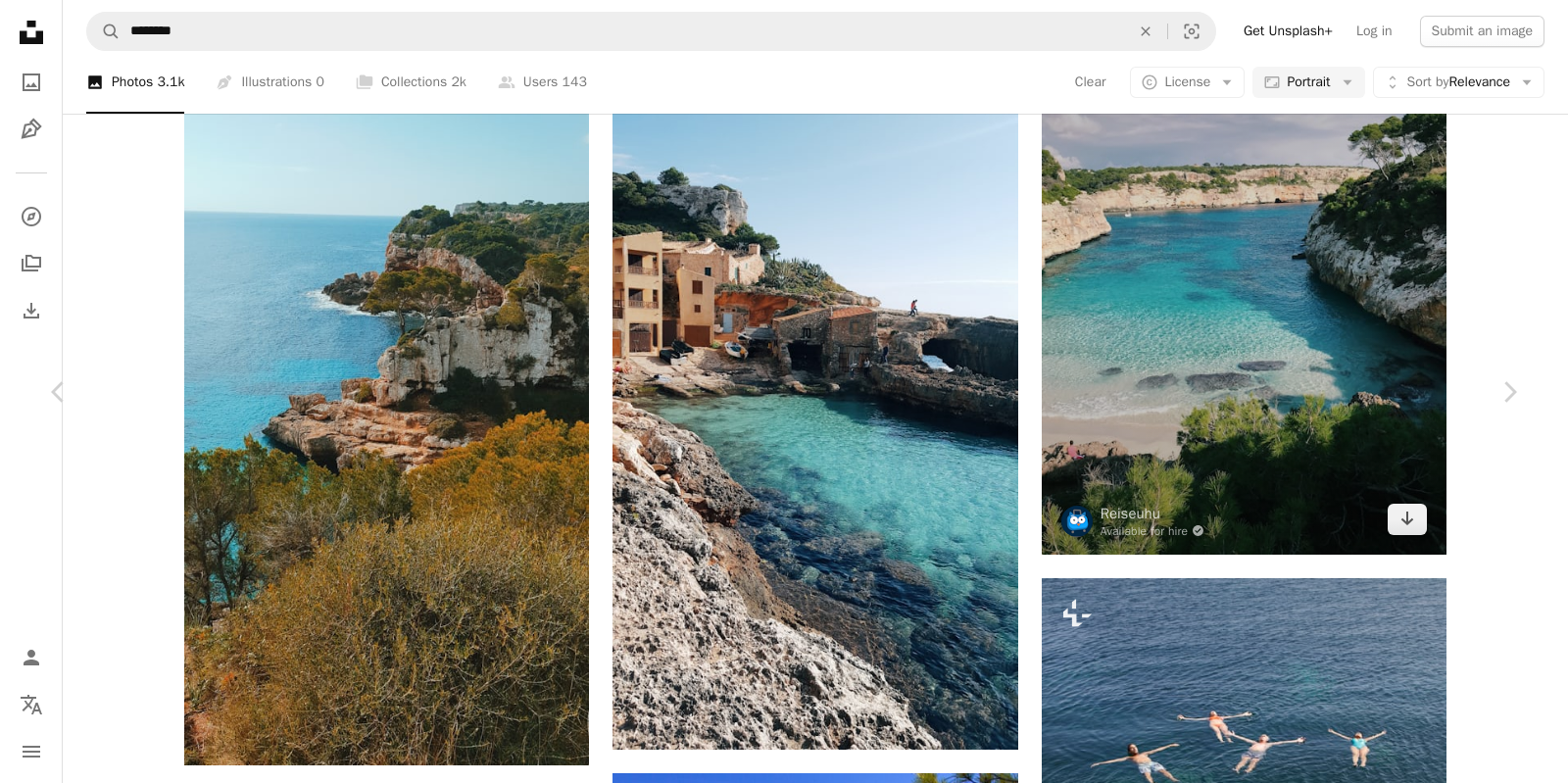 scroll, scrollTop: 249, scrollLeft: 0, axis: vertical 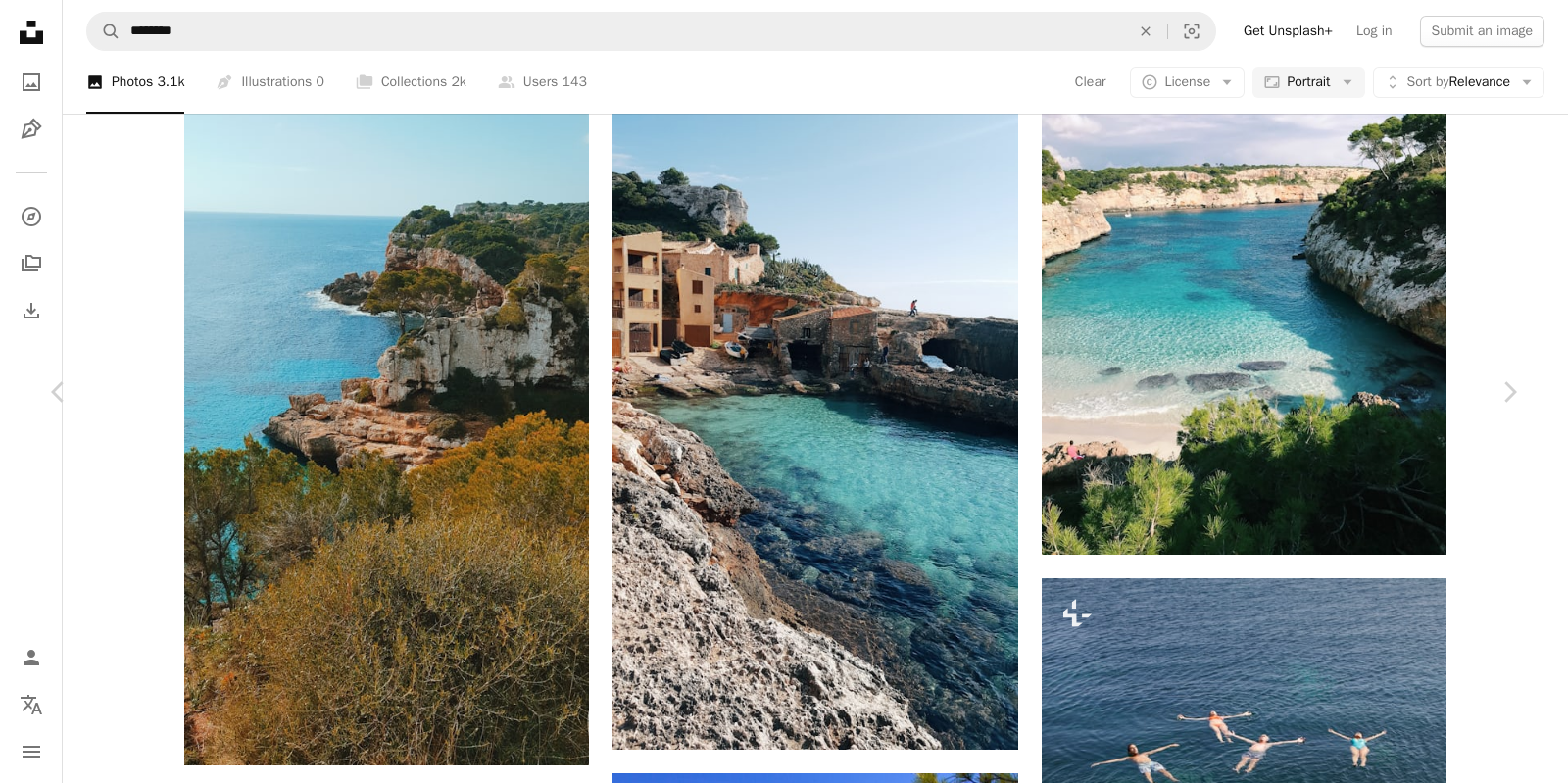 click at bounding box center [777, 4784] 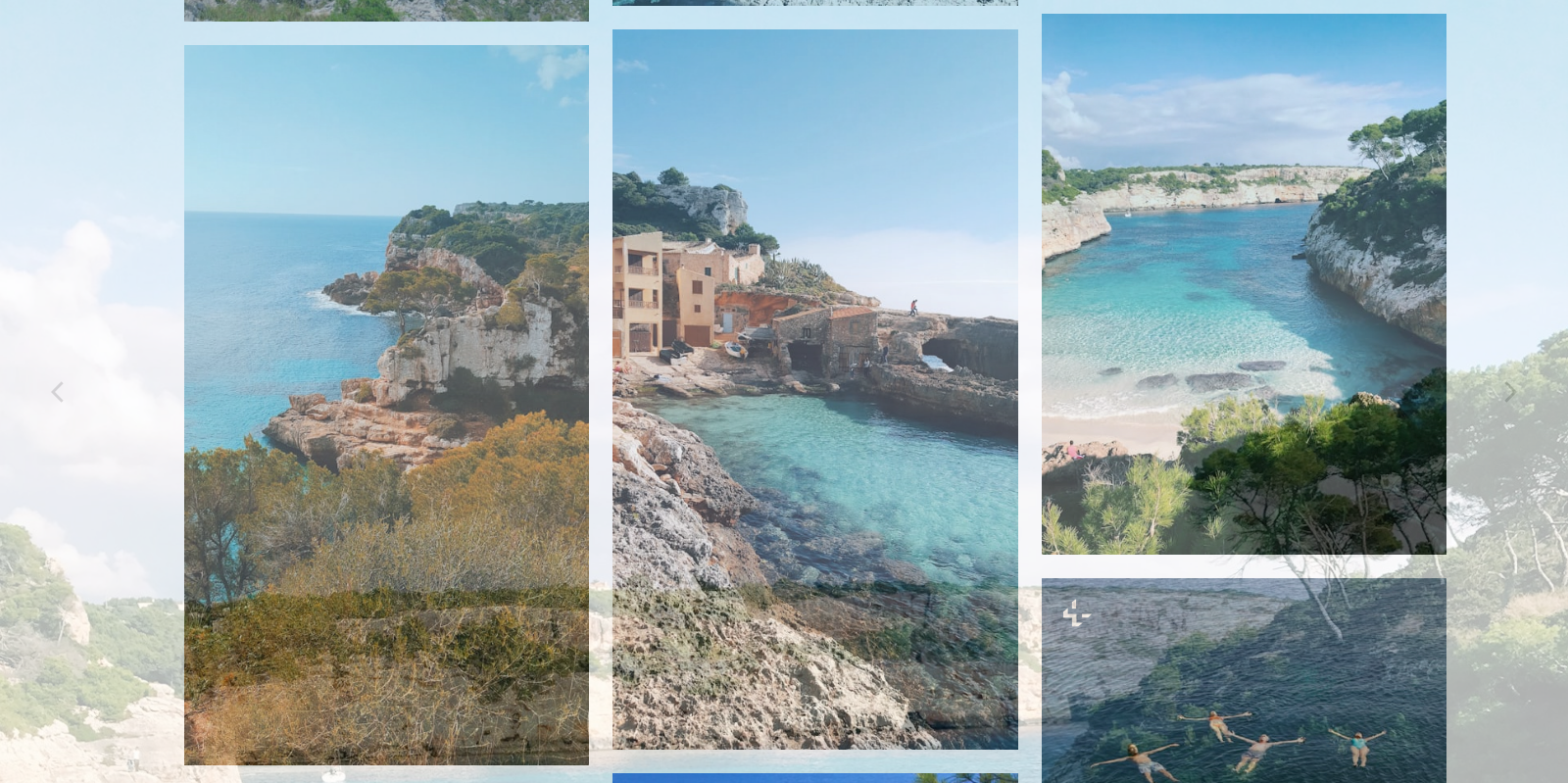 scroll, scrollTop: 630, scrollLeft: 0, axis: vertical 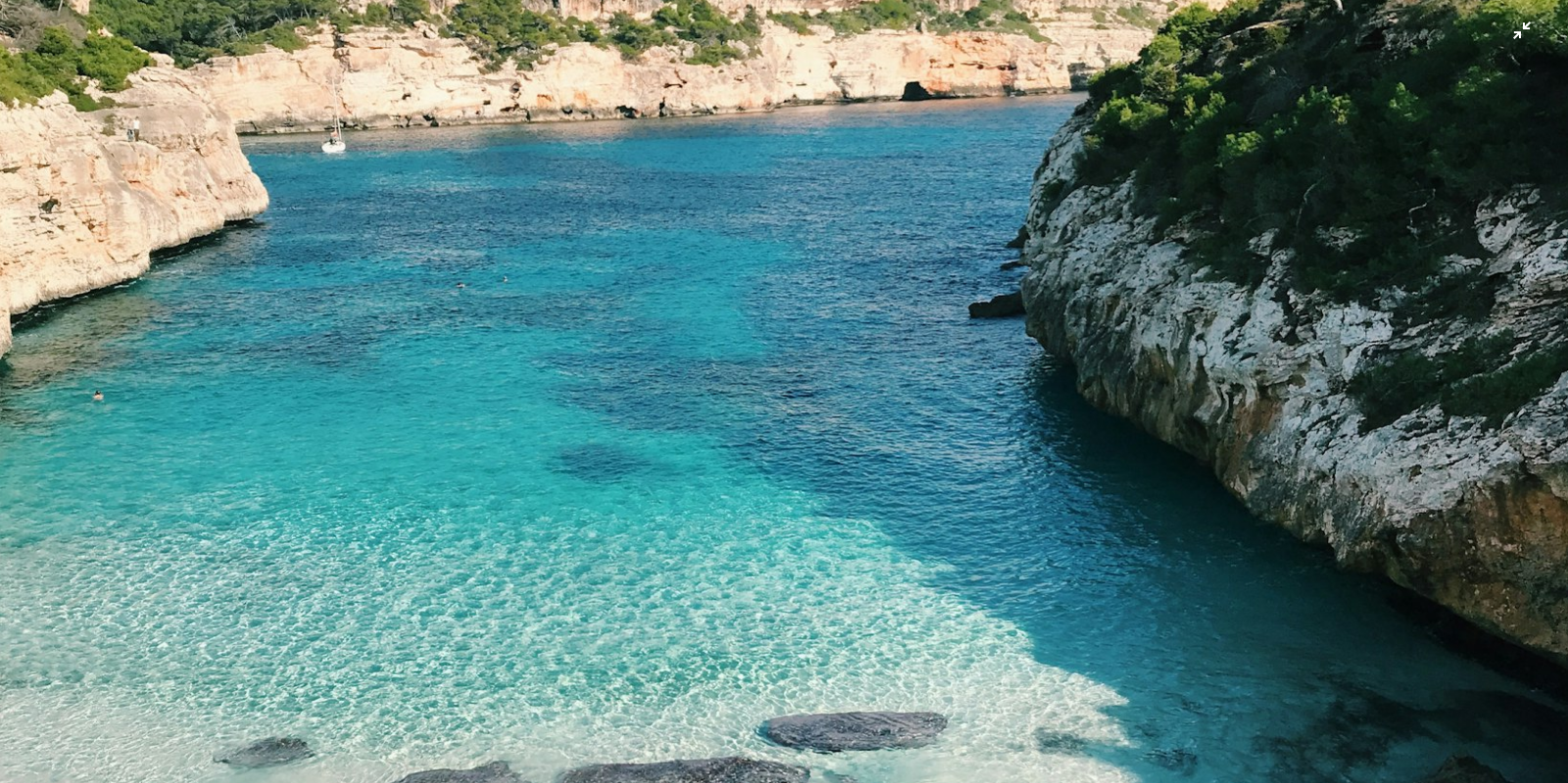 click at bounding box center (784, 416) 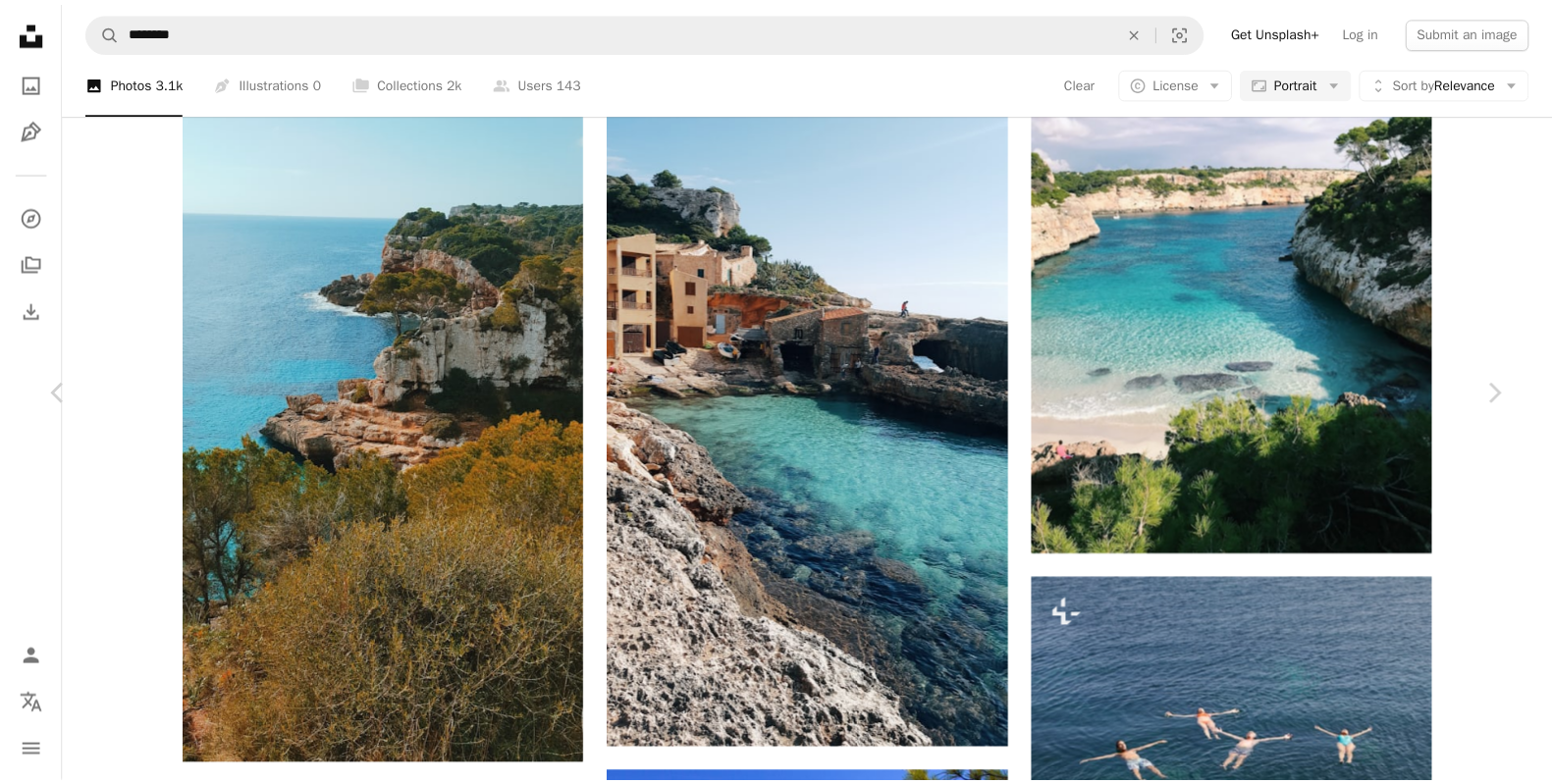 scroll, scrollTop: 0, scrollLeft: 0, axis: both 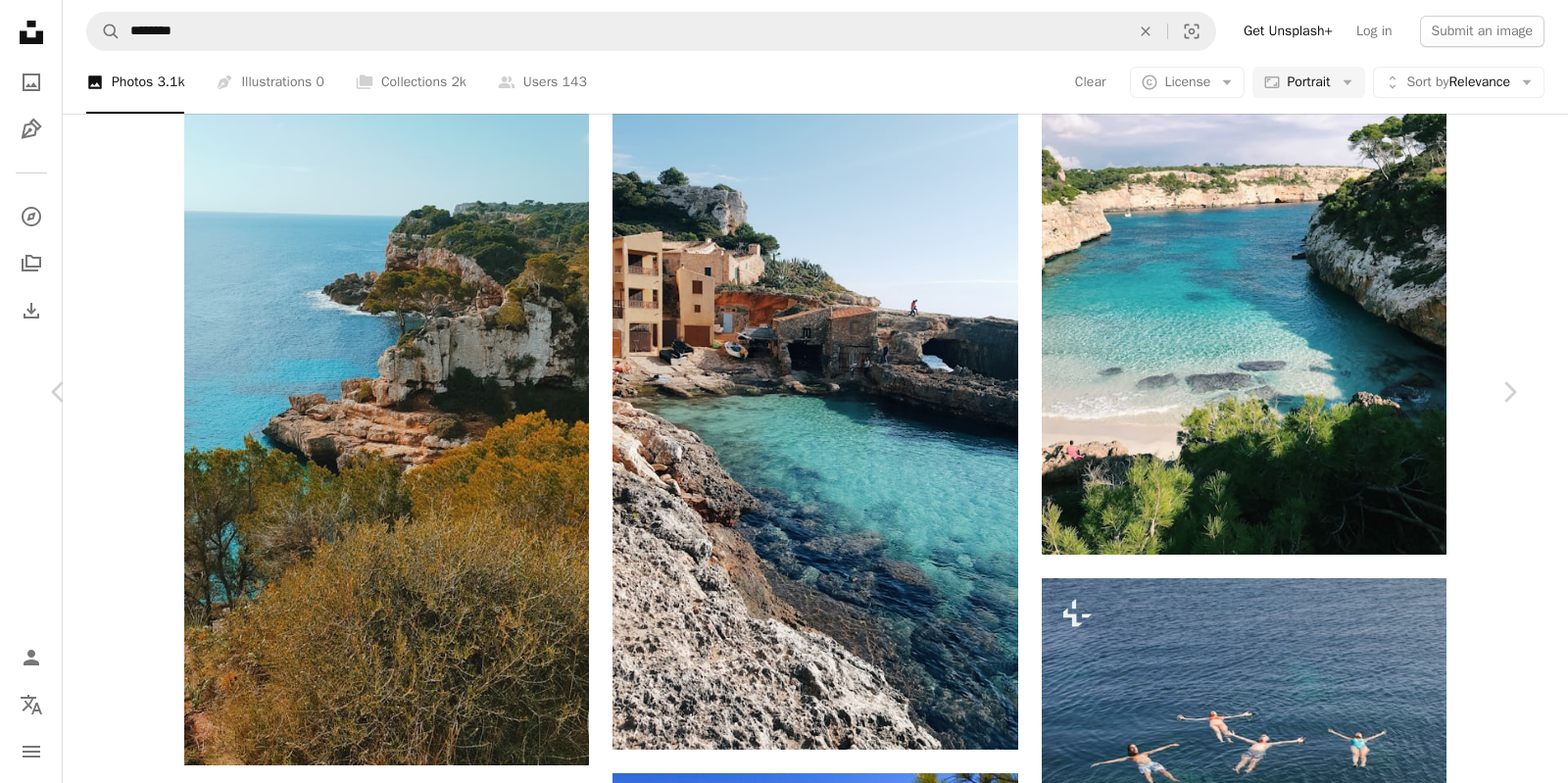 click on "An X shape Chevron left Chevron right [FIRST] Available for hire A checkmark inside of a circle A heart A plus sign Download free Chevron down Zoom in Views 1,151,953 Downloads 13,367 A forward-right arrow Share Info icon Info More Actions A map marker Beautiful beach in Mallorca, Cala des Moró, Mallorca, [COUNTRY] Calendar outlined Published on [MONTH] [DAY], [YEAR] Camera Apple, iPhone 7 Safety Free to use under the Unsplash License wallpaper beach outdoor earth iphone vacation view mallorca amazing beach landscape majorca bluewater land sea blue scenery lake spain outdoors coast Public domain images Browse premium related images on iStock | Save 20% with code UNSPLASH20 View more on iStock ↗ Related images A heart A plus sign [FIRST] [LAST] Available for hire A checkmark inside of a circle Arrow pointing down A heart A plus sign [FIRST] [LAST] Available for hire A checkmark inside of a circle Arrow pointing down Plus sign for Unsplash+ A heart A plus sign [FIRST] [LAST] For Unsplash+ A lock Download A heart" at bounding box center (784, 5032) 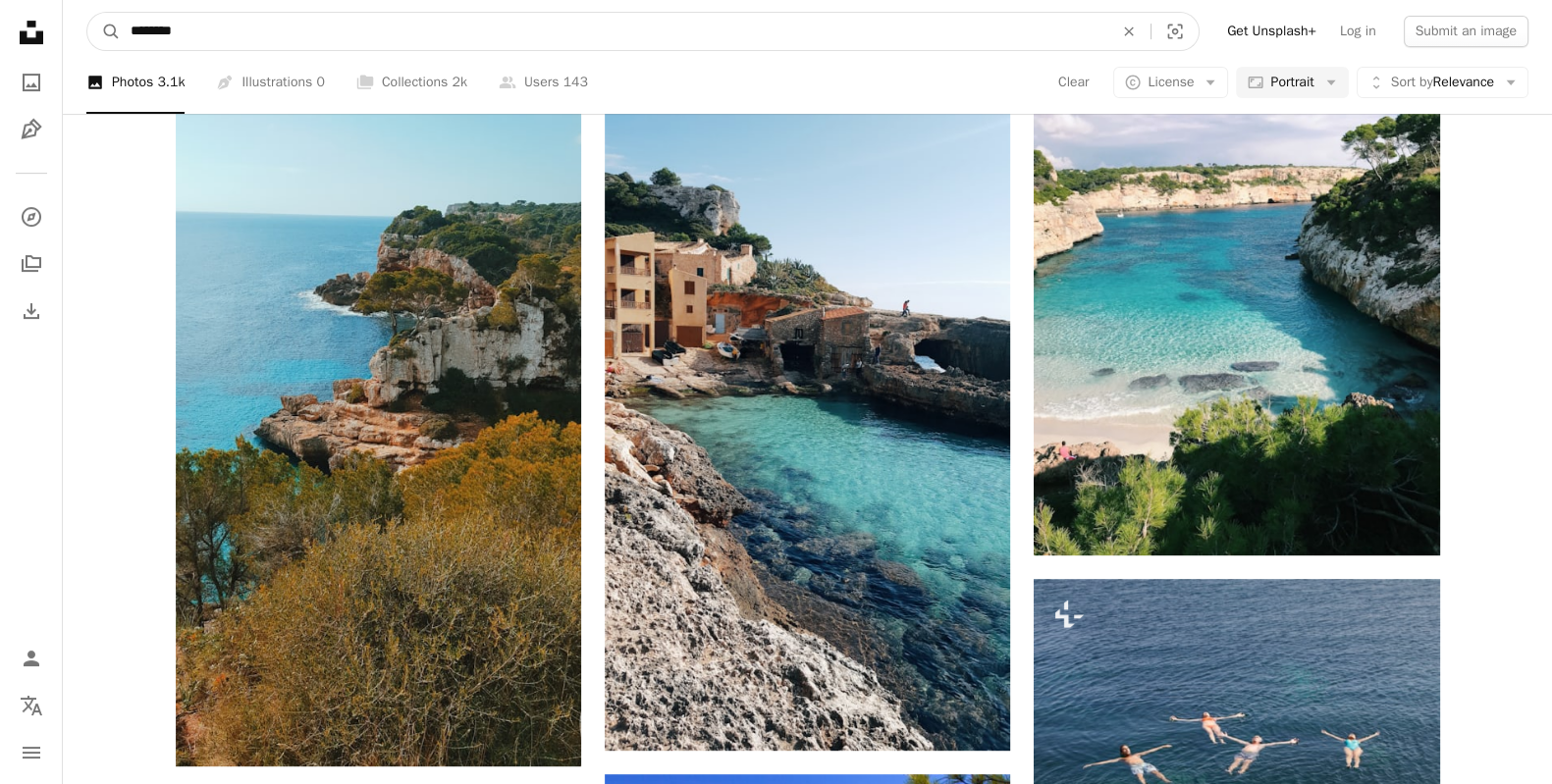 click on "********" at bounding box center (614, 31) 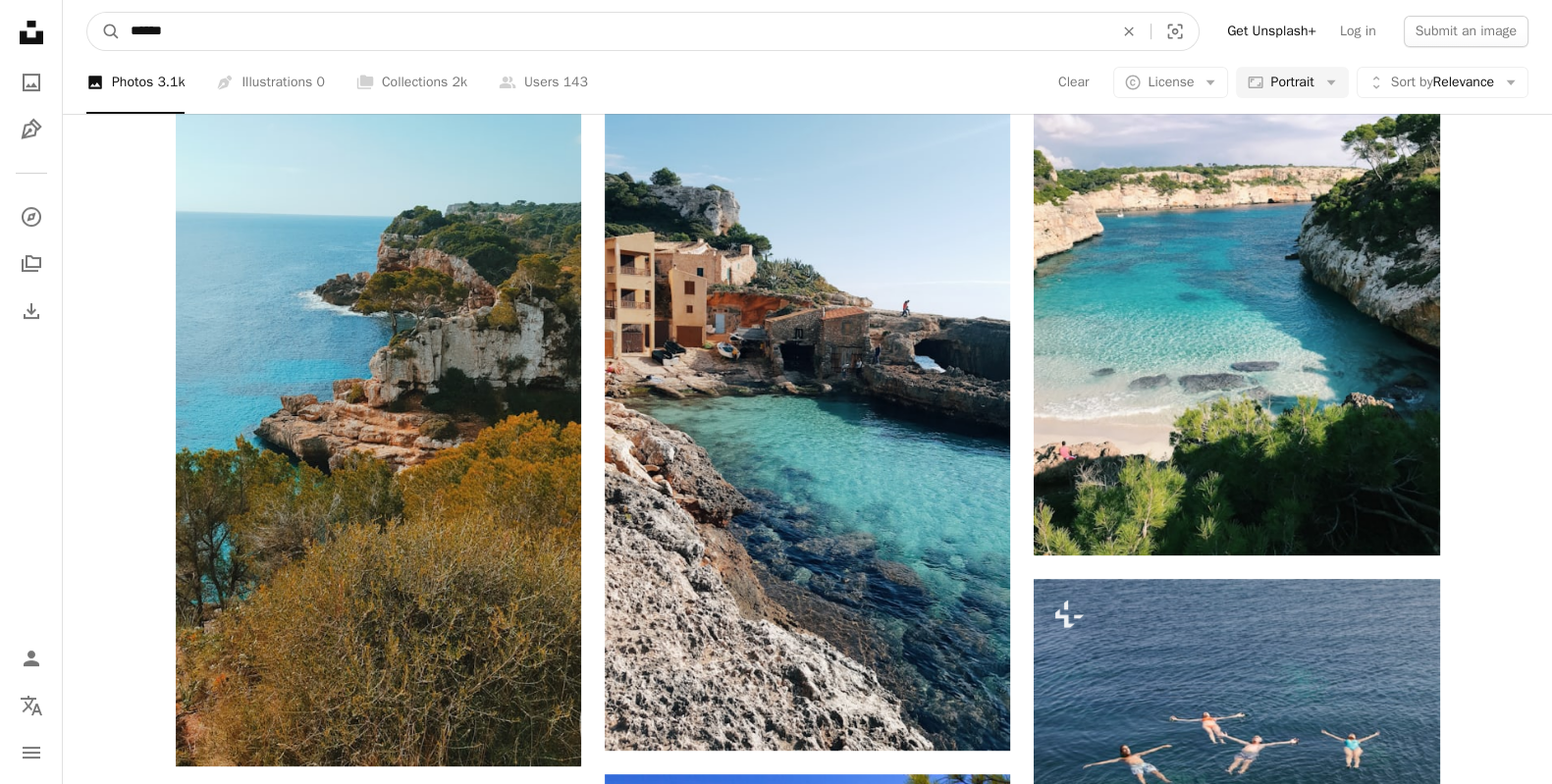 type on "******" 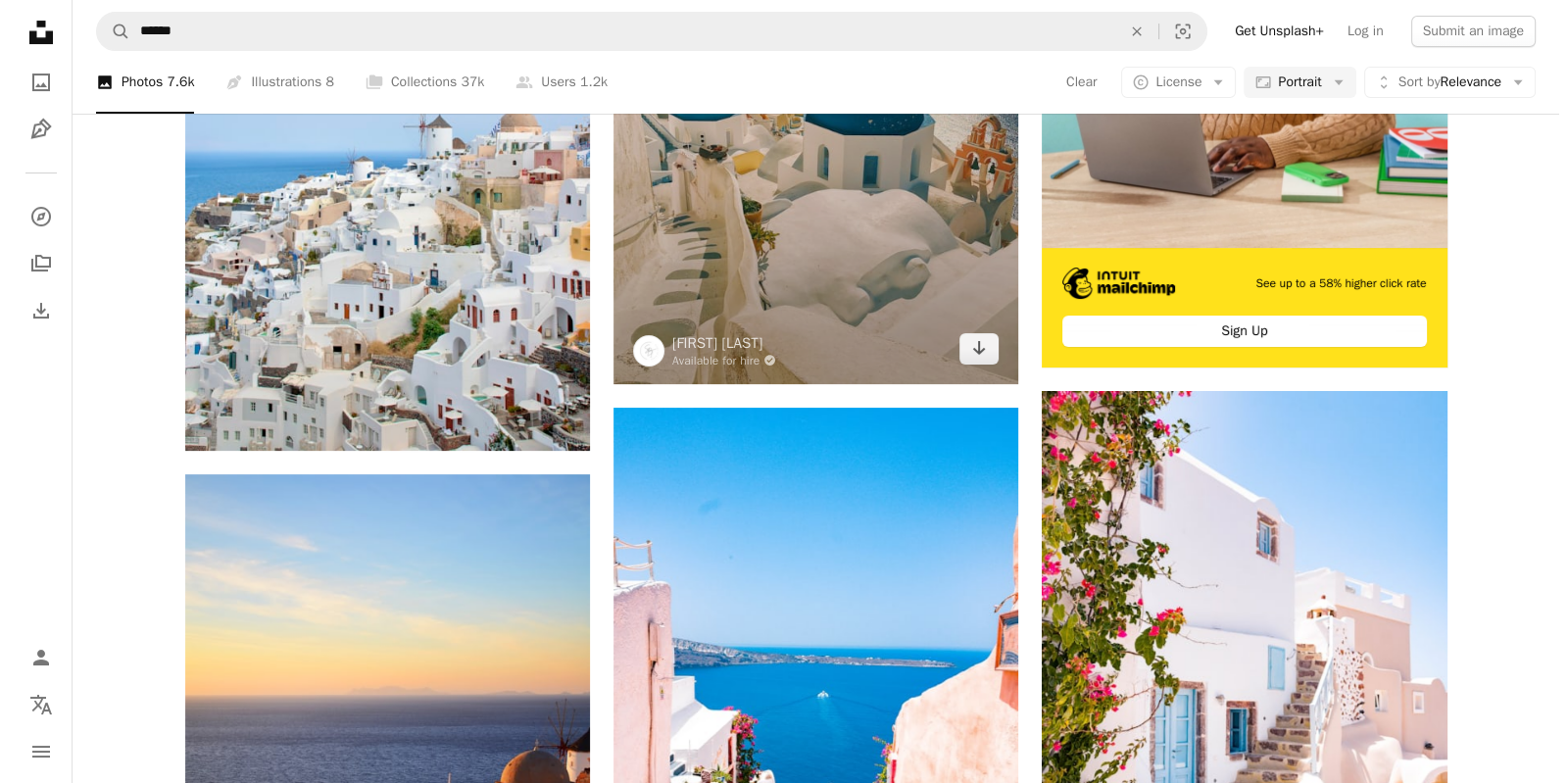 scroll, scrollTop: 556, scrollLeft: 0, axis: vertical 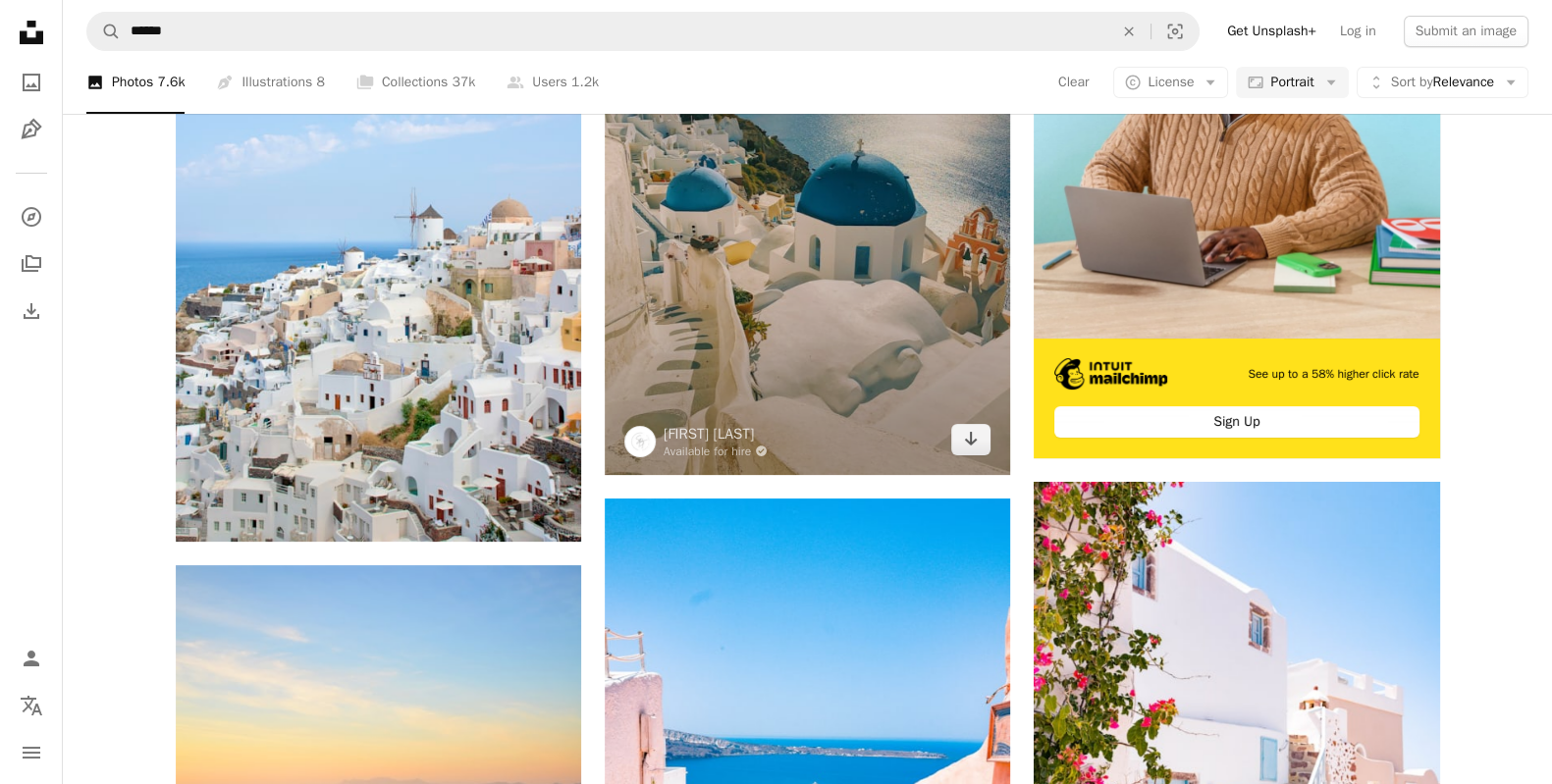 click at bounding box center [807, 203] 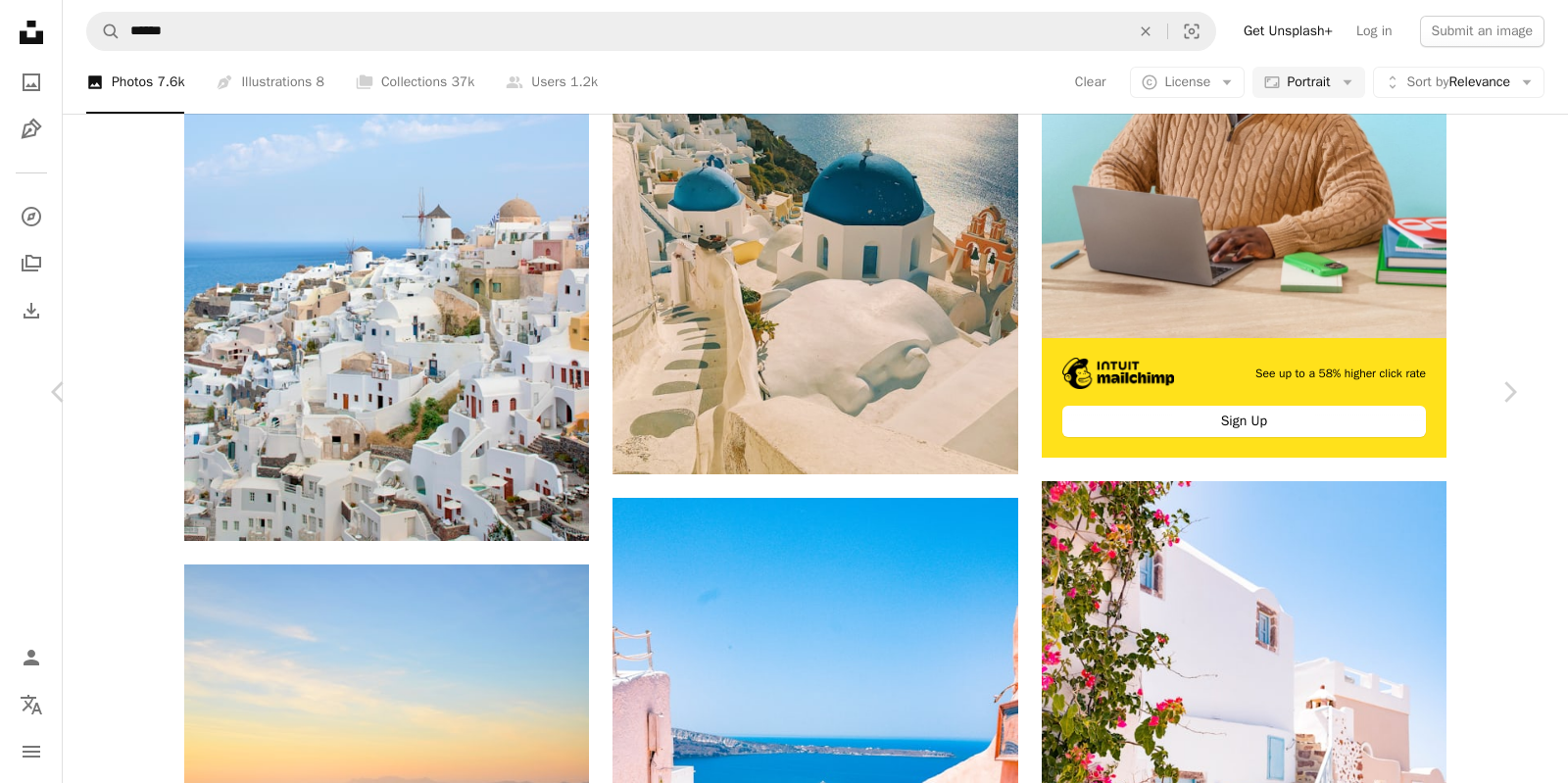 scroll, scrollTop: 229, scrollLeft: 0, axis: vertical 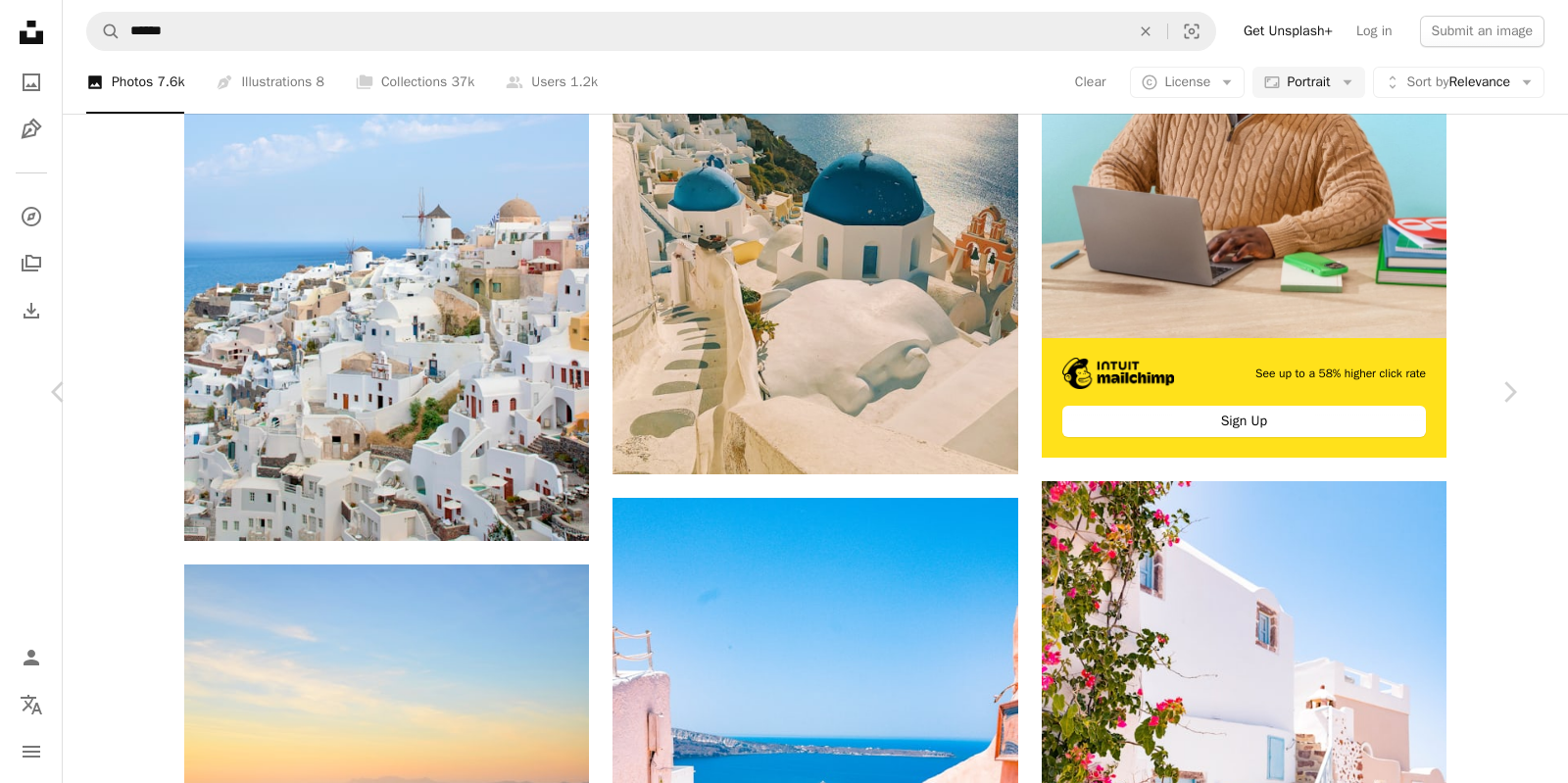 click on "An X shape Chevron left Chevron right [FIRST] [LAST] Available for hire A checkmark inside of a circle A heart A plus sign Download free Chevron down Zoom in Views 6,658,966 Downloads 89,309 Featured in Nature A forward-right arrow Share Info icon Info More Actions A map marker Santorini, [COUNTRY] Calendar outlined Published on [MONTH] [DAY], [YEAR] Camera Apple, iPhone 8 Plus Safety Free to use under the Unsplash License wallpaper iphone wallpaper travel sea iphone greece santorini oia iphone photography land building architecture mosque grey scenery urban outdoors countryside neighborhood coast Free pictures Browse premium related images on iStock | Save 20% with code UNSPLASH20 View more on iStock ↗ Related images A heart A plus sign [FIRST] [LAST] Available for hire A checkmark inside of a circle Arrow pointing down A heart A plus sign [FIRST] [LAST] Arrow pointing down A heart A plus sign [FIRST] [LAST] Available for hire A checkmark inside of a circle Arrow pointing down A heart" at bounding box center (784, 5637) 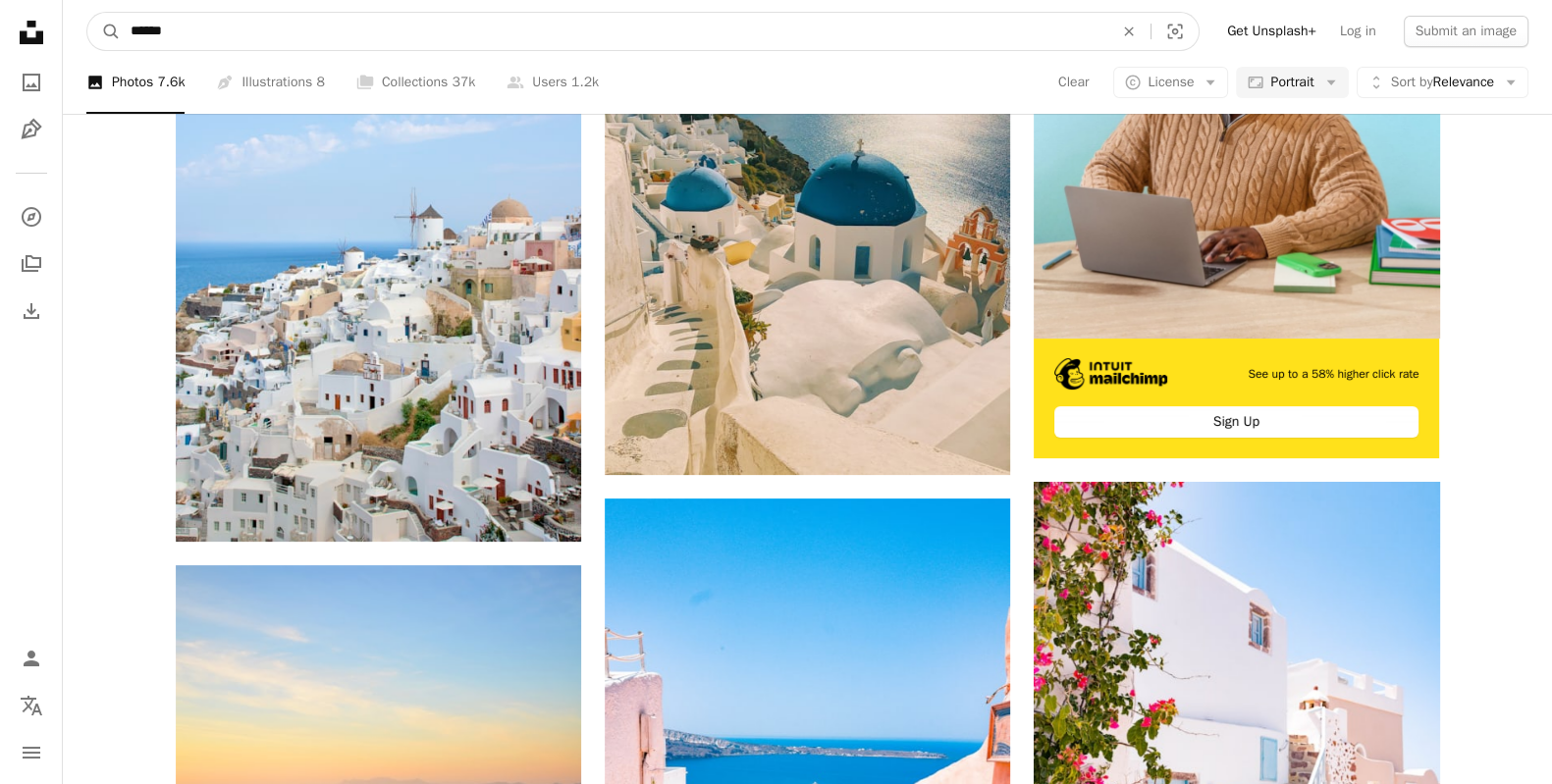 scroll, scrollTop: 505, scrollLeft: 0, axis: vertical 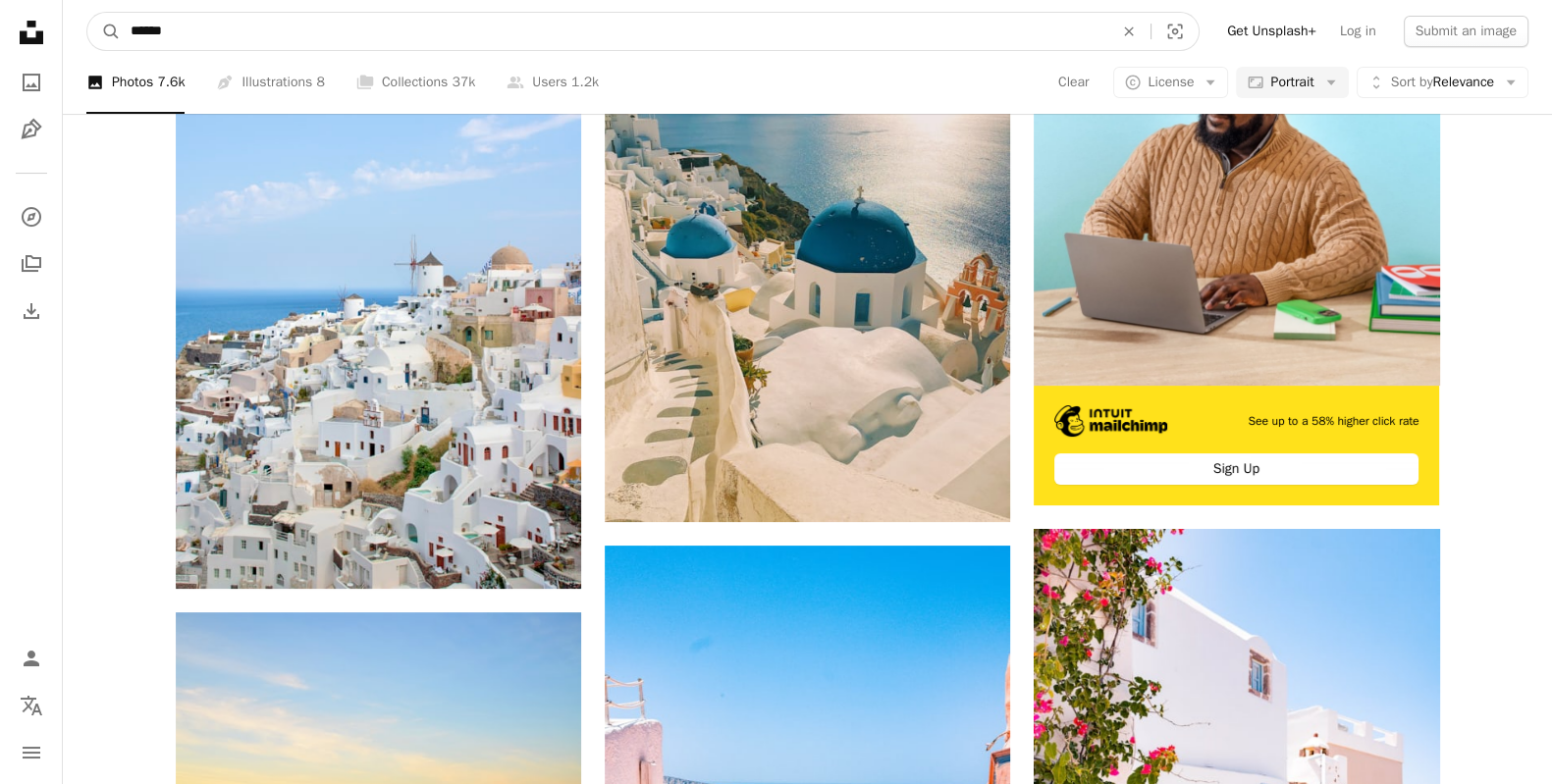 drag, startPoint x: 293, startPoint y: 30, endPoint x: 0, endPoint y: 12, distance: 293.5524 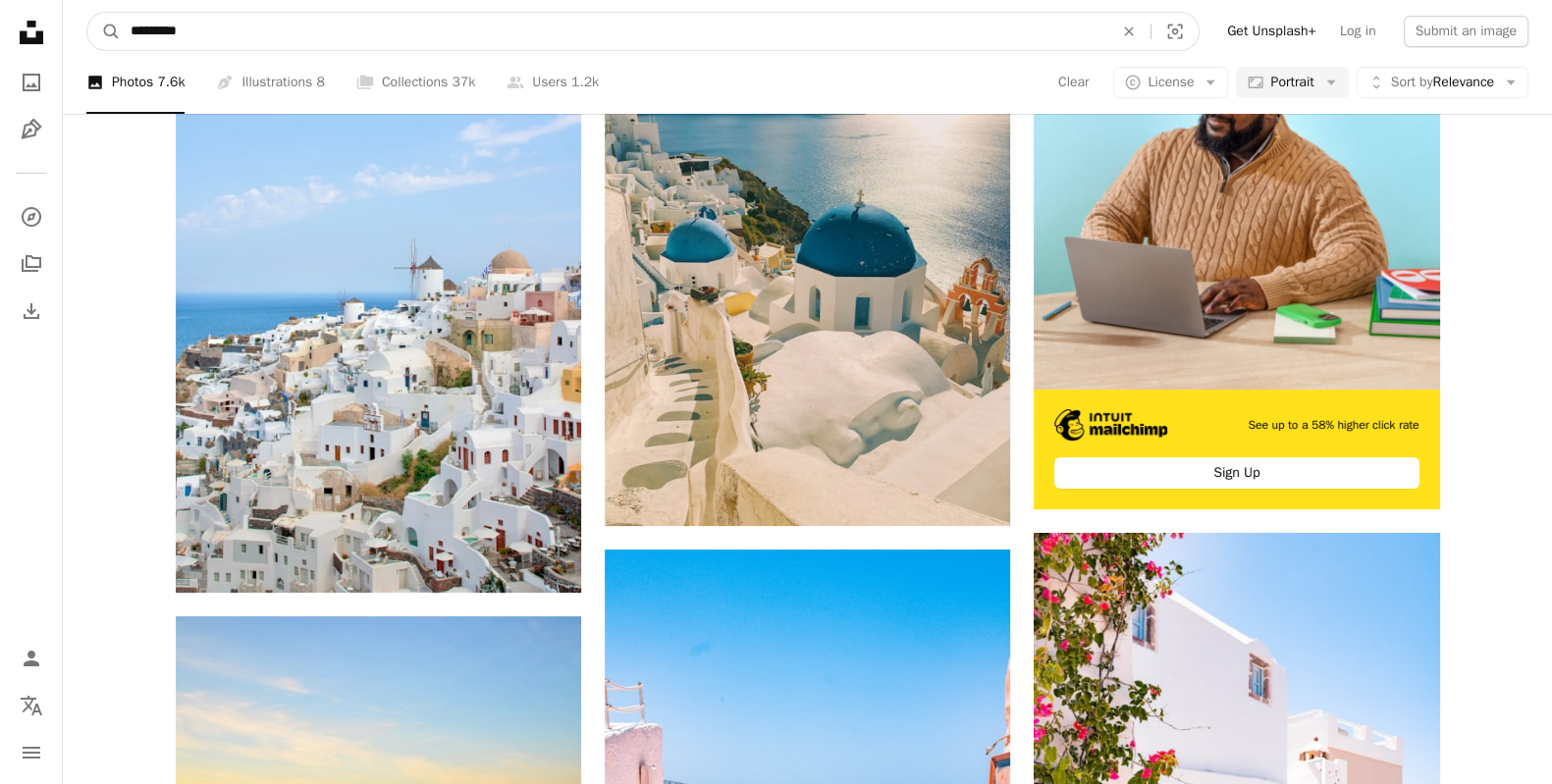 type on "*******" 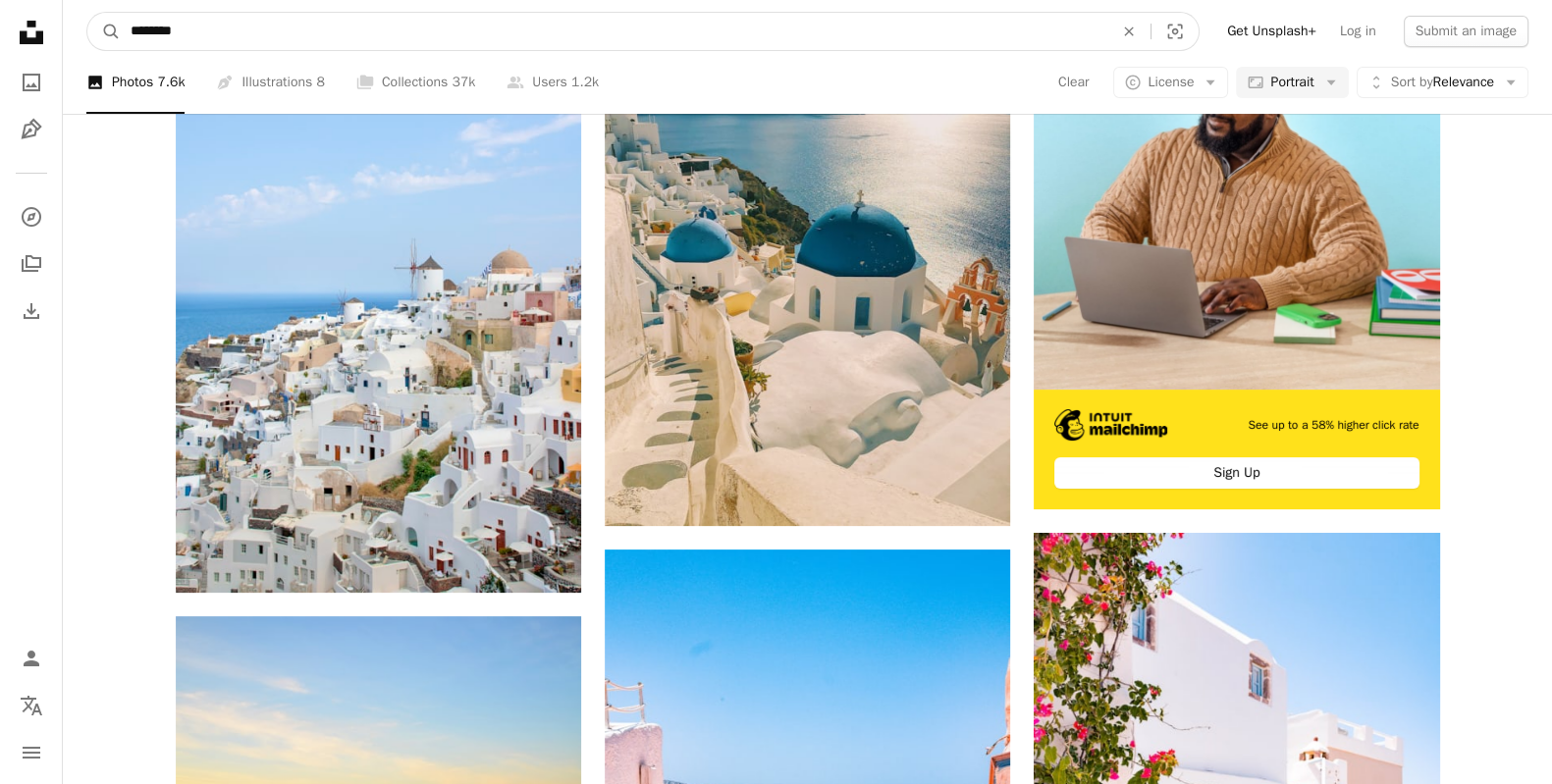 click on "A magnifying glass" at bounding box center [104, 31] 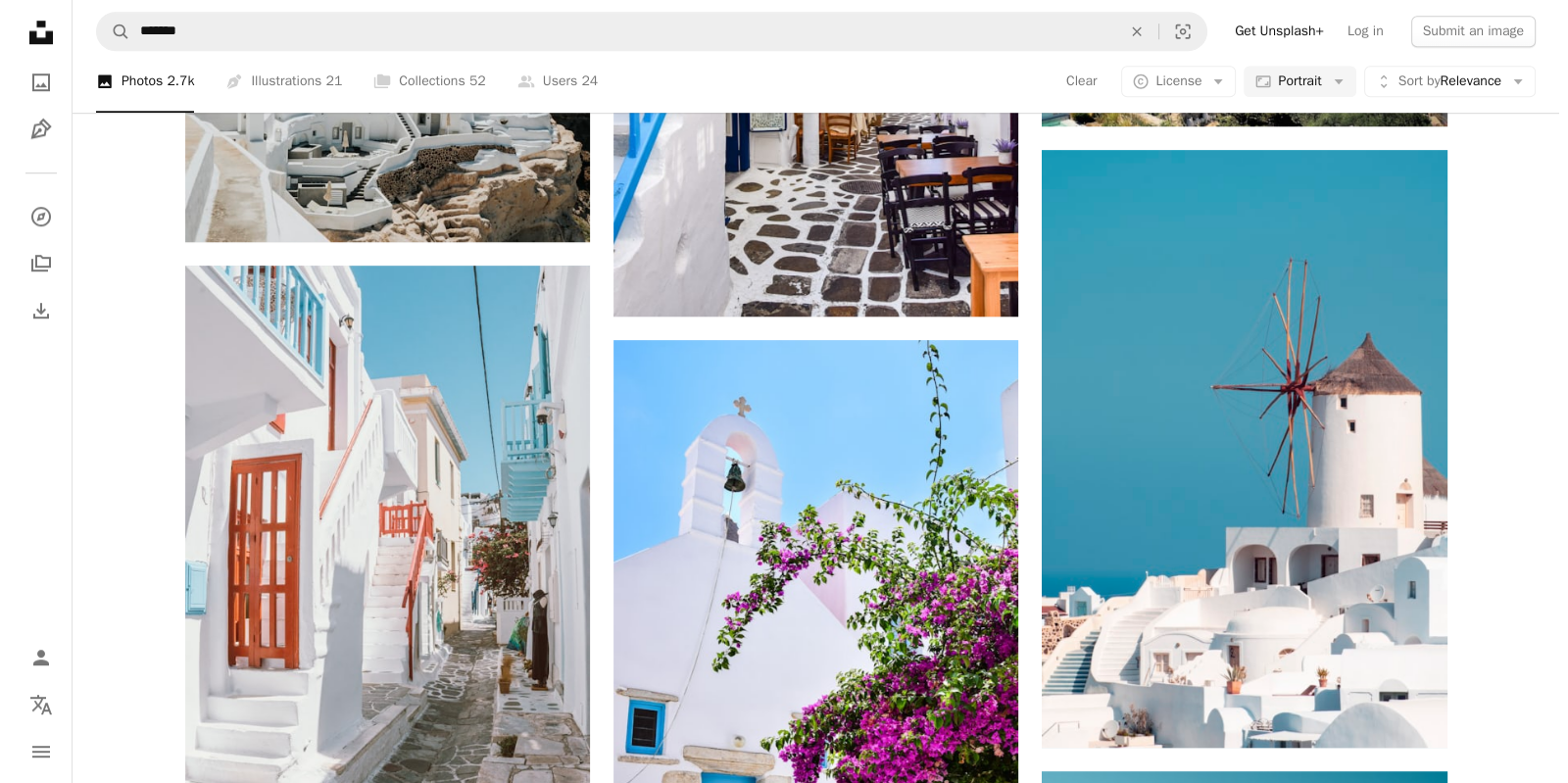 scroll, scrollTop: 2014, scrollLeft: 0, axis: vertical 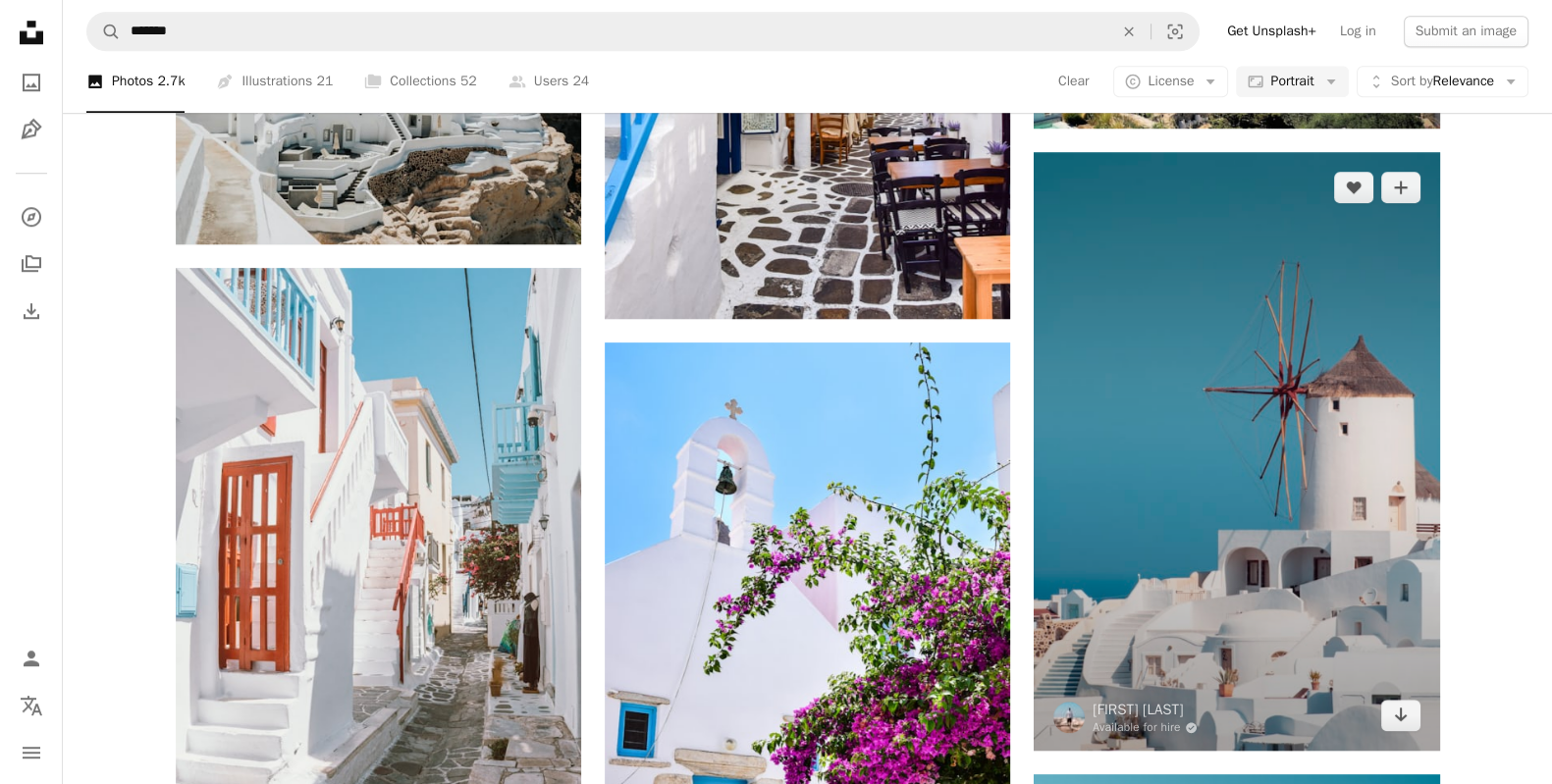 click at bounding box center (1236, 451) 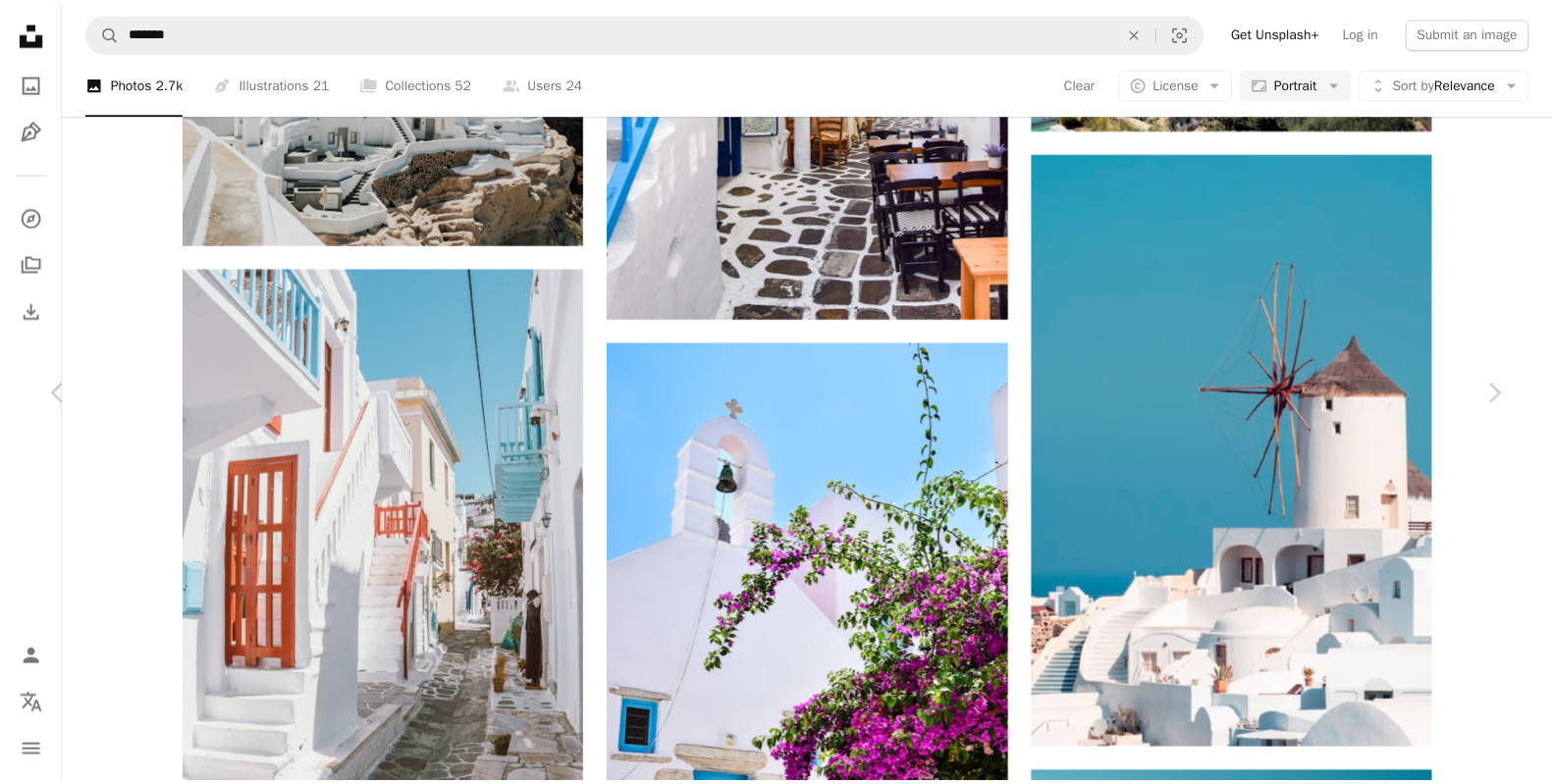 scroll, scrollTop: 717, scrollLeft: 0, axis: vertical 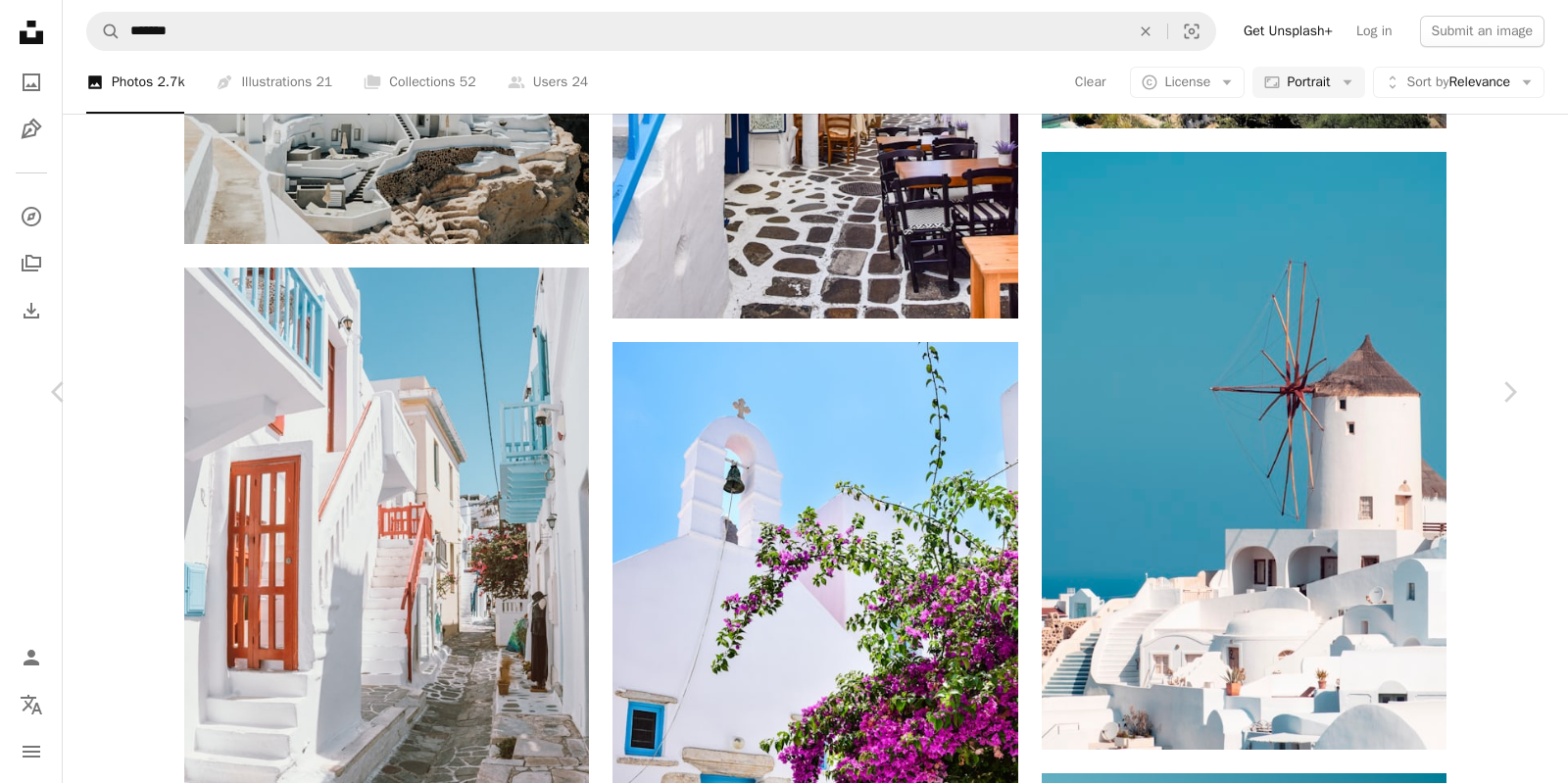 click on "An X shape Chevron left Chevron right [FIRST] [LAST] Available for hire A checkmark inside of a circle A heart A plus sign Download free Chevron down Zoom in Views 7,789,544 Downloads 76,862 Featured in Photos , Nature A forward-right arrow Share Info icon Info More Actions This is a magical place in [CITY], [COUNTRY] A map marker Oia, [COUNTRY] Calendar outlined Published on April 12, 2018 Camera Canon, EOS 750D Safety Free to use under the Unsplash License travel building sea blue white [COUNTRY] europe [CITY] sunlight town travel wallpaper view bright windmill panorama april cyclades oia wallpaper city Public domain images Browse premium related images on iStock | Save 20% with code UNSPLASH20 View more on iStock ↗ Related images A heart A plus sign [FIRST] [LAST] Arrow pointing down A heart A plus sign [FIRST] [LAST] Available for hire A checkmark inside of a circle Arrow pointing down A heart A plus sign [FIRST] [LAST] Available for hire A checkmark inside of a circle Arrow pointing down A heart A heart" at bounding box center [784, 4497] 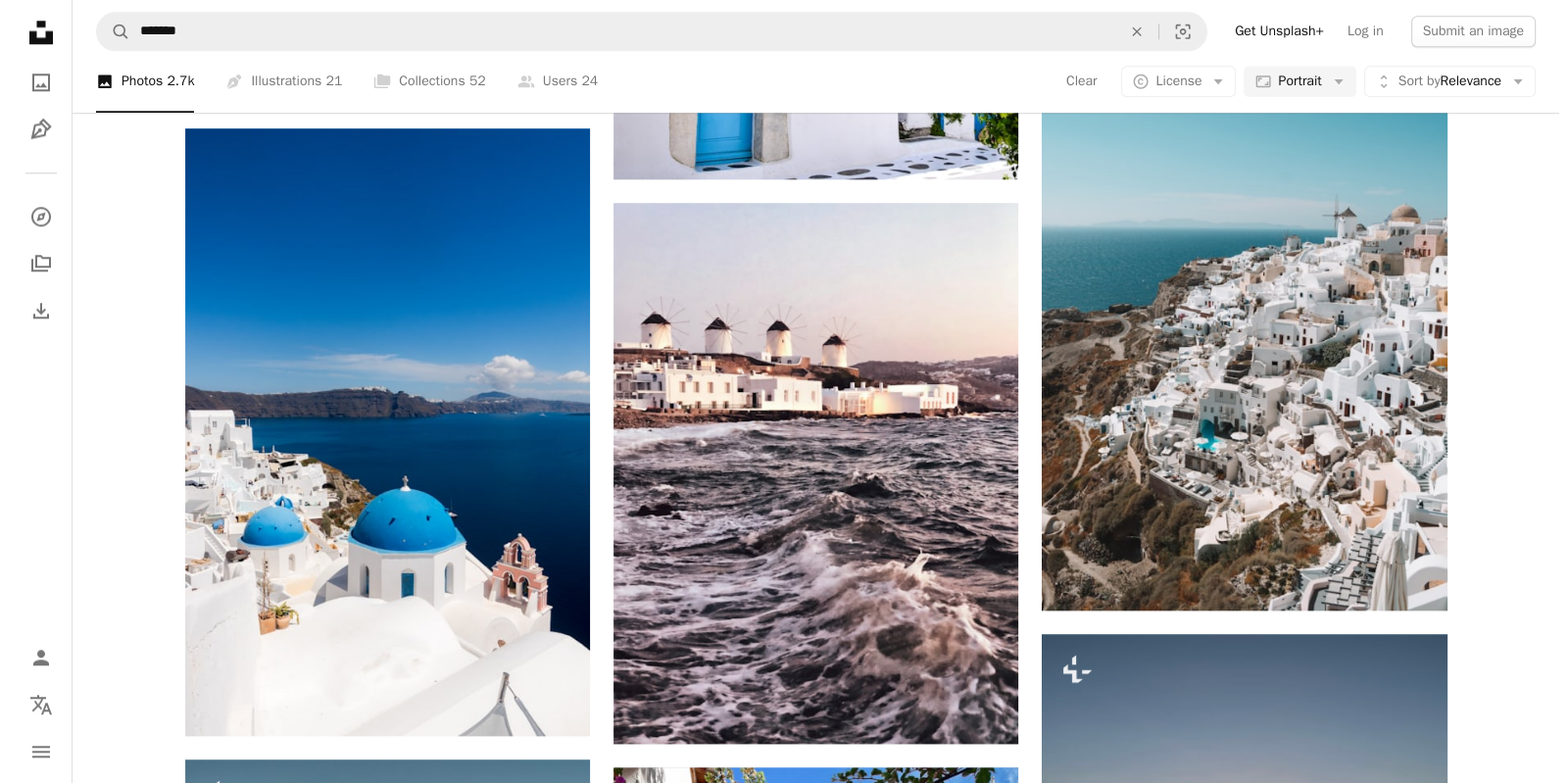 scroll, scrollTop: 2785, scrollLeft: 0, axis: vertical 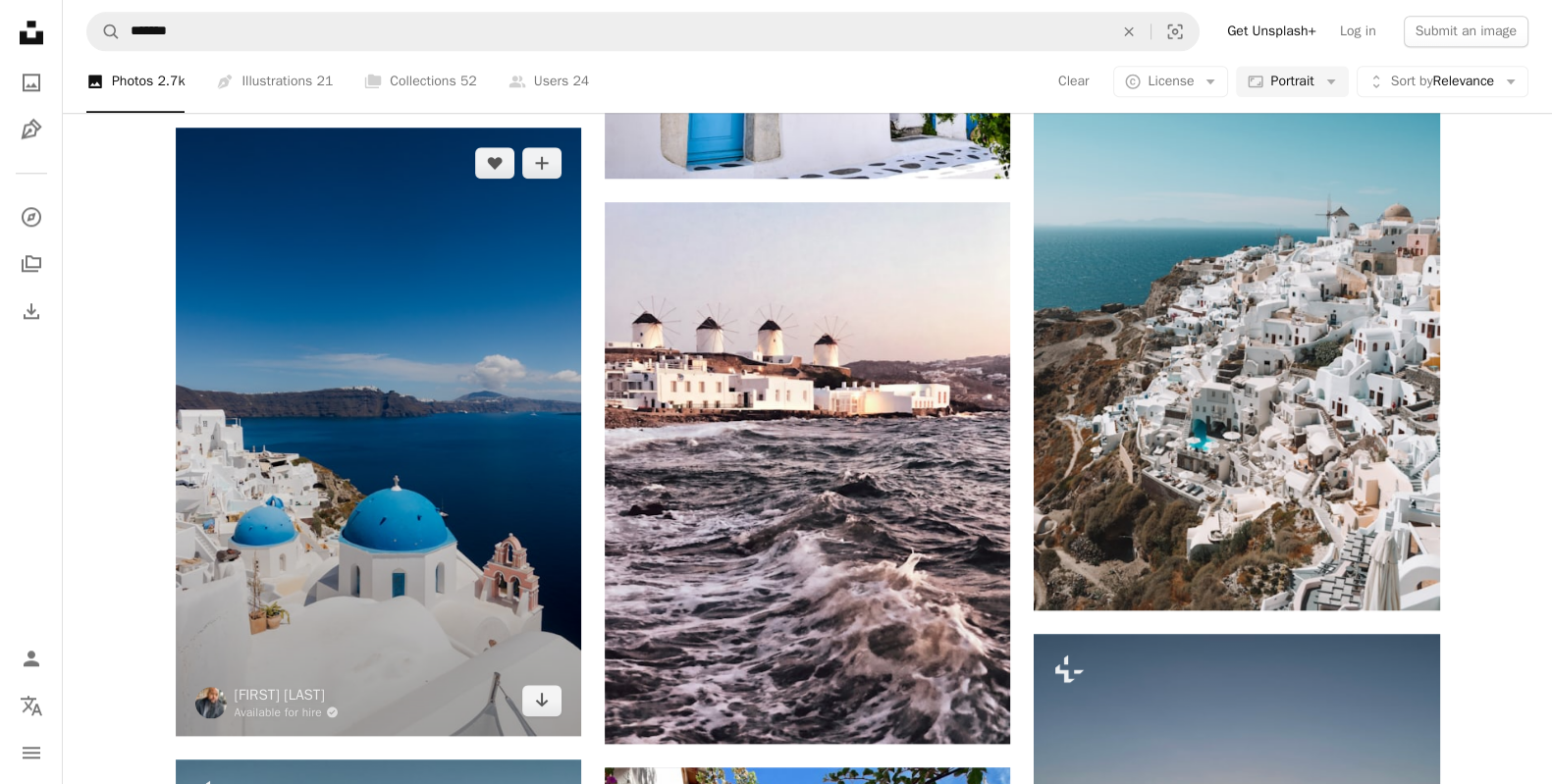 drag, startPoint x: 241, startPoint y: 331, endPoint x: 188, endPoint y: 331, distance: 53 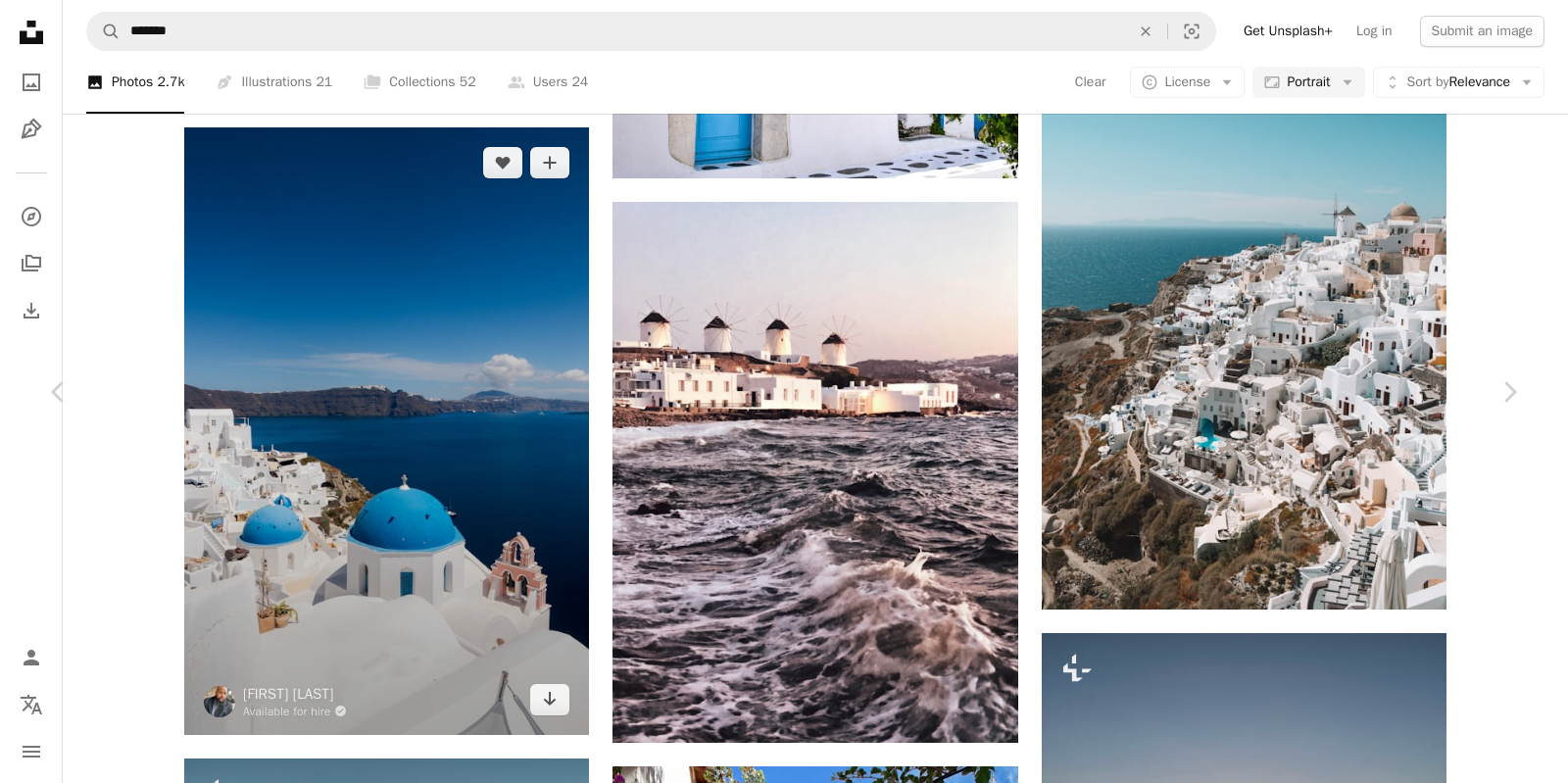 scroll, scrollTop: 267, scrollLeft: 0, axis: vertical 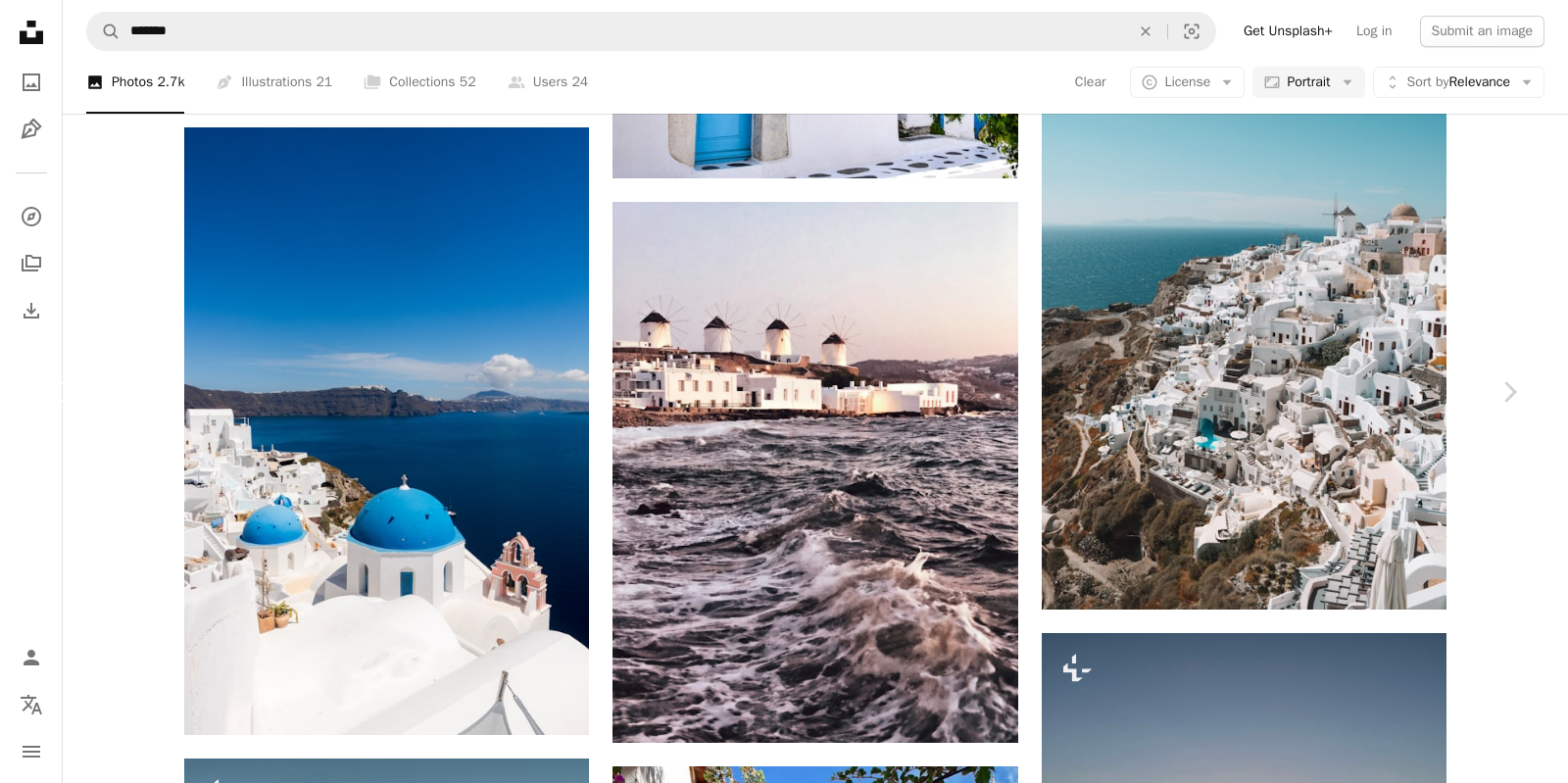 click on "Chevron left" at bounding box center [59, 392] 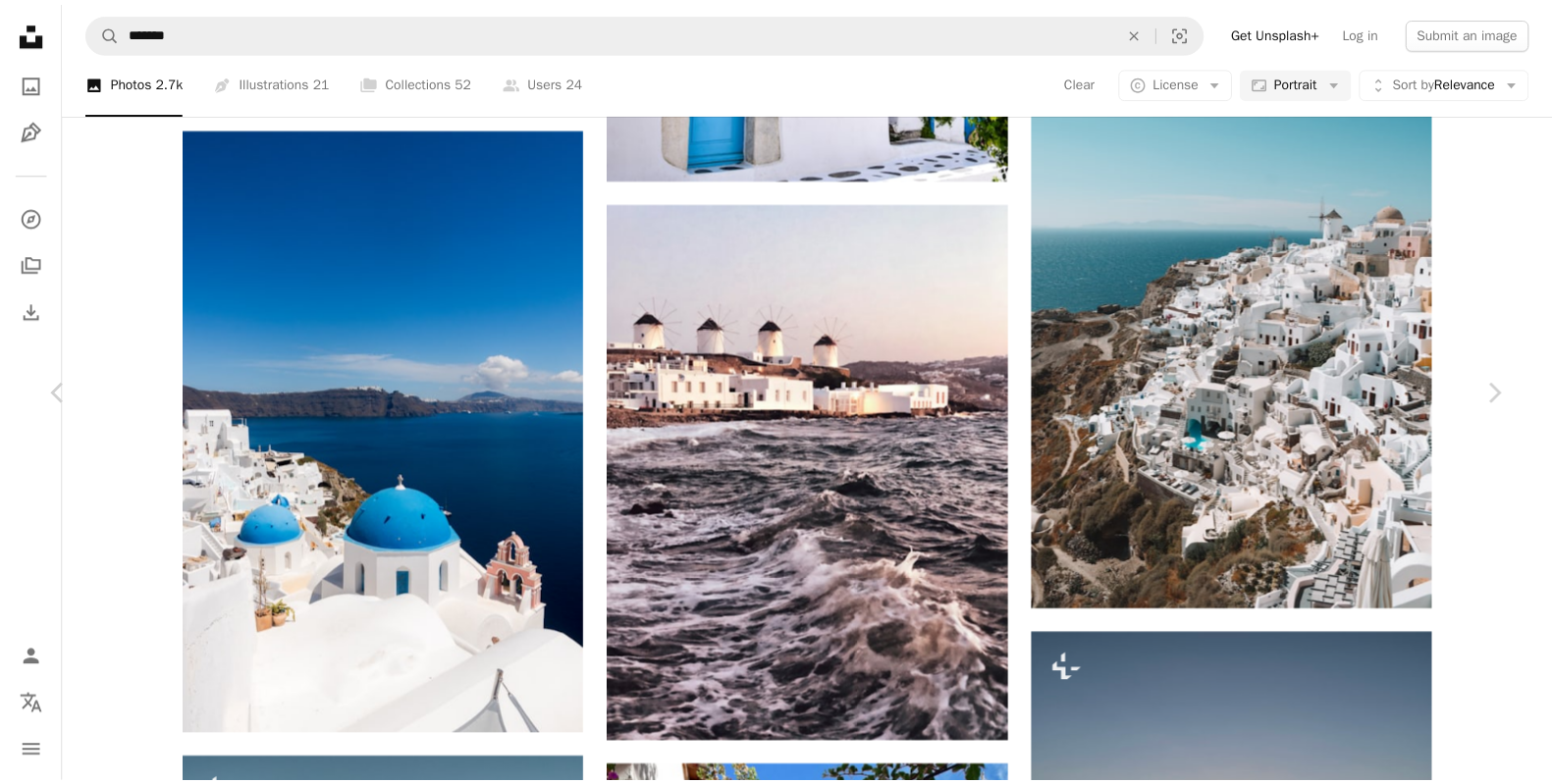 scroll, scrollTop: 0, scrollLeft: 0, axis: both 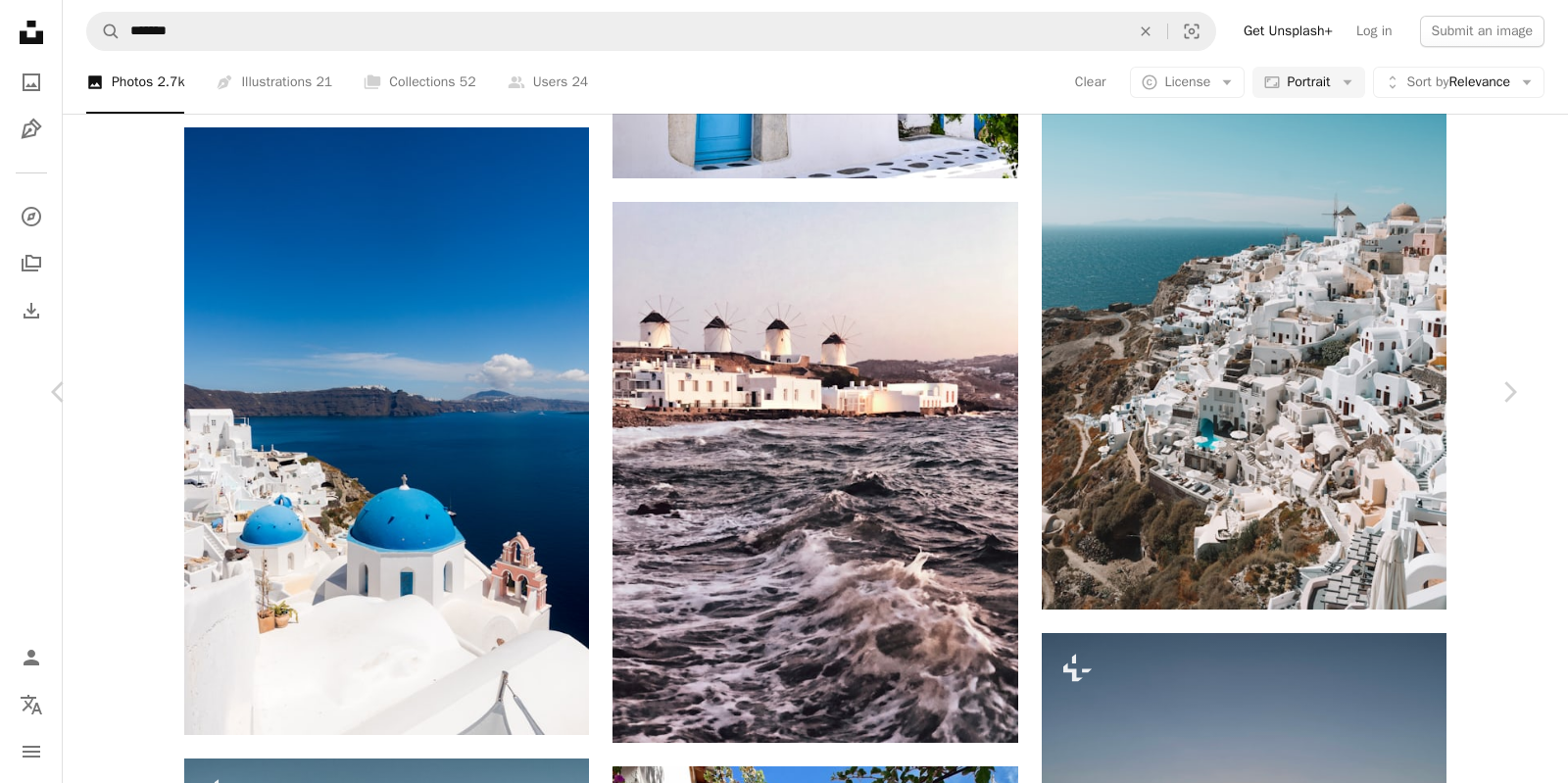 click on "An X shape Chevron left Chevron right Minimalism Life® For Unsplash+ A heart A plus sign A lock Download Zoom in A forward-right arrow Share More Actions A map marker [PLACE], [PLACE], [COUNTRY] Calendar outlined Published on [MONTH] [DAY], [YEAR] Safety Licensed under the Unsplash+ License sea sunset sunrise greece outdoors mykonos thessaloniki sunset view infinity pool infinity symbol mykonos greece greek islands sunrise landscape greece travel greece hotel mikonos Public domain images From this series Chevron right Plus sign for Unsplash+ Plus sign for Unsplash+ Plus sign for Unsplash+ Plus sign for Unsplash+ Plus sign for Unsplash+ Plus sign for Unsplash+ Plus sign for Unsplash+ Plus sign for Unsplash+ Plus sign for Unsplash+ Plus sign for Unsplash+ Related images Plus sign for Unsplash+ A heart A plus sign [FIRST] [LAST] For Unsplash+ A lock Download Plus sign for Unsplash+ A heart A plus sign [FIRST] [LAST] For Unsplash+ A lock Download Plus sign for Unsplash+ A heart A plus sign Getty Images For For" at bounding box center (784, 8007) 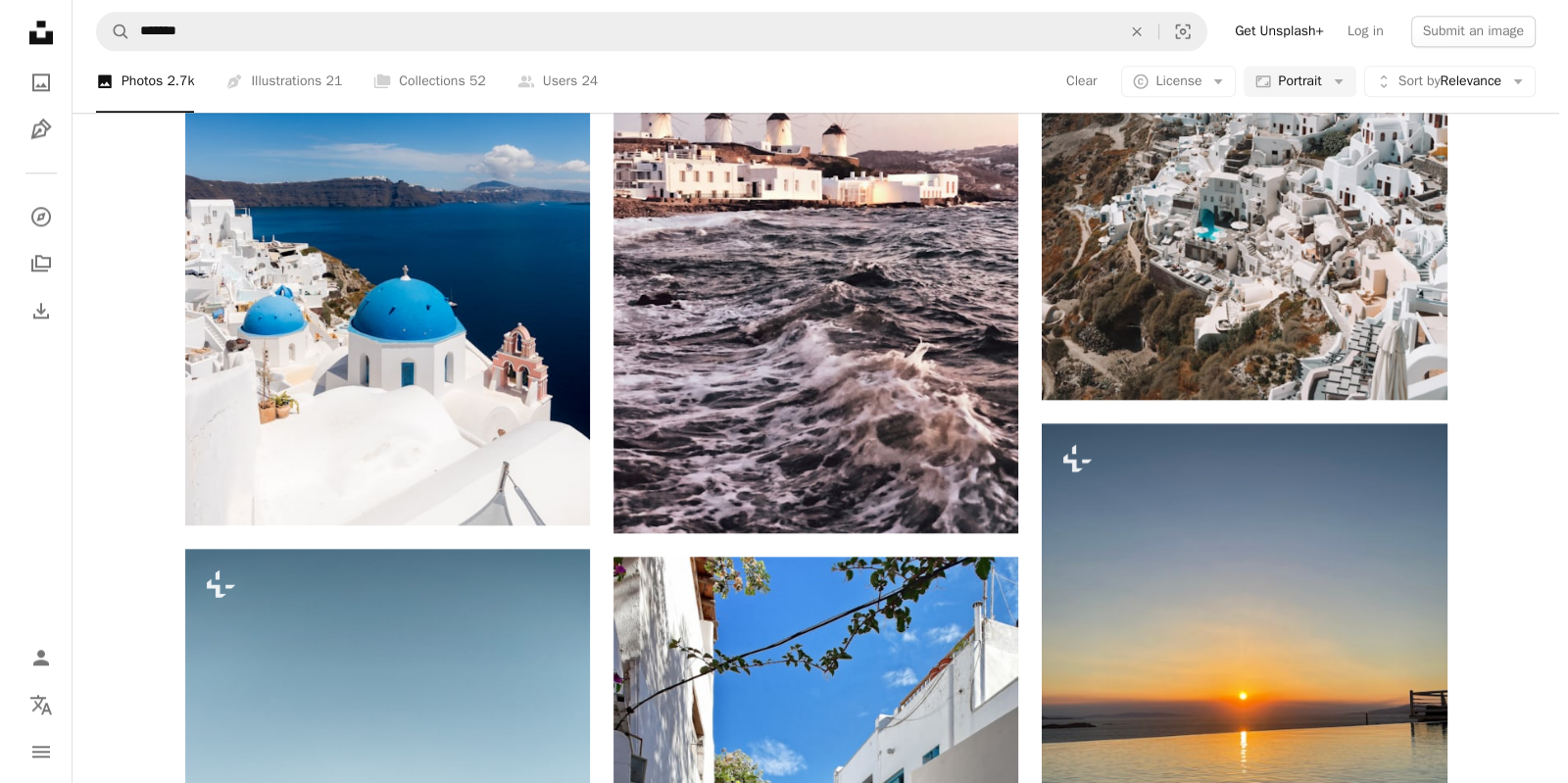 scroll, scrollTop: 2986, scrollLeft: 0, axis: vertical 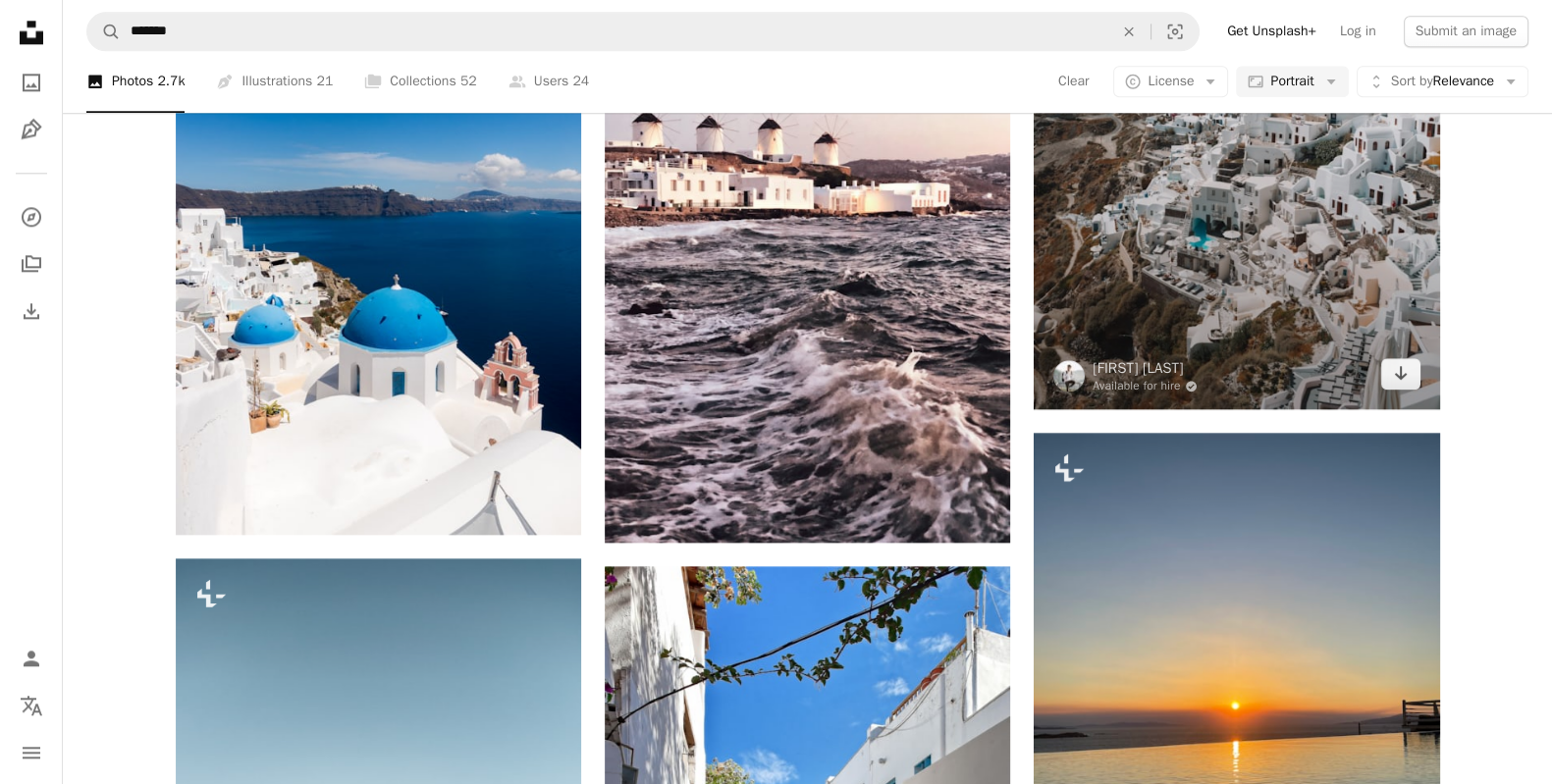click at bounding box center (1236, 105) 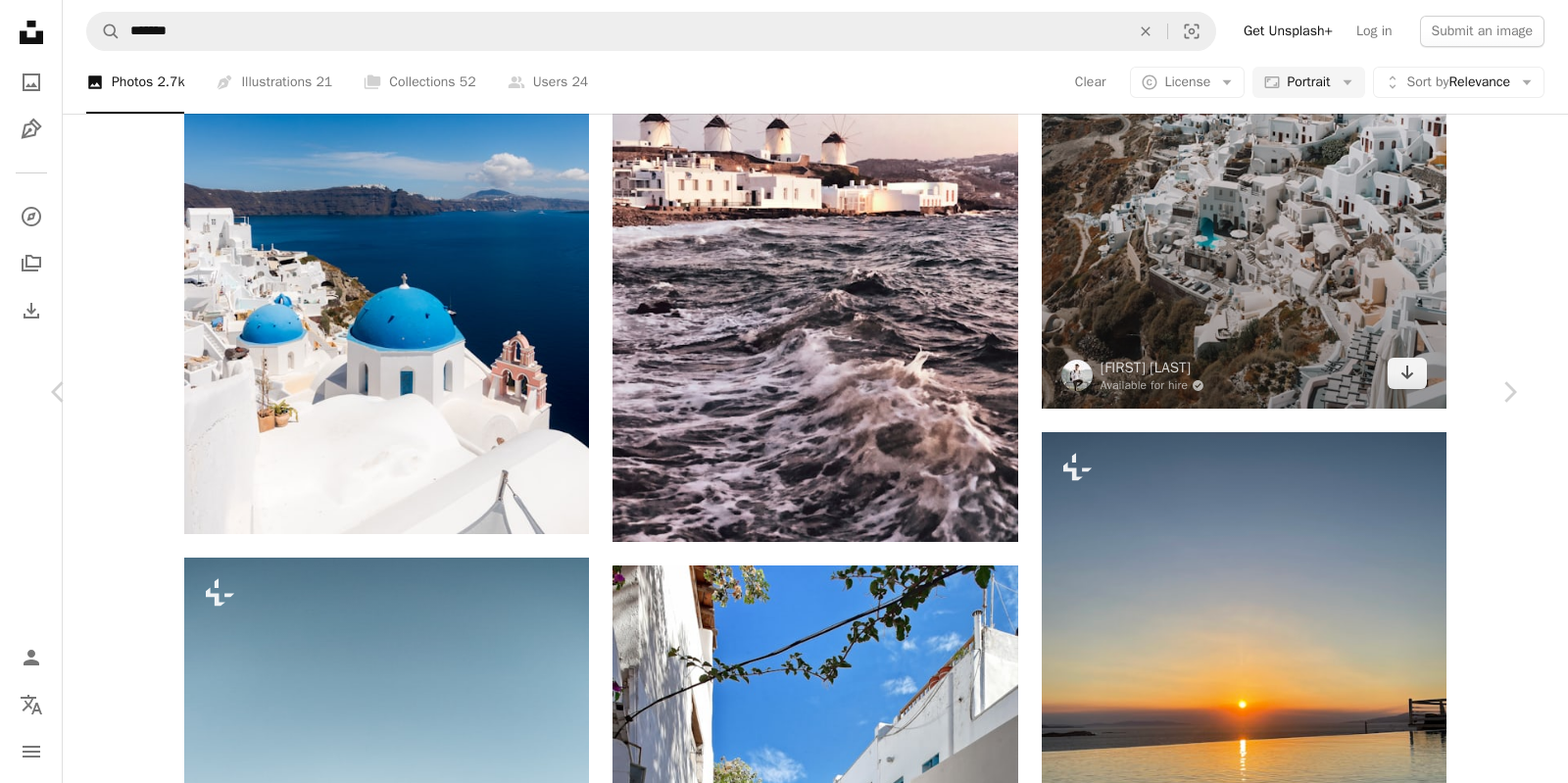scroll, scrollTop: 430, scrollLeft: 0, axis: vertical 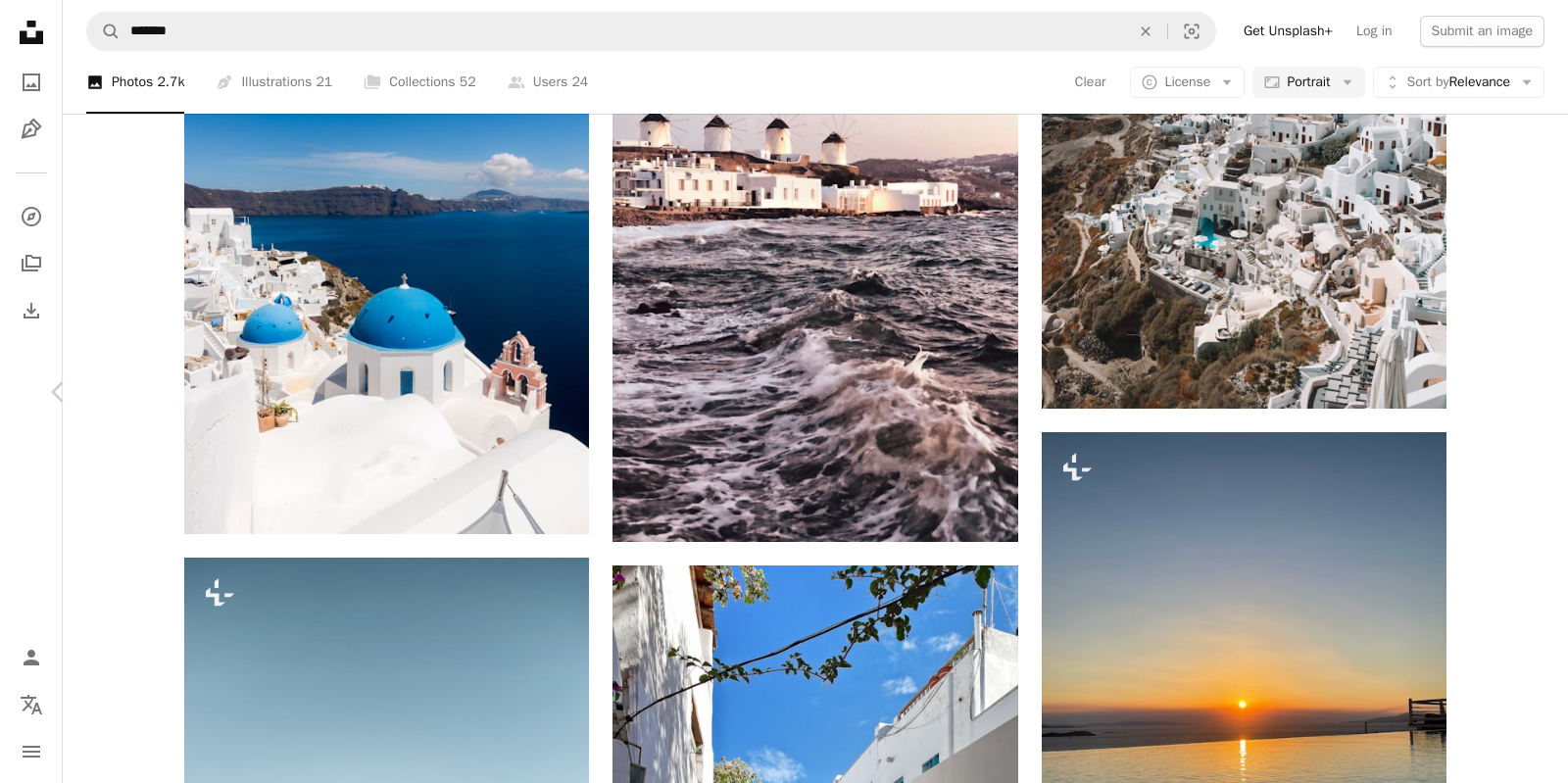 click on "Chevron right" at bounding box center (1509, 392) 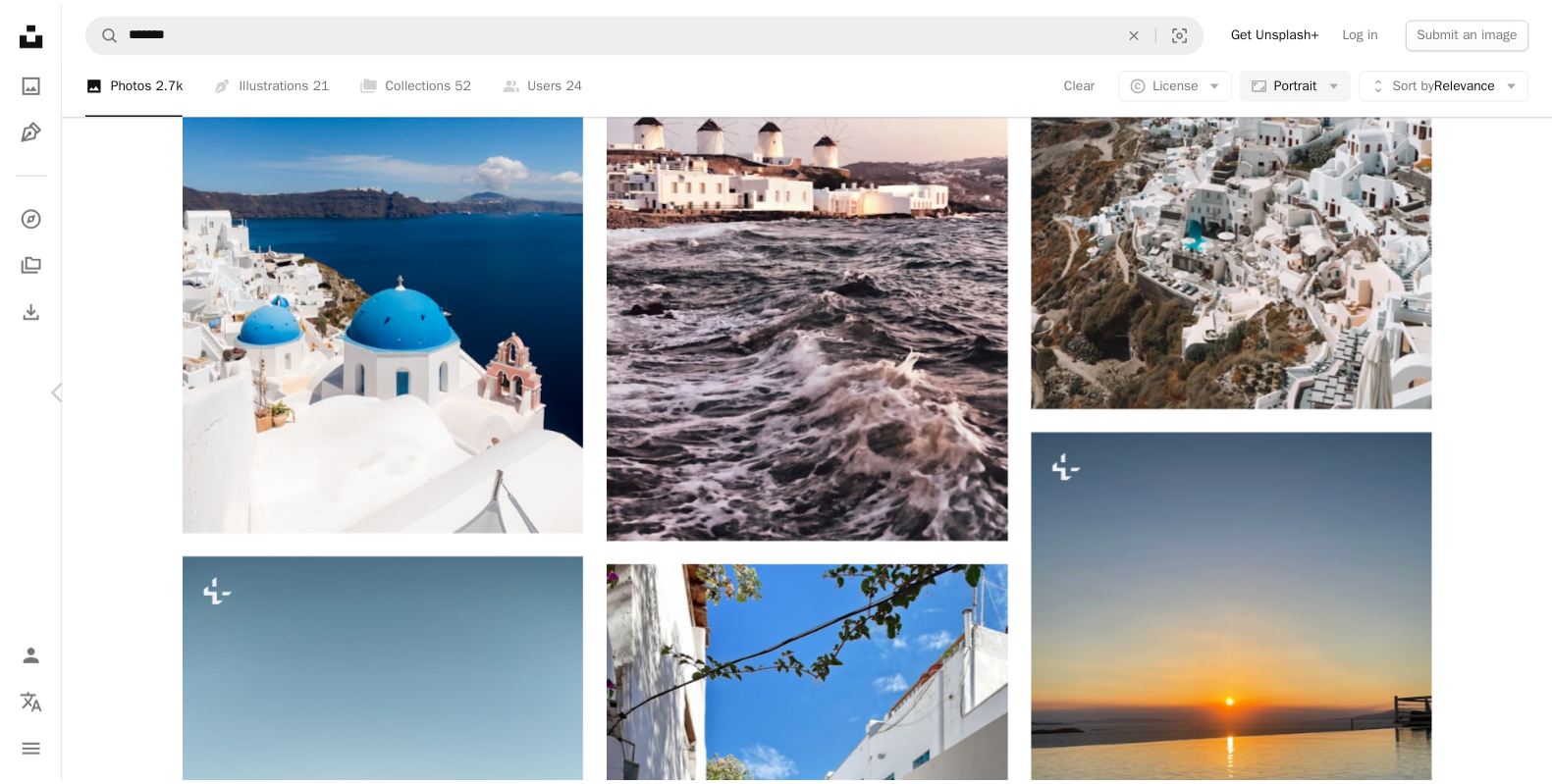 scroll, scrollTop: 0, scrollLeft: 0, axis: both 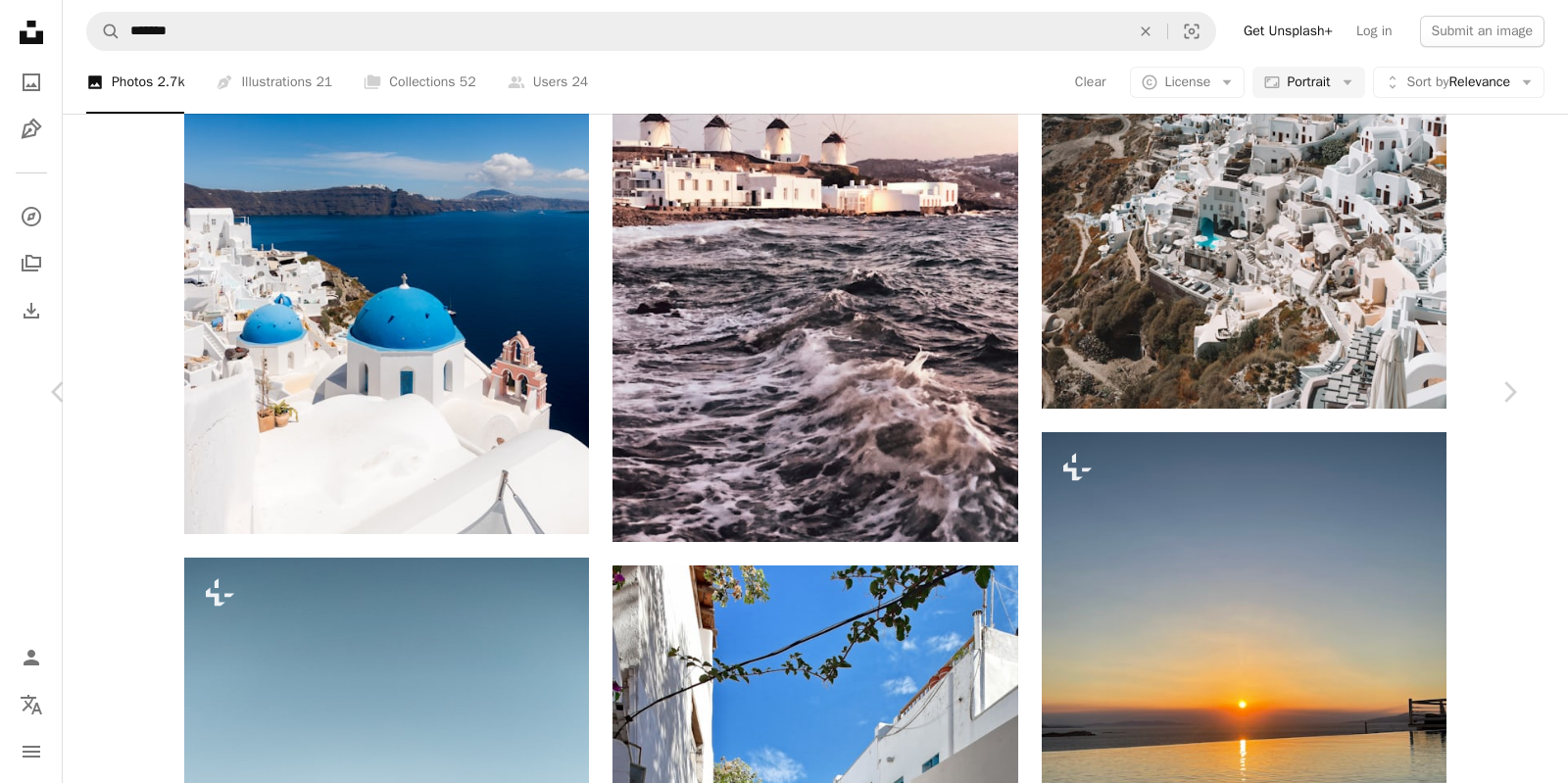 click on "An X shape Chevron left Chevron right [FIRST] [LAST] [FIRST] A heart A plus sign Download free Chevron down Zoom in Views 705,956 Downloads 8,037 Featured in Photos A forward-right arrow Share Info icon Info More Actions A map marker Mýkonos, [COUNTRY] Calendar outlined Published on February 3, 2021 Camera Canon, EOS 1200D Safety Free to use under the Unsplash License house [COUNTRY] mykonos mykonos [COUNTRY] cyclades building city road street urban path town sidewalk alley pavement alleyway walkway handrail banister flagstone HD Wallpapers Browse premium related images on iStock | Save 20% with code UNSPLASH20 View more on iStock ↗ Related images A heart A plus sign [FIRST] [LAST] Available for hire A checkmark inside of a circle Arrow pointing down Plus sign for Unsplash+ A heart A plus sign [SERVICE] For Unsplash+ A lock Download A heart A plus sign [FIRST] [LAST] Arrow pointing down A heart A plus sign [FIRST] [LAST] Arrow pointing down A heart A plus sign [FIRST] Available for hire A heart" at bounding box center (784, 7806) 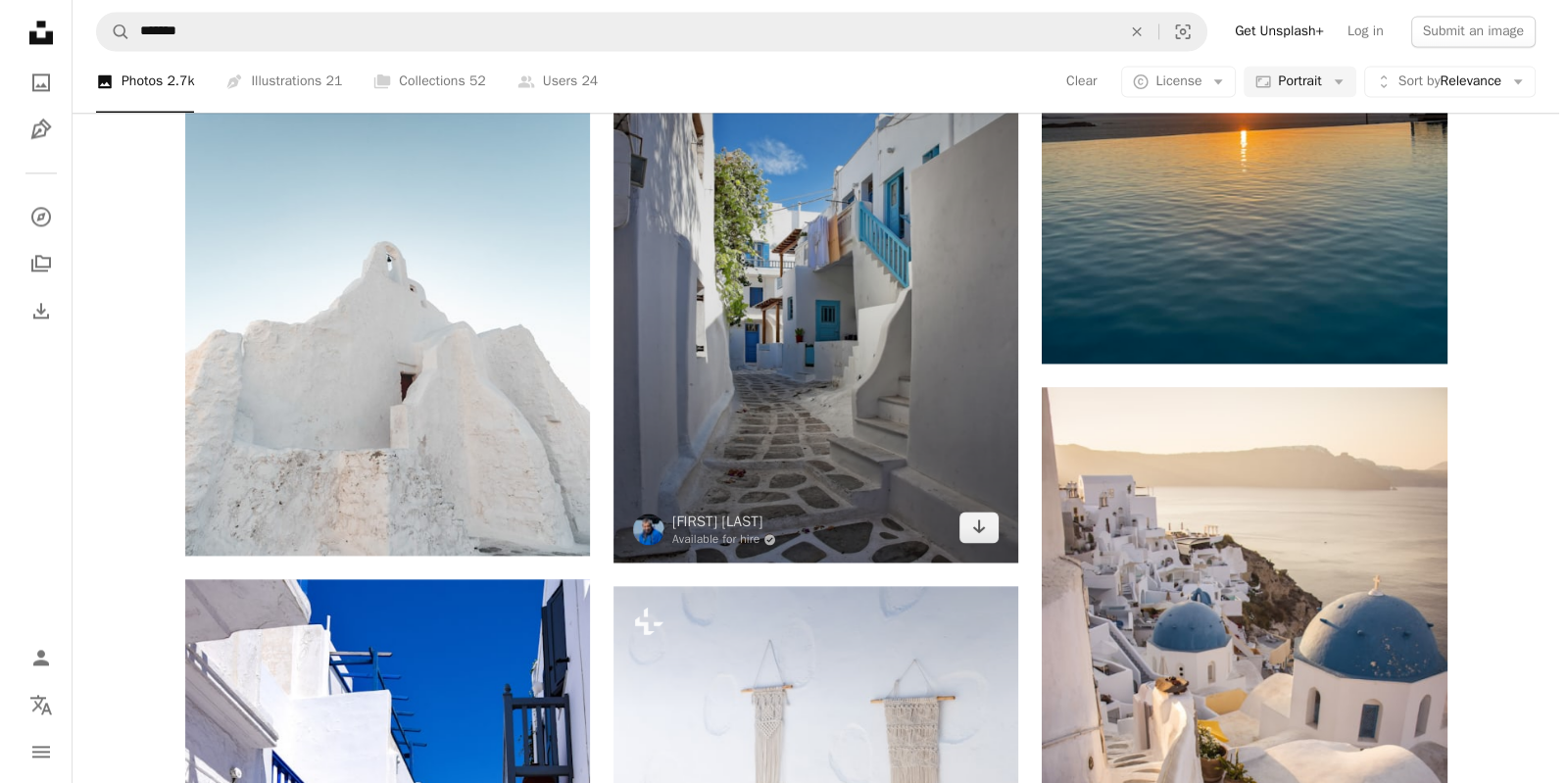 scroll, scrollTop: 3596, scrollLeft: 0, axis: vertical 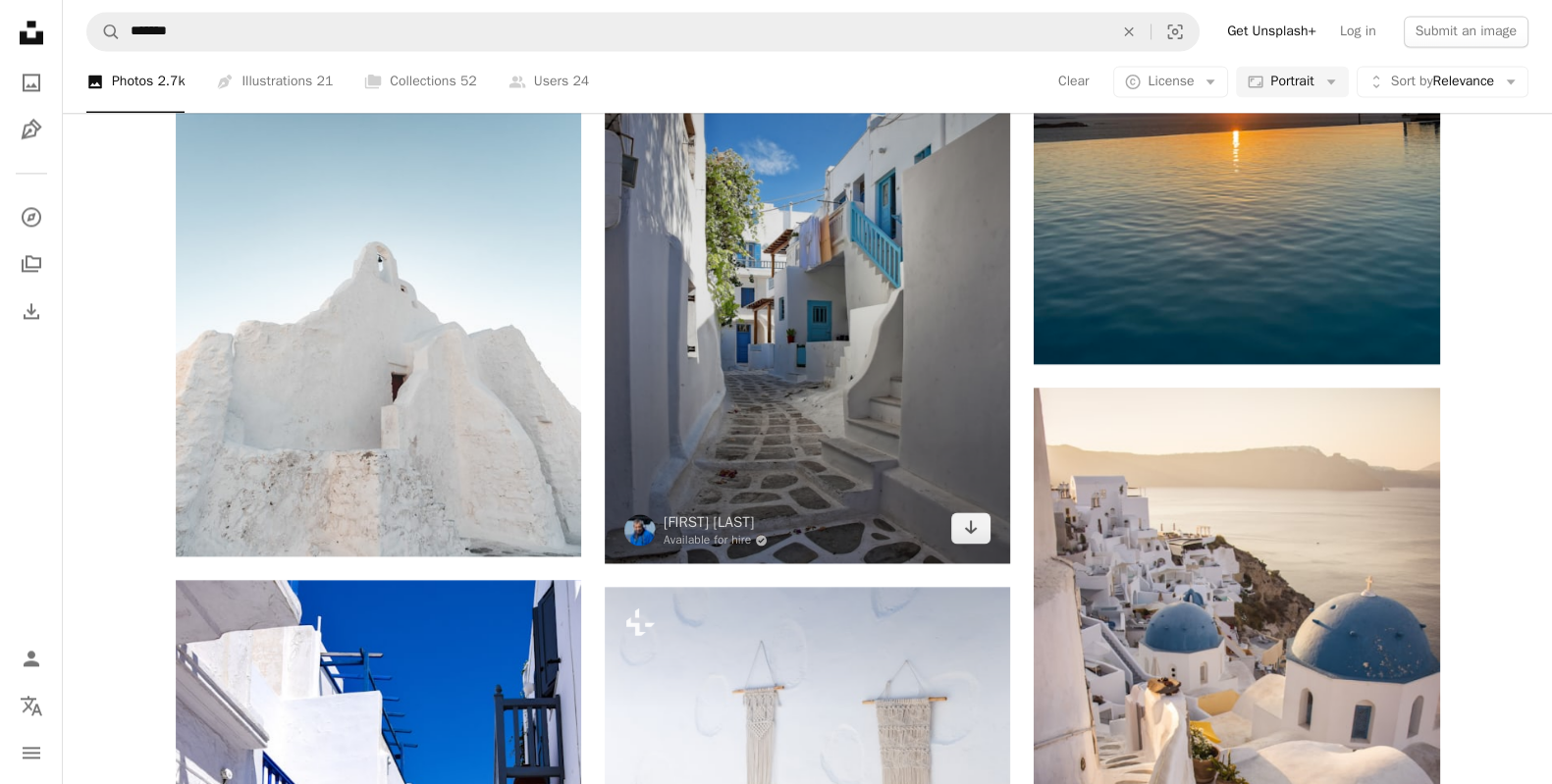 click at bounding box center (807, 260) 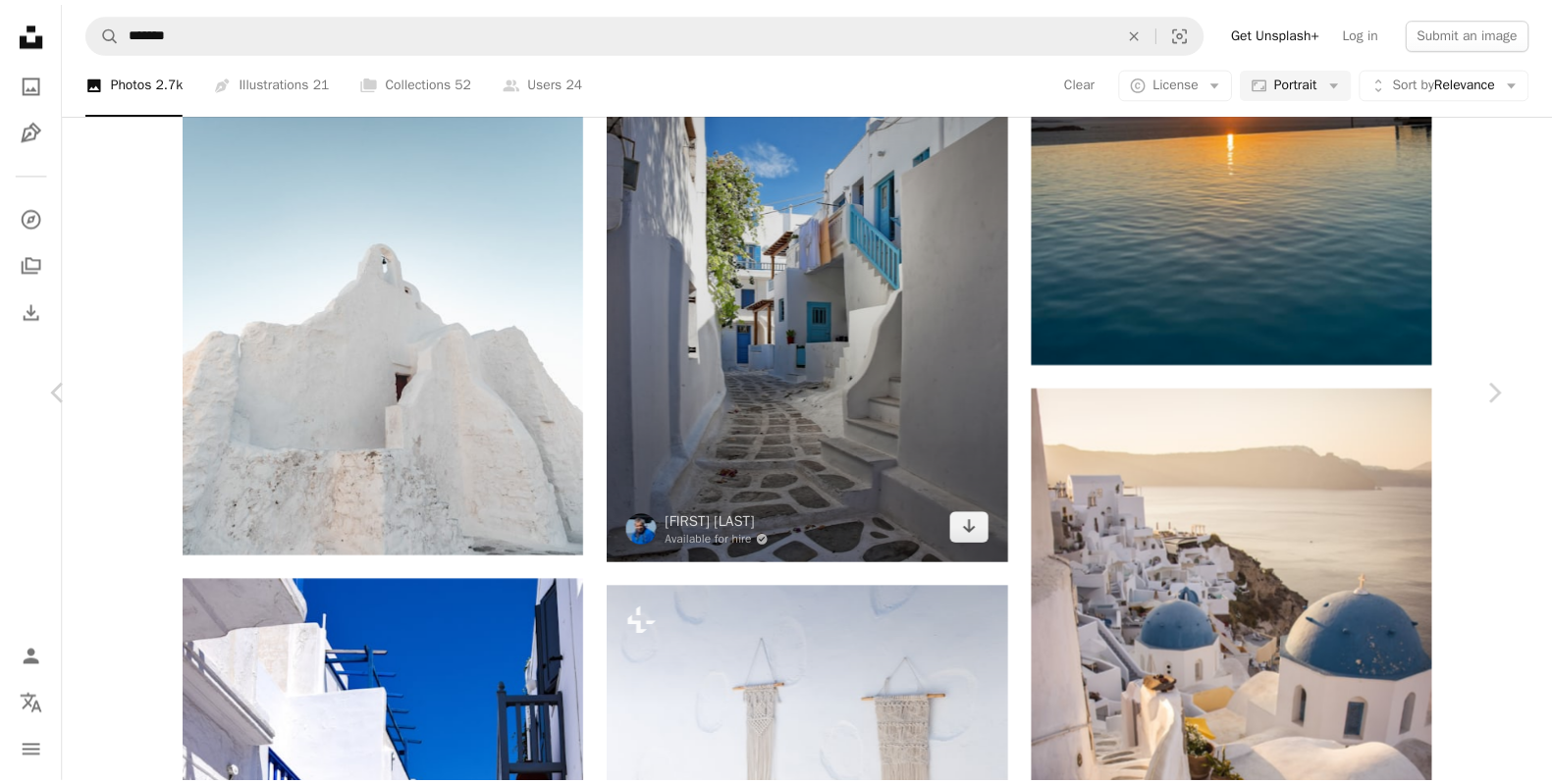 scroll, scrollTop: 83, scrollLeft: 0, axis: vertical 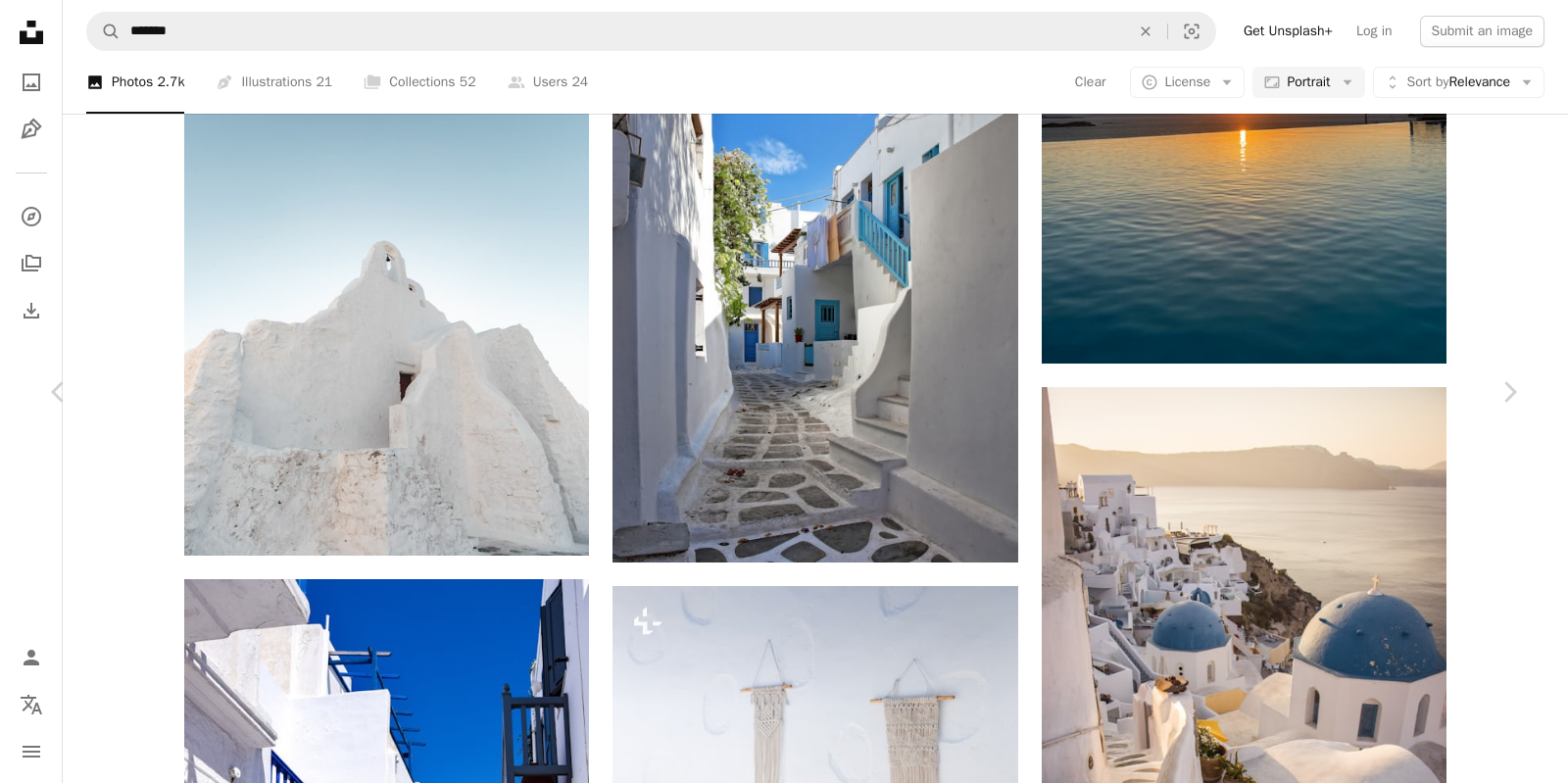 click on "An X shape Chevron left Chevron right [FIRST] [LAST] Available for hire A checkmark inside of a circle A heart A plus sign Download free Chevron down Zoom in Views 844,312 Downloads 12,705 A forward-right arrow Share Info icon Info More Actions Mikonos 999 A map marker Mykonos, [CITY], [COUNTRY] Calendar outlined Published on [DATE], [YEAR] Camera Canon EOS 5D Mark II Safety Free to use under the Unsplash License city plant wood street greece urban window clothes shadow door tourism balcony tiles stair vacations handrail mikonos building blue road HD Wallpapers Browse premium related images on iStock | Save 20% with code UNSPLASH20 View more on iStock ↗ Related images A heart A plus sign [FIRST] [LAST] Arrow pointing down Plus sign for Unsplash+ A heart A plus sign [FIRST] [LAST] For Unsplash+ A lock Download A heart A plus sign [FIRST] [LAST] Arrow pointing down A heart A plus sign [FIRST] [LAST] Arrow pointing down A heart A plus sign [FIRST] [LAST] Arrow pointing down A heart A plus sign [FIRST] [LAST] For" at bounding box center [784, 7197] 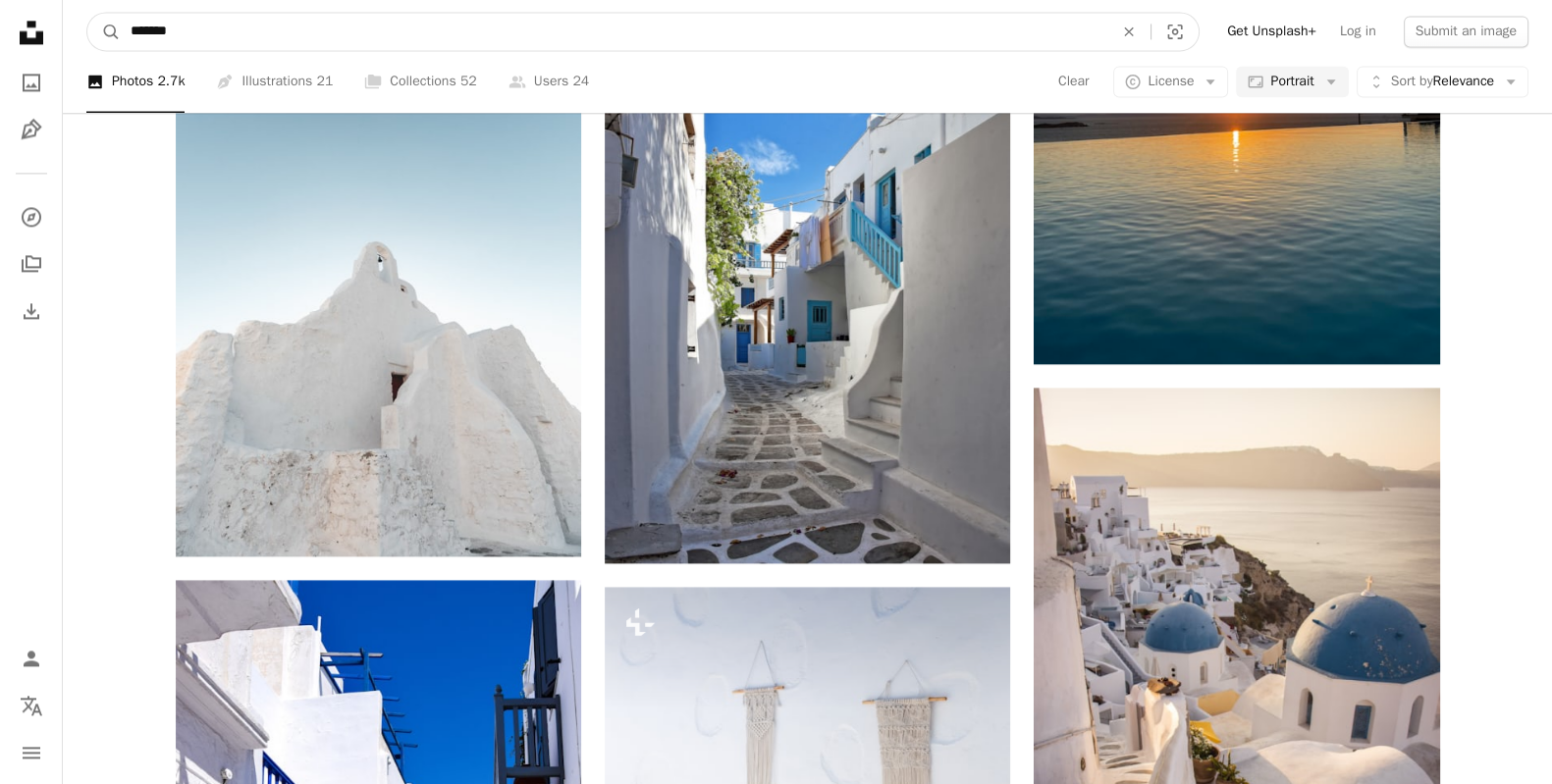 click on "*******" at bounding box center [614, 31] 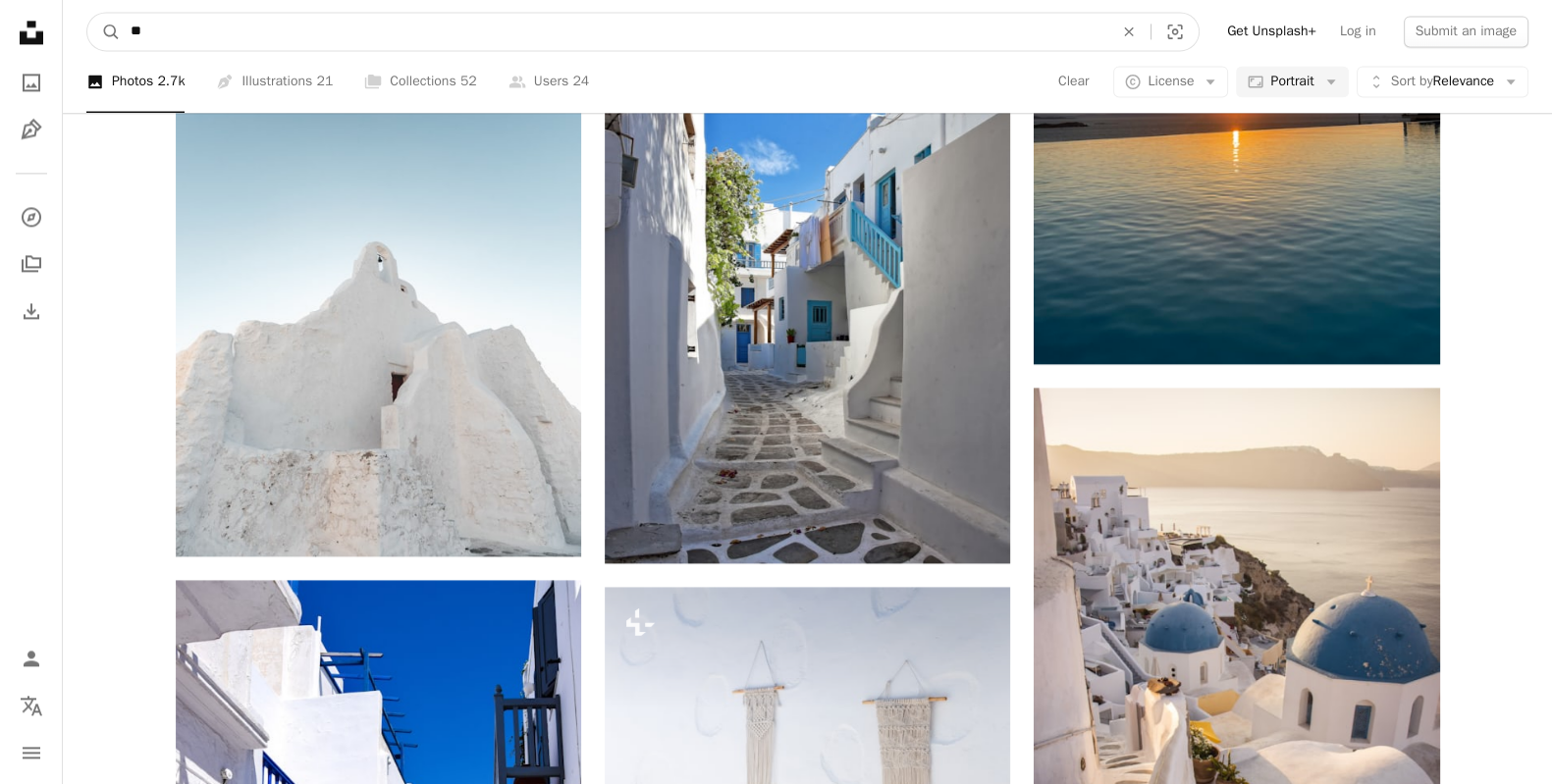type on "*" 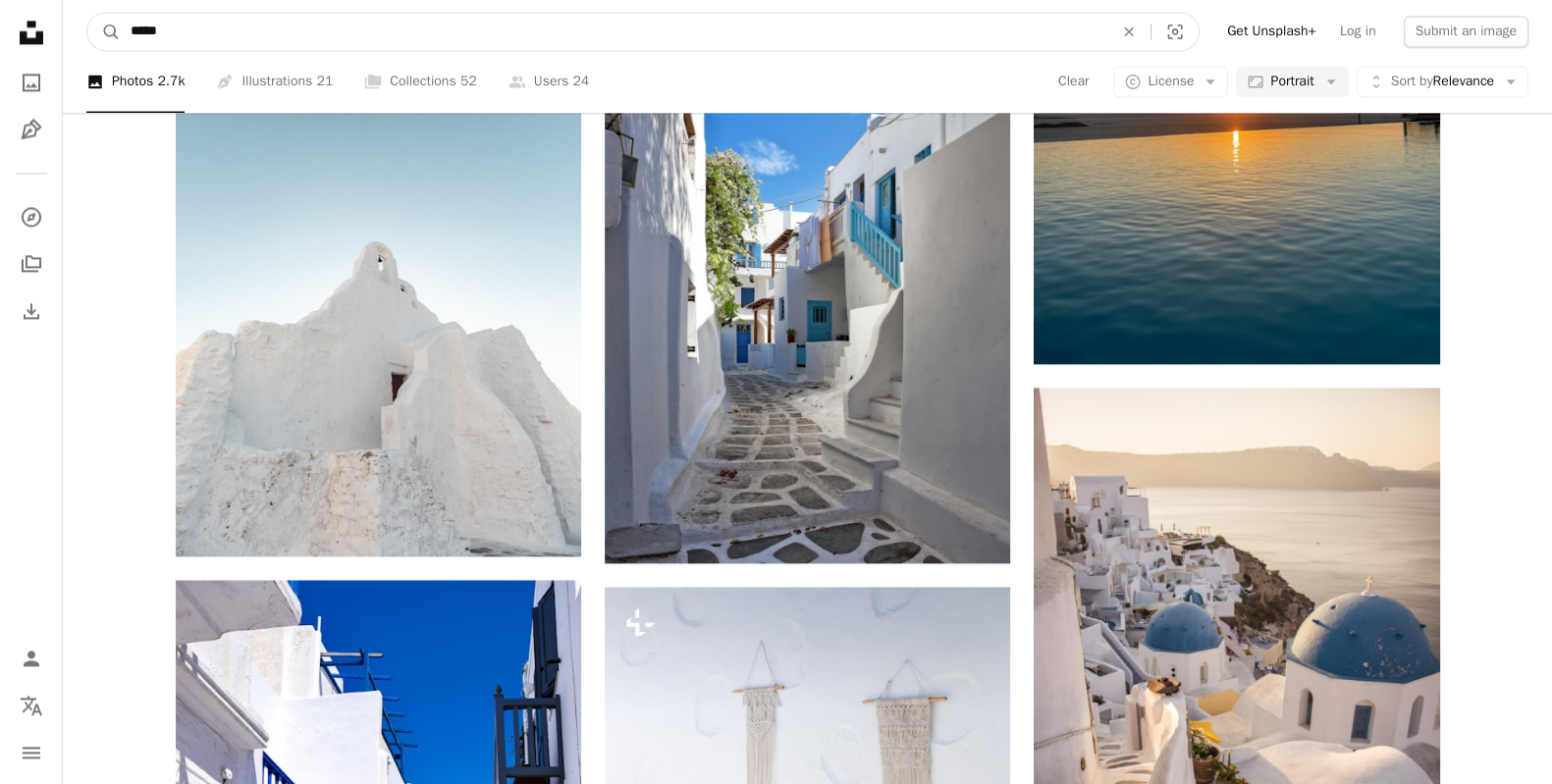type on "*****" 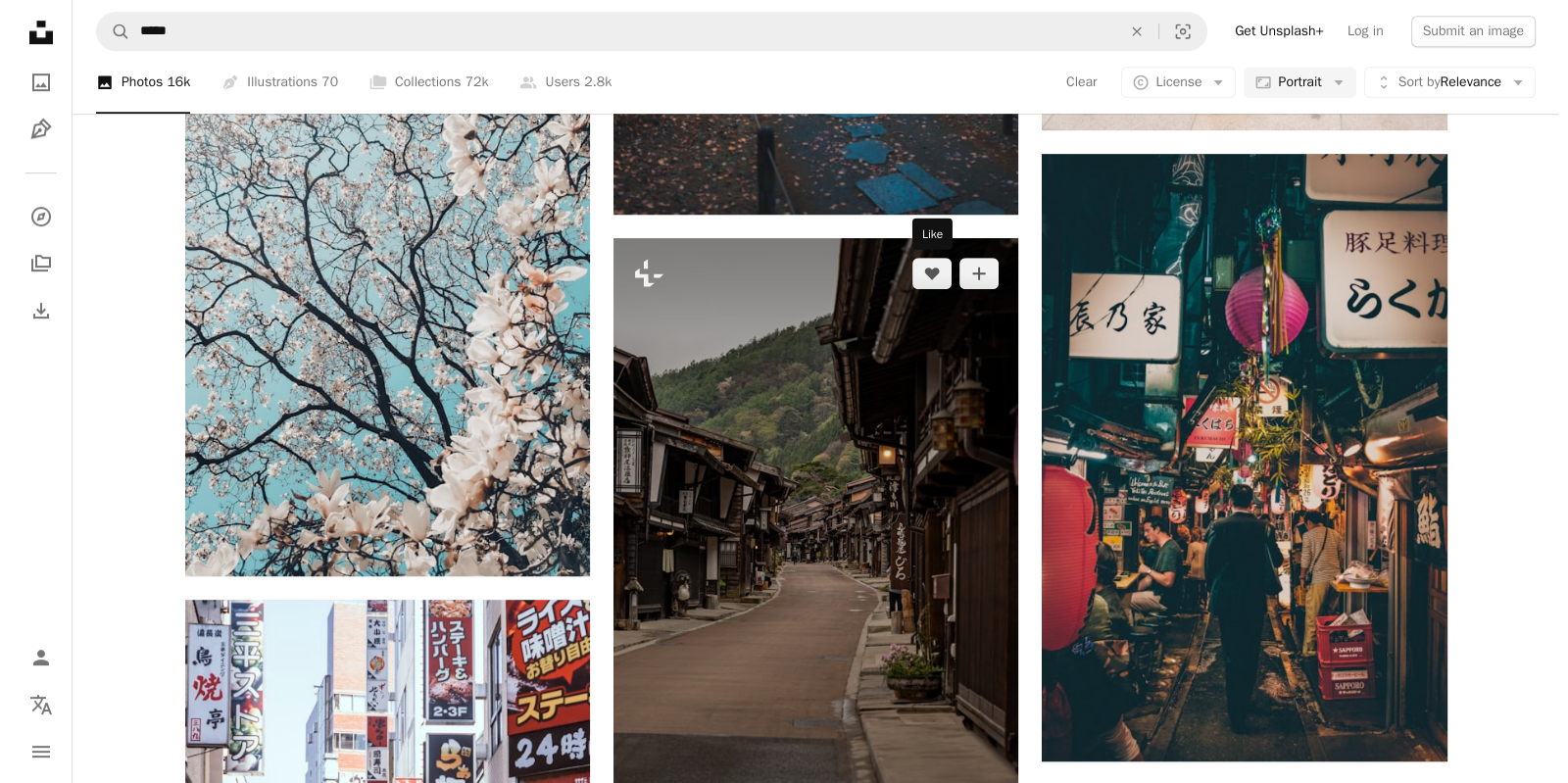 scroll, scrollTop: 1518, scrollLeft: 0, axis: vertical 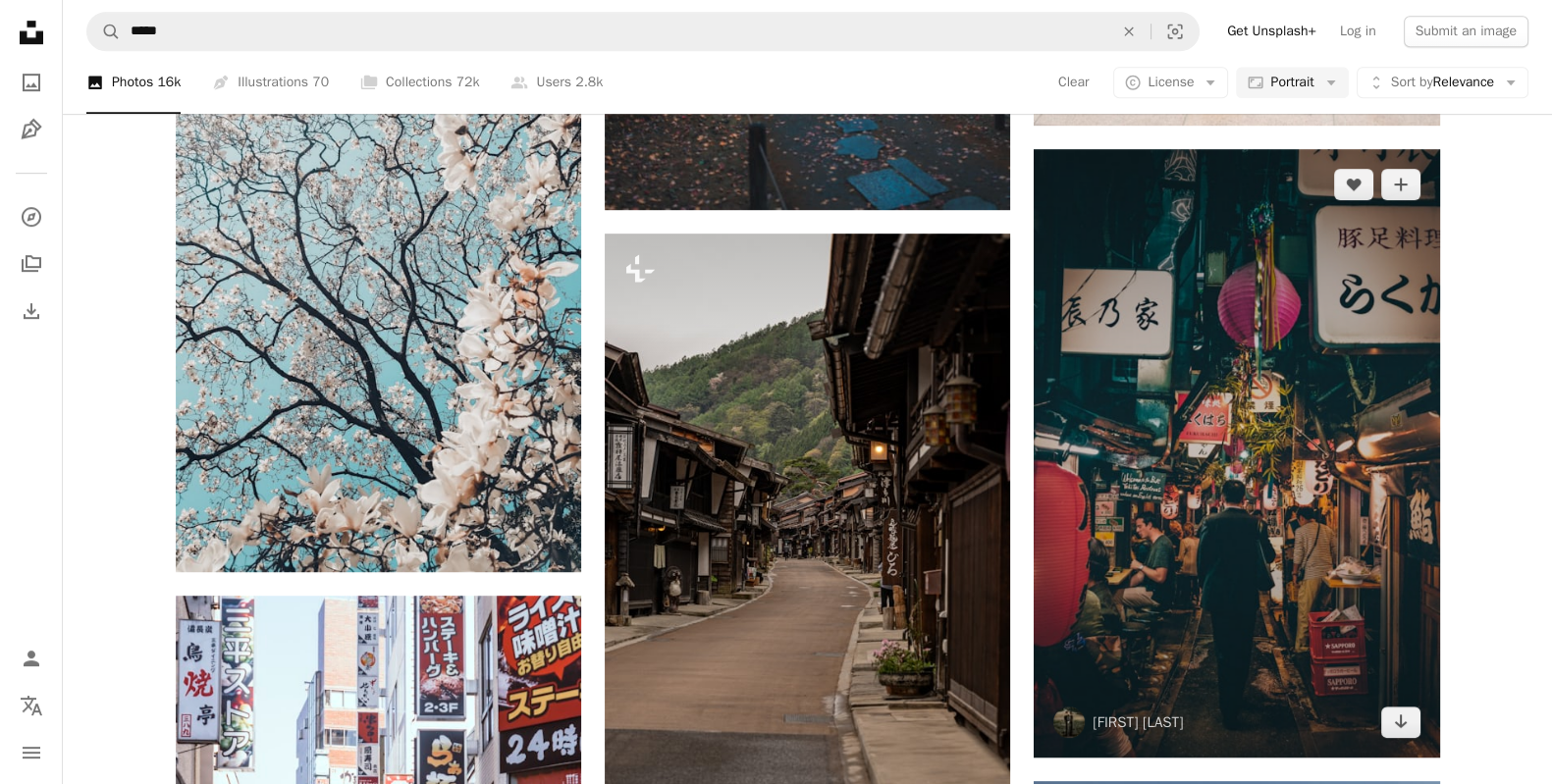 click at bounding box center (1236, 453) 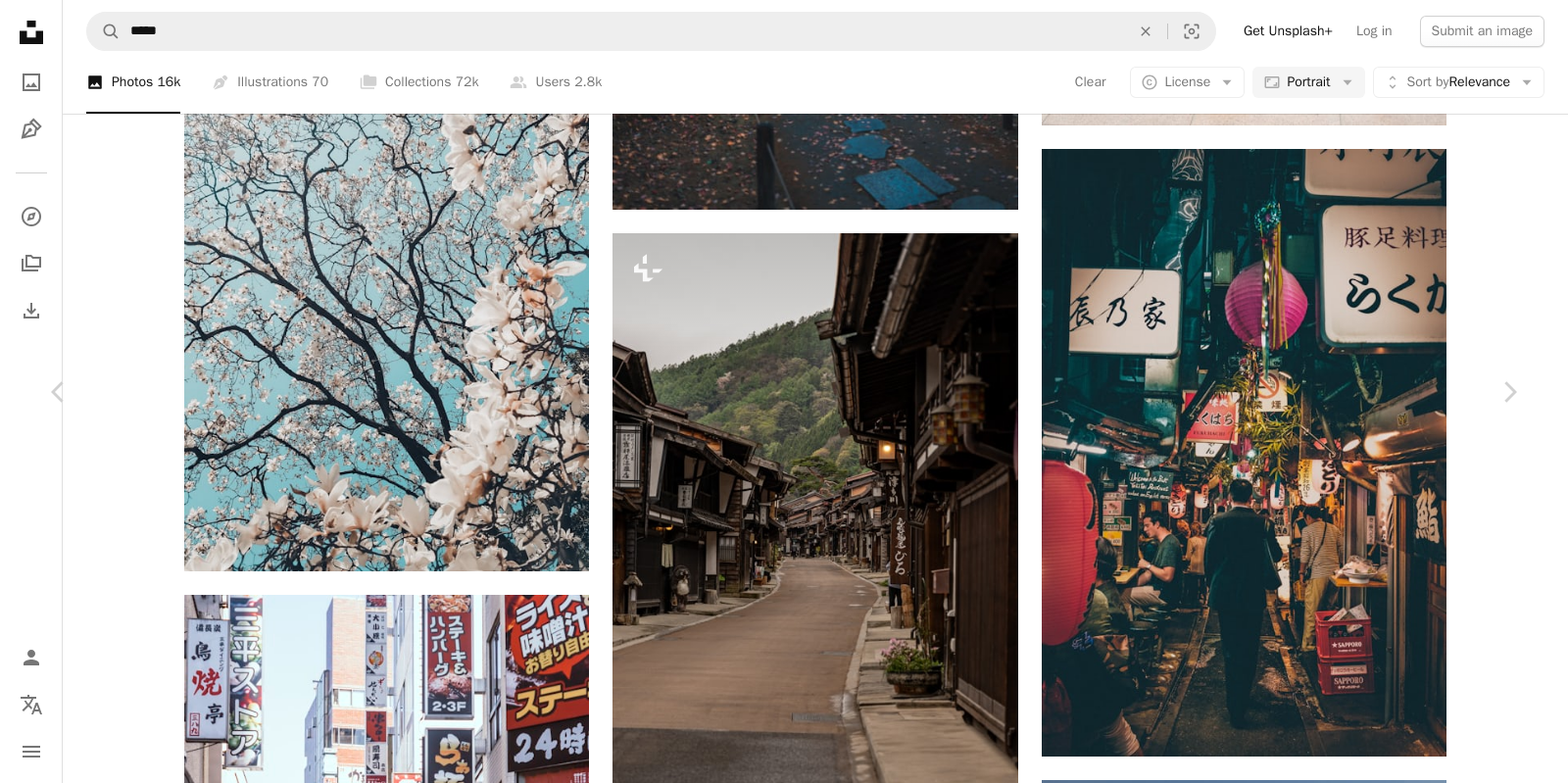 scroll, scrollTop: 122, scrollLeft: 0, axis: vertical 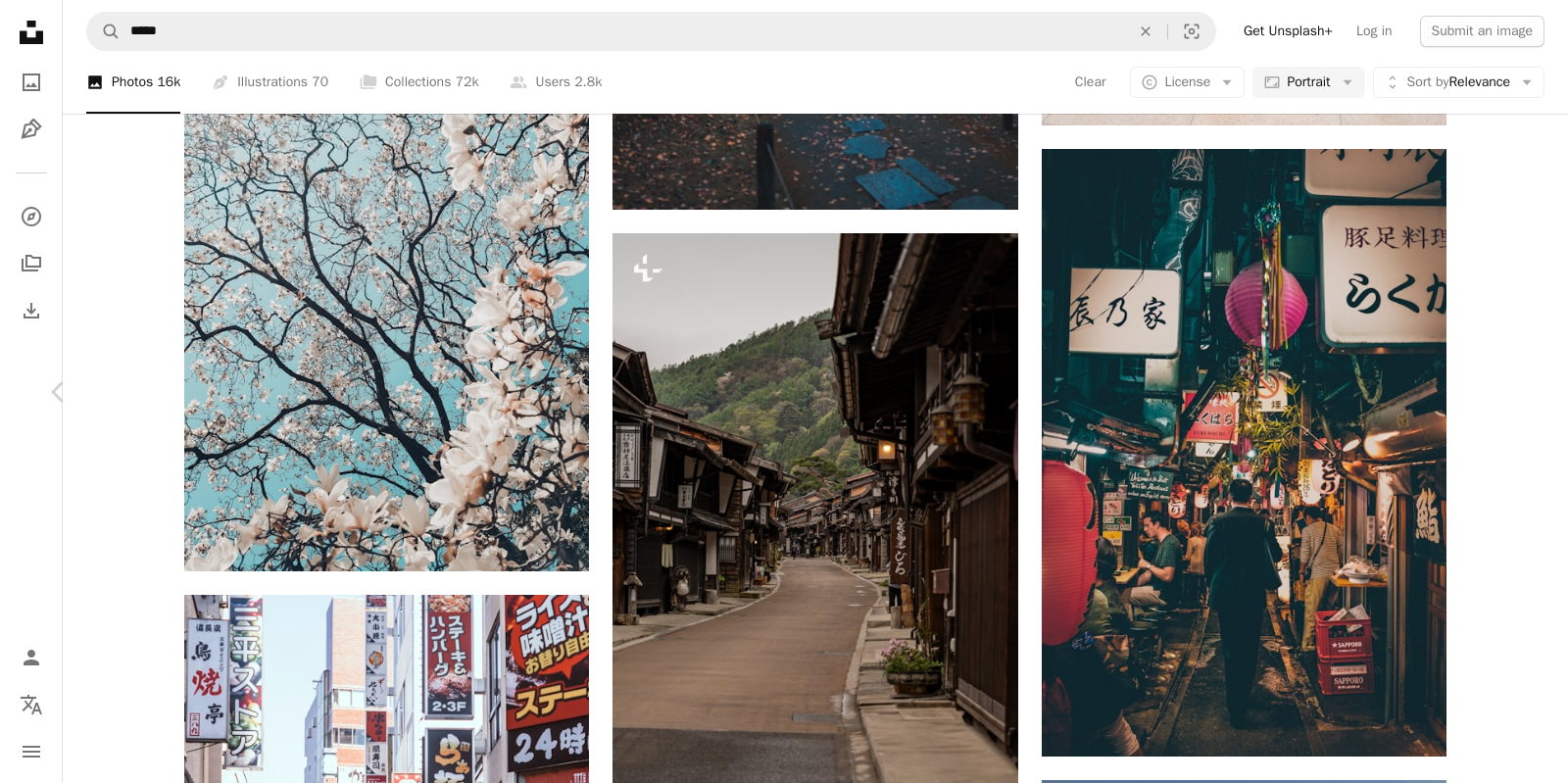 click on "Chevron right" at bounding box center (1509, 392) 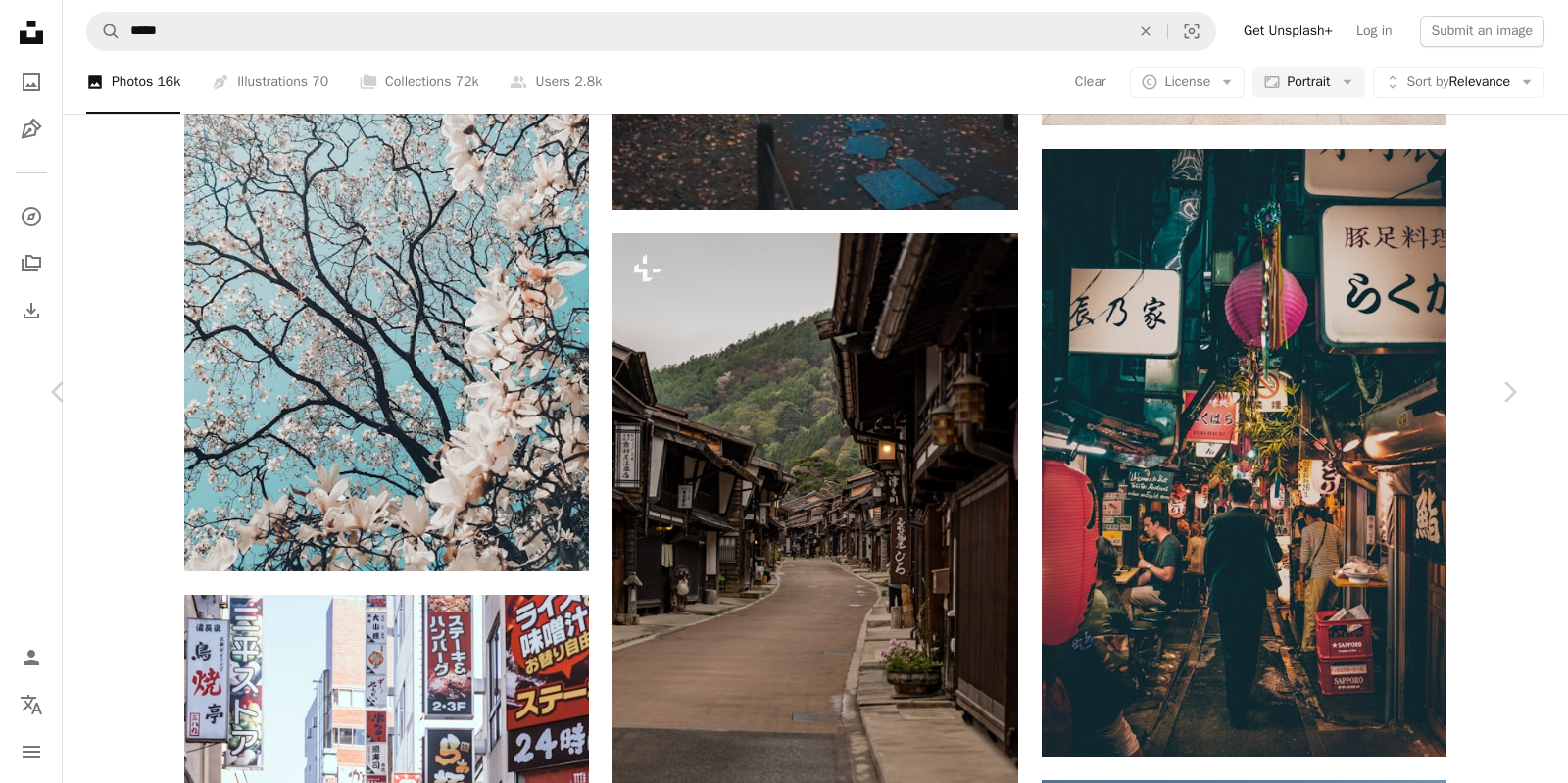 scroll, scrollTop: 274, scrollLeft: 0, axis: vertical 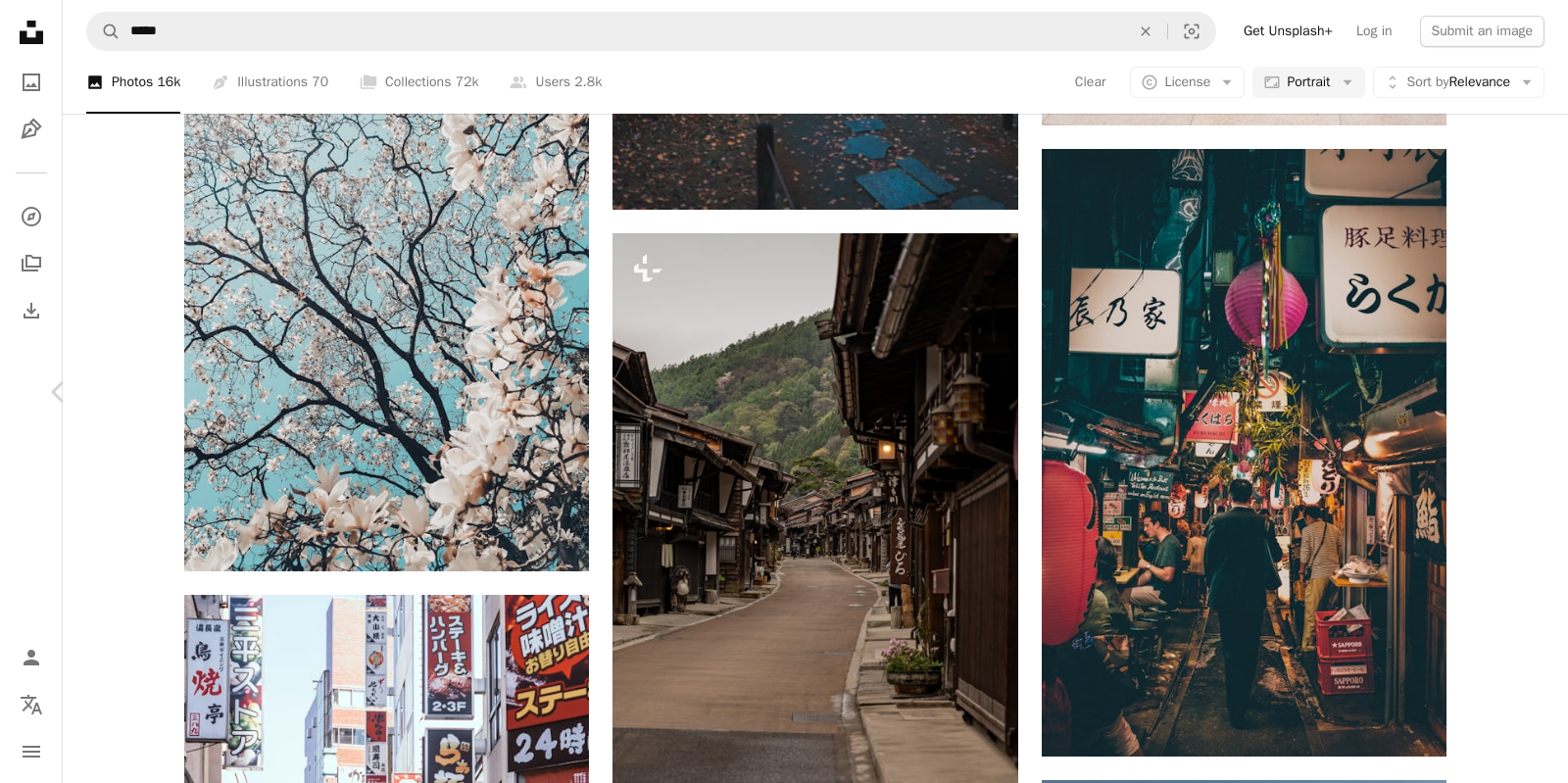 click on "Chevron right" at bounding box center [1509, 392] 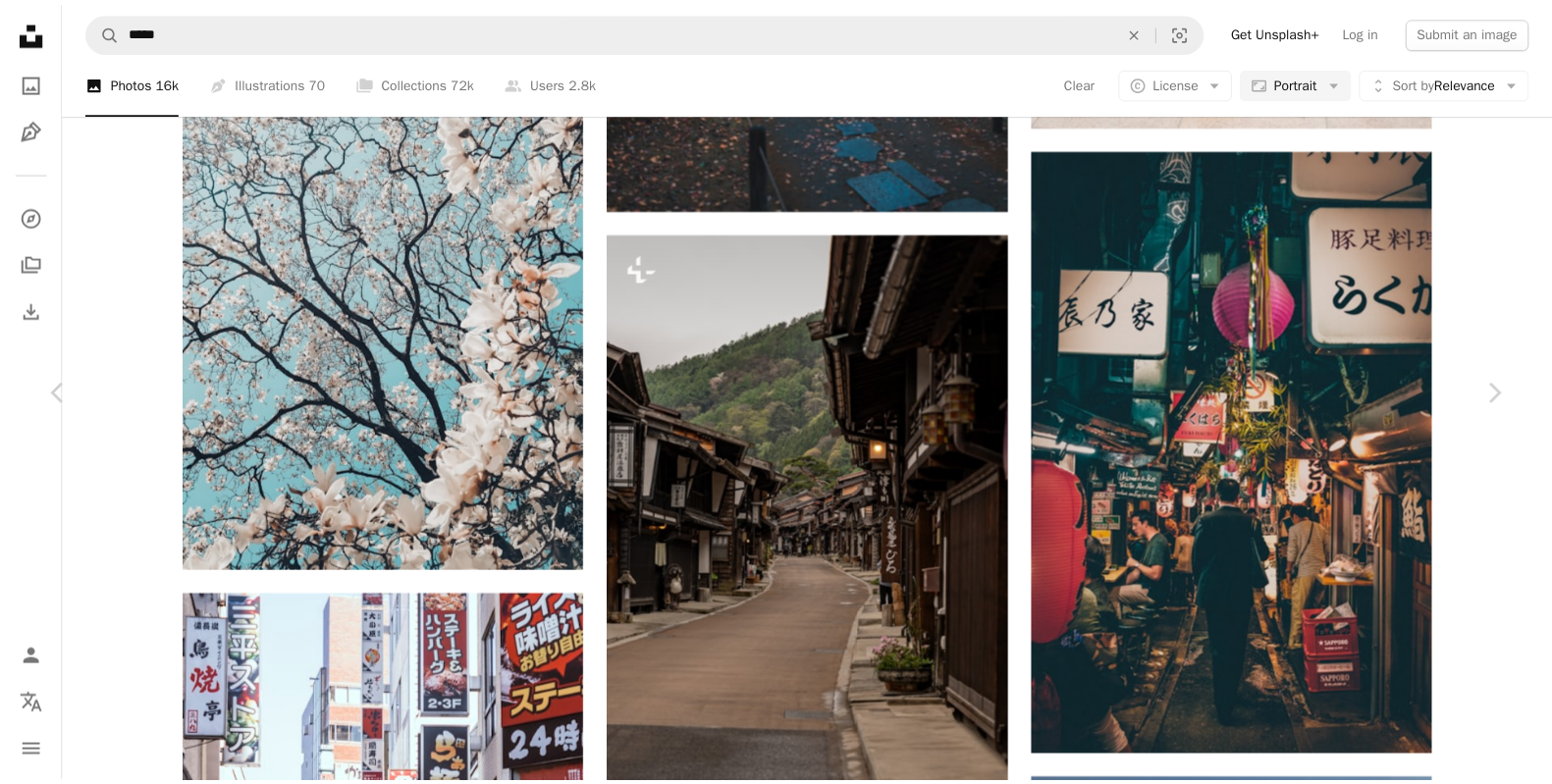 scroll, scrollTop: 405, scrollLeft: 0, axis: vertical 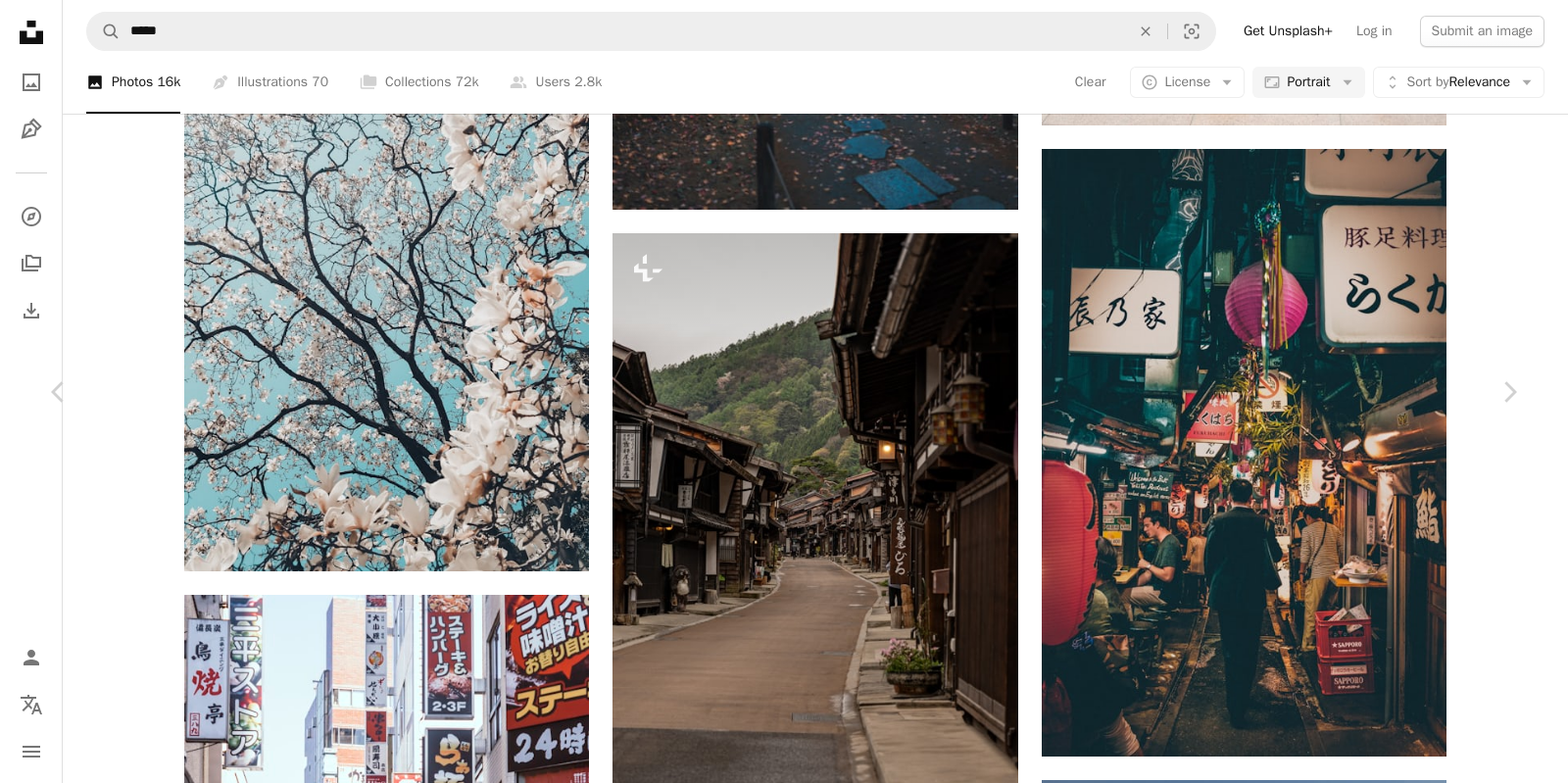 click on "An X shape Chevron left Chevron right [FIRST] [LAST] [FIRST] A heart A plus sign Download free Chevron down Zoom in Views 9,477,243 Downloads 97,457 Featured in Photos A forward-right arrow Share Info icon Info More Actions Food A map marker [CITY], [COUNTRY] Calendar outlined Published on March 29, 2017 Safety Free to use under the Unsplash License food building city [COUNTRY] people road restaurant street urban japanese wallpaper text walking asian sign asia day restaurants pavement street sign [CITY] Free images Browse premium related images on iStock | Save 20% with code UNSPLASH20 View more on iStock ↗ Related images A heart A plus sign [FIRST] [LAST] Arrow pointing down A heart A plus sign [SERVICE] Available for hire A checkmark inside of a circle Arrow pointing down A heart A plus sign [FIRST] [LAST] Available for hire A checkmark inside of a circle Arrow pointing down Plus sign for Unsplash+ A heart A plus sign [SERVICE] For Unsplash+ A lock Download A heart For" at bounding box center [784, 4684] 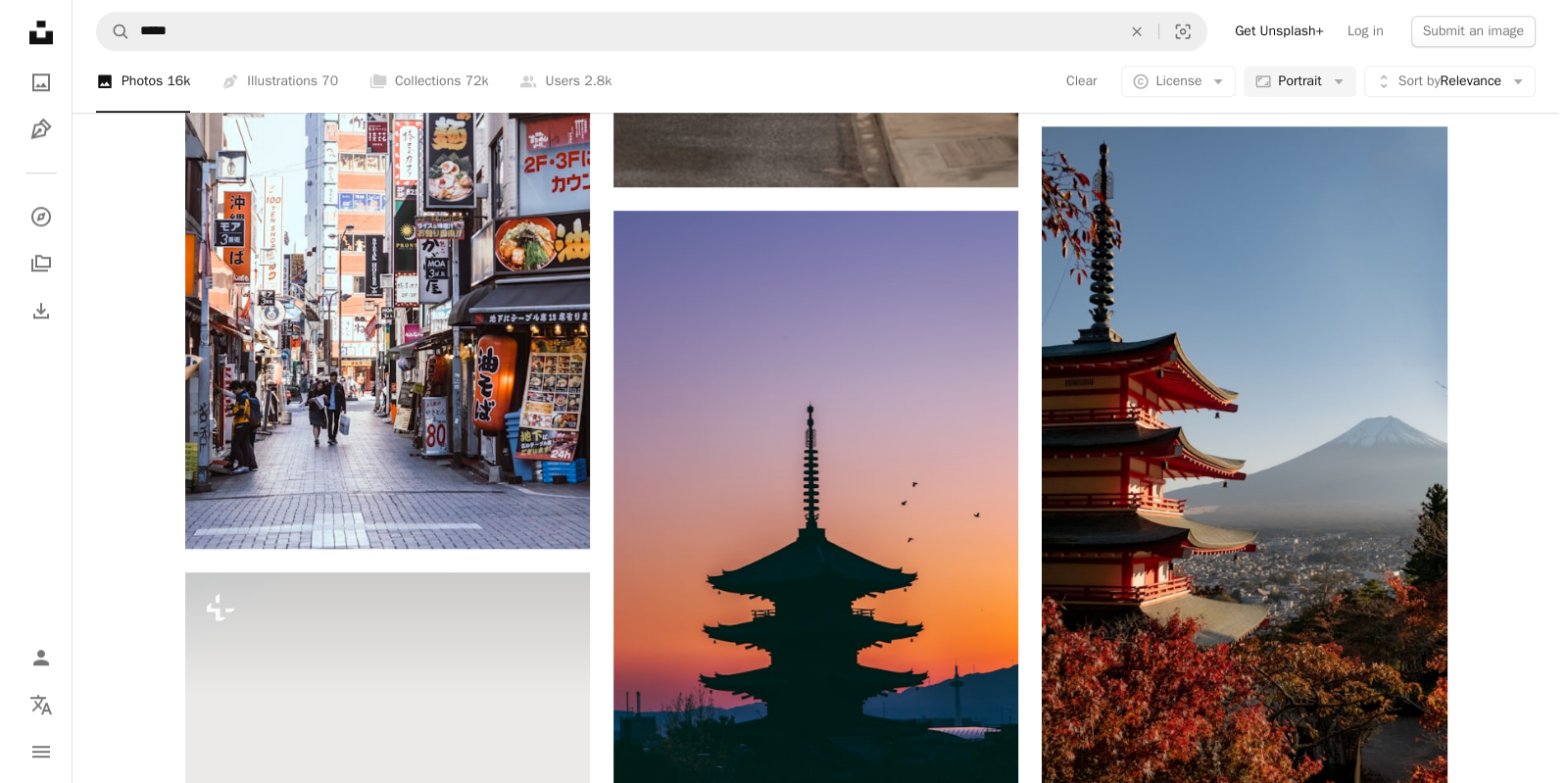 scroll, scrollTop: 2191, scrollLeft: 0, axis: vertical 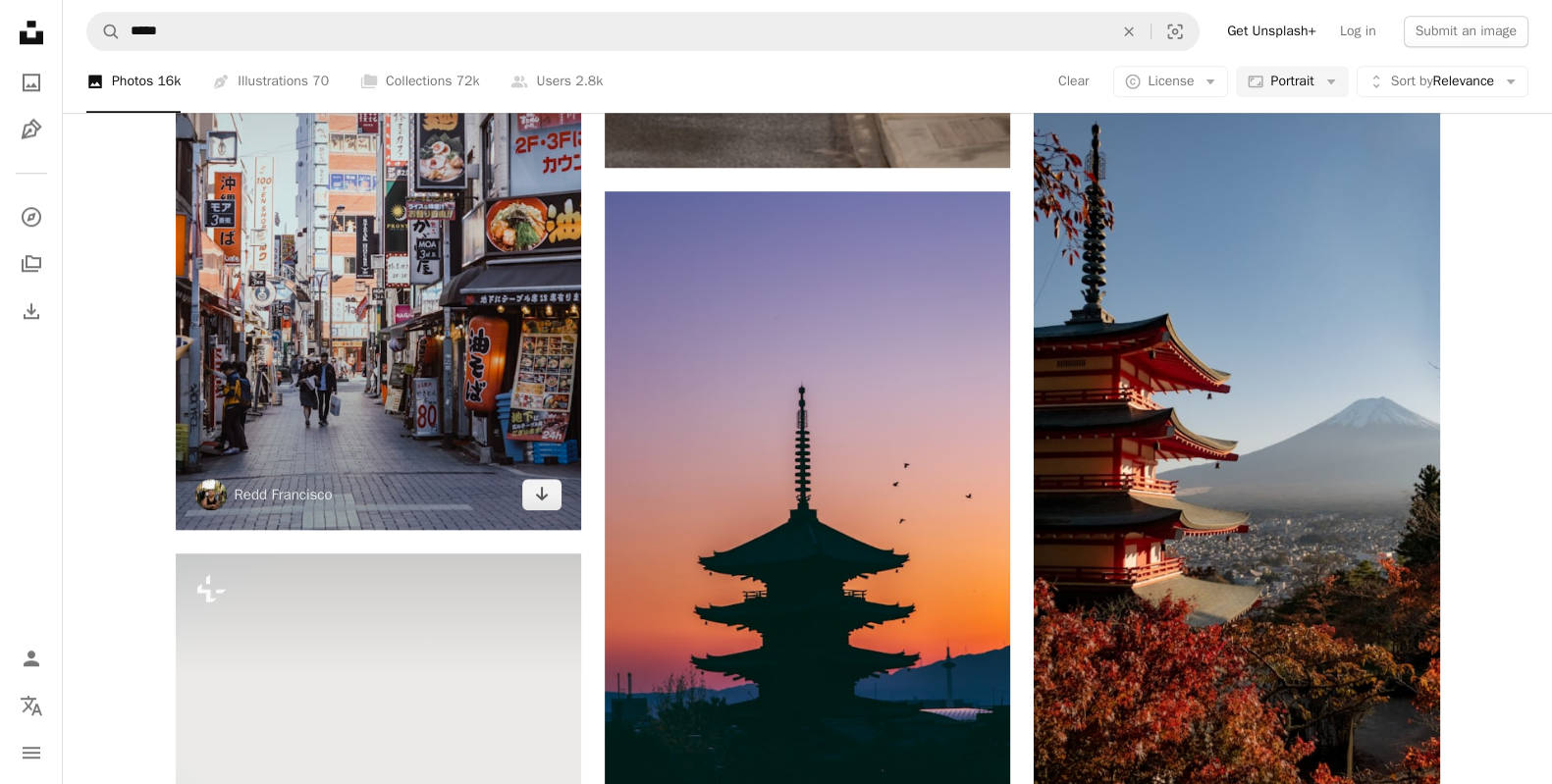 click at bounding box center (378, 226) 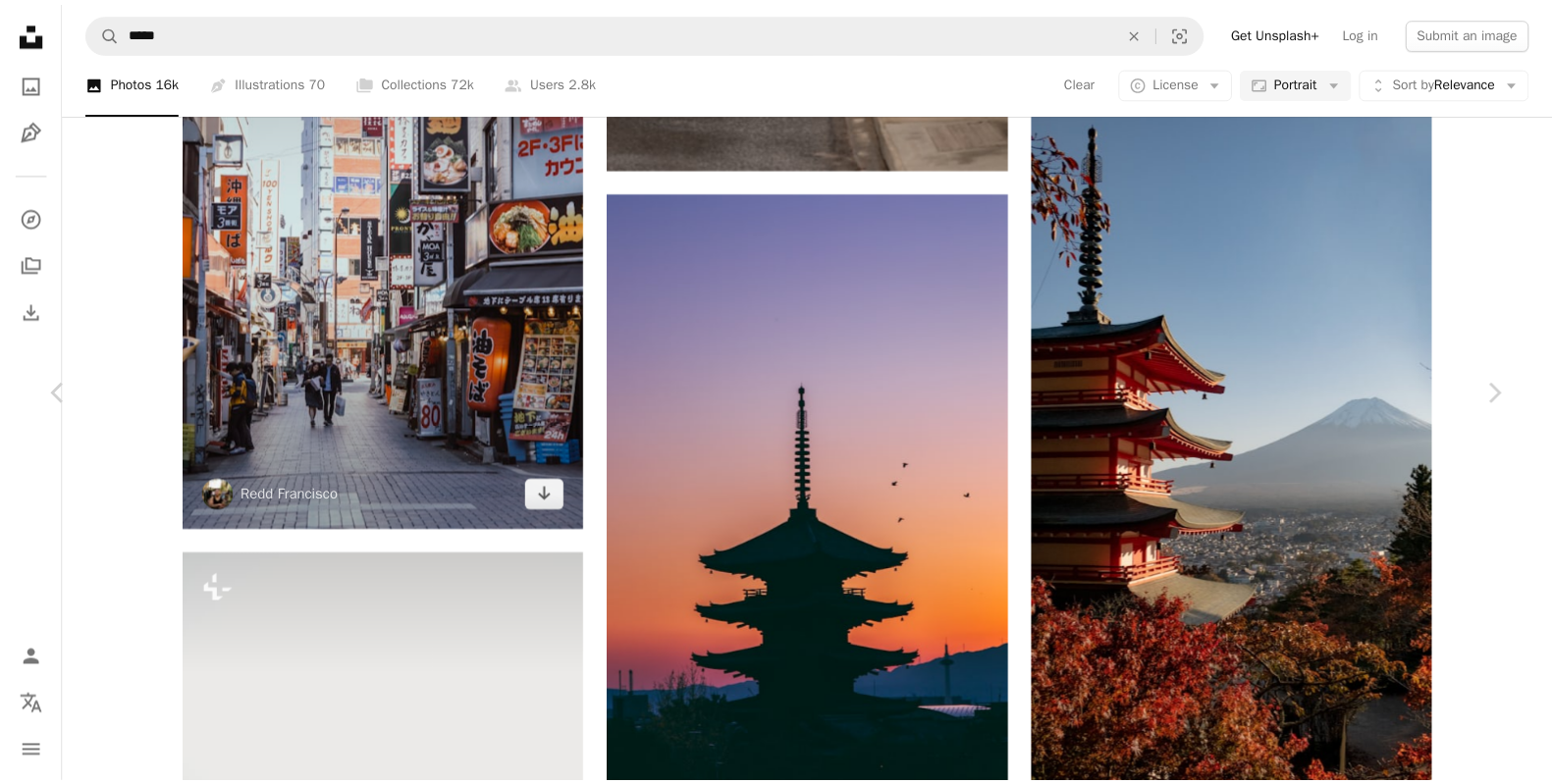 scroll, scrollTop: 310, scrollLeft: 0, axis: vertical 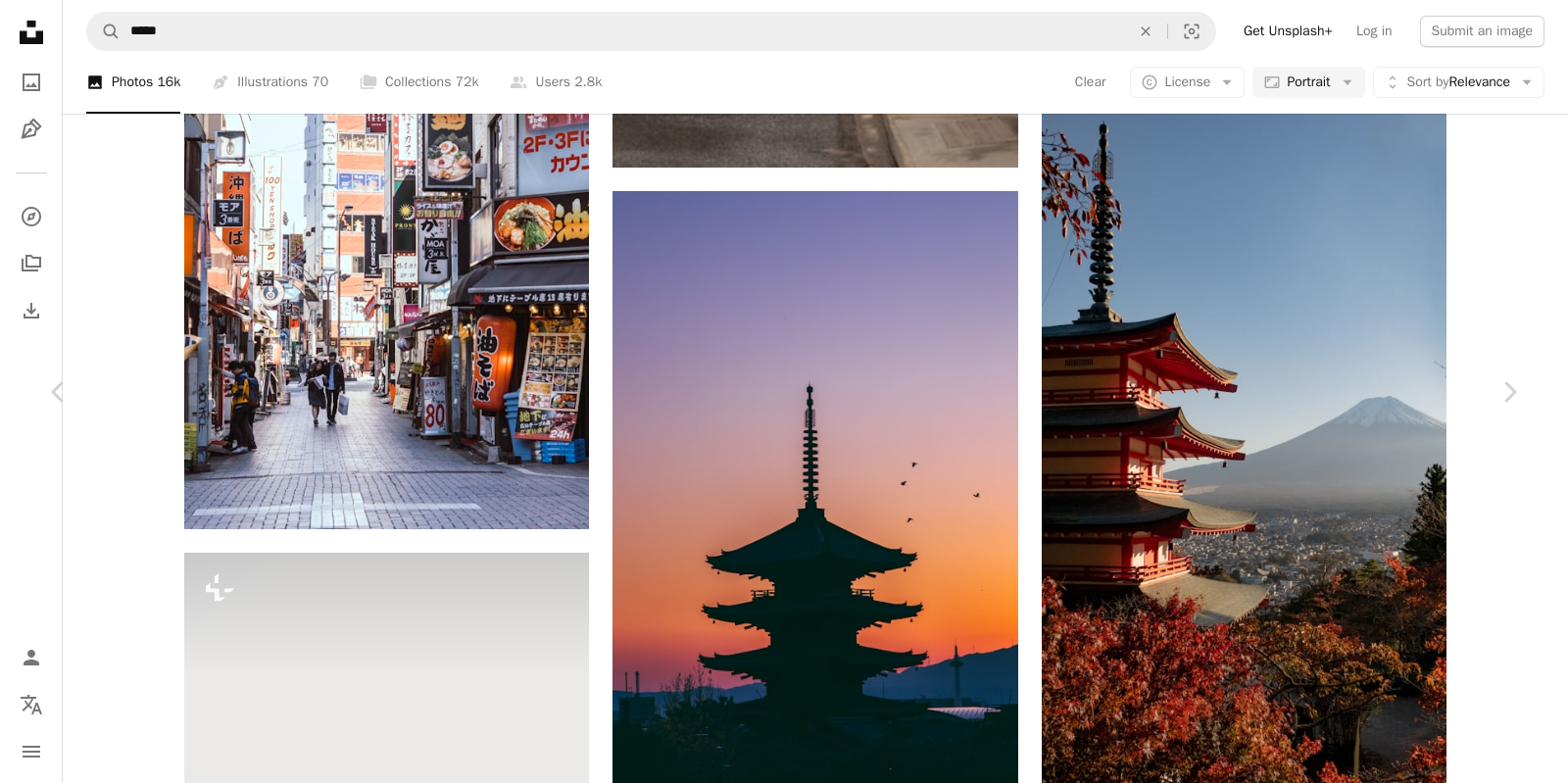 click on "An X shape Chevron left Chevron right [FIRST] [LAST] [FIRST] A heart A plus sign Download free Chevron down Zoom in Views 9,477,243 Downloads 97,457 Featured in Photos A forward-right arrow Share Info icon Info More Actions Food A map marker [CITY], [COUNTRY] Calendar outlined Published on March 29, 2017 Safety Free to use under the Unsplash License food building city [COUNTRY] people road restaurant street urban japanese wallpaper text walking asian sign asia day restaurants pavement street sign [CITY] Free images Browse premium related images on iStock | Save 20% with code UNSPLASH20 View more on iStock ↗ Related images A heart A plus sign [FIRST] [LAST] Arrow pointing down A heart A plus sign [SERVICE] Available for hire A checkmark inside of a circle Arrow pointing down A heart A plus sign [FIRST] [LAST] Available for hire A checkmark inside of a circle Arrow pointing down Plus sign for Unsplash+ A heart A plus sign [SERVICE] For Unsplash+ A lock Download A heart For" at bounding box center (784, 4011) 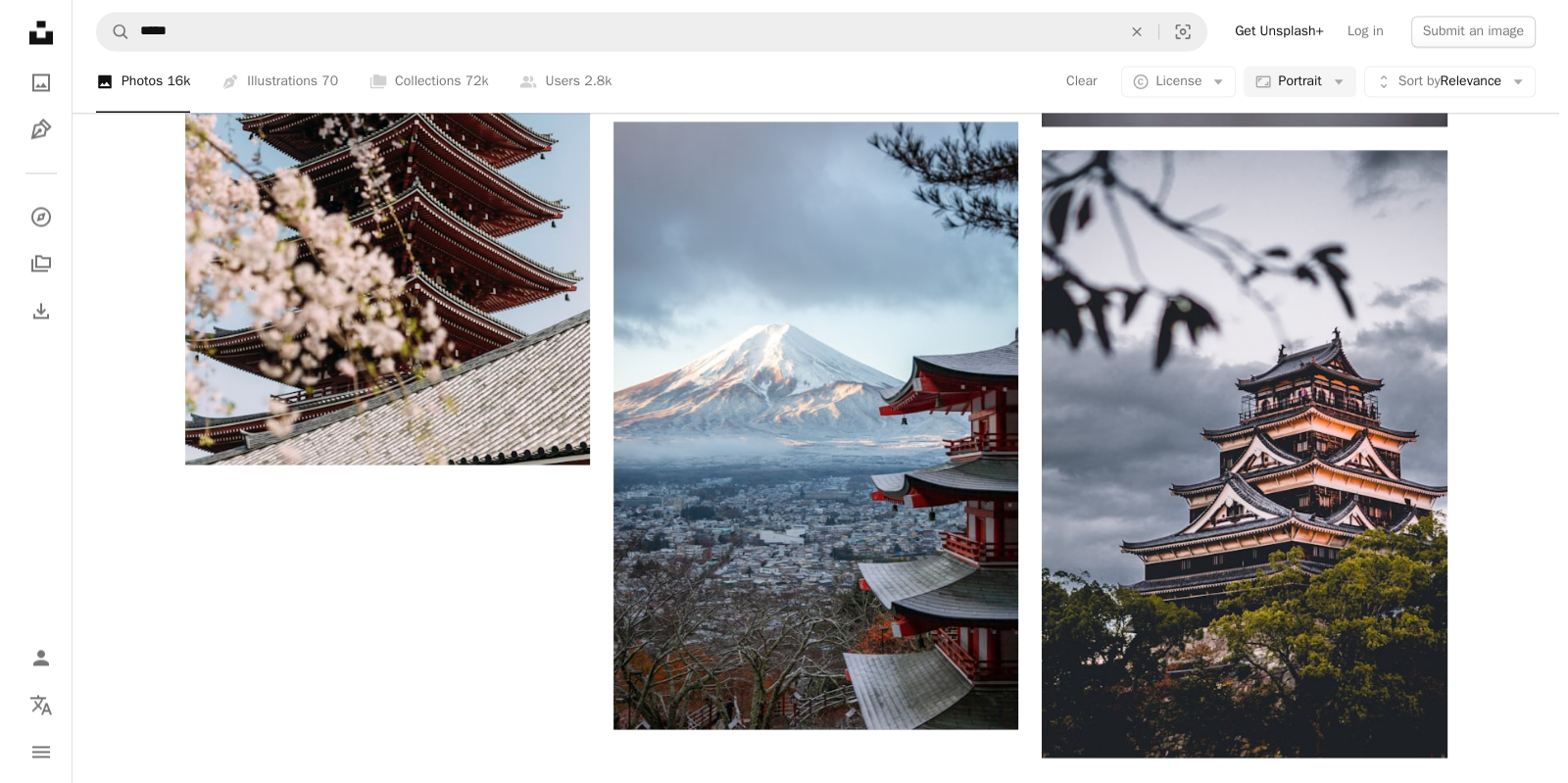 scroll, scrollTop: 4151, scrollLeft: 0, axis: vertical 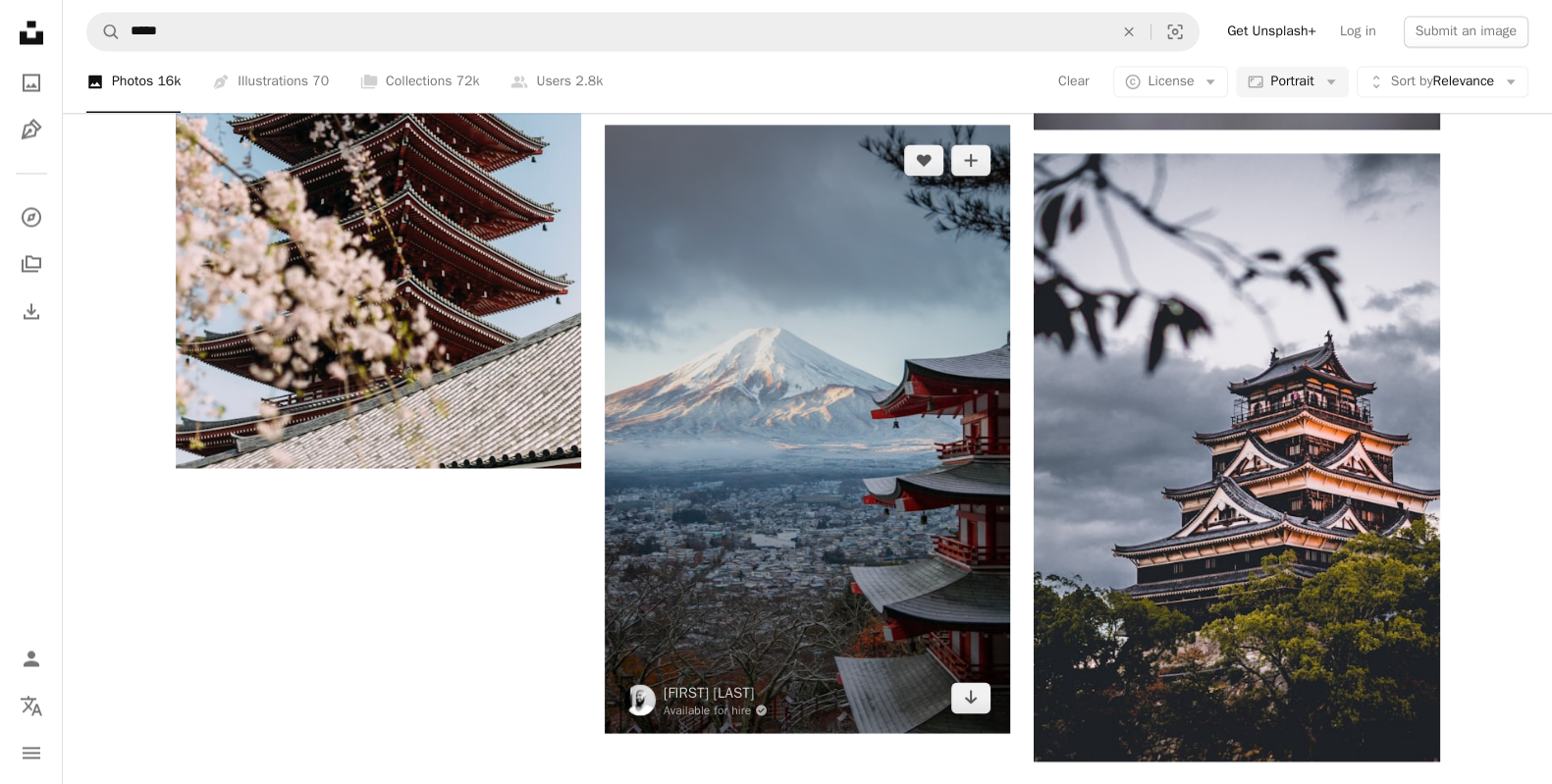 click at bounding box center (807, 429) 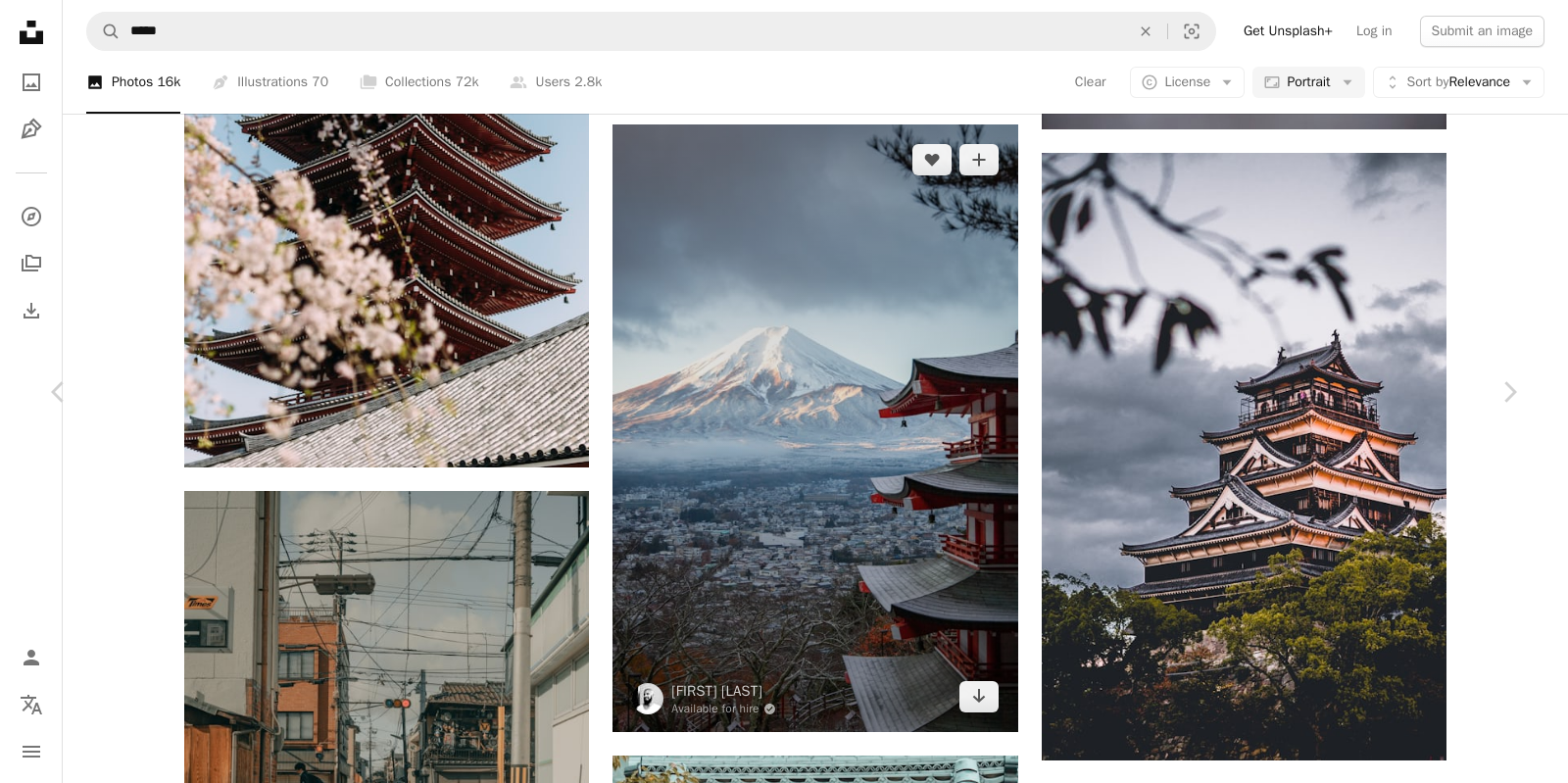 scroll, scrollTop: 1170, scrollLeft: 0, axis: vertical 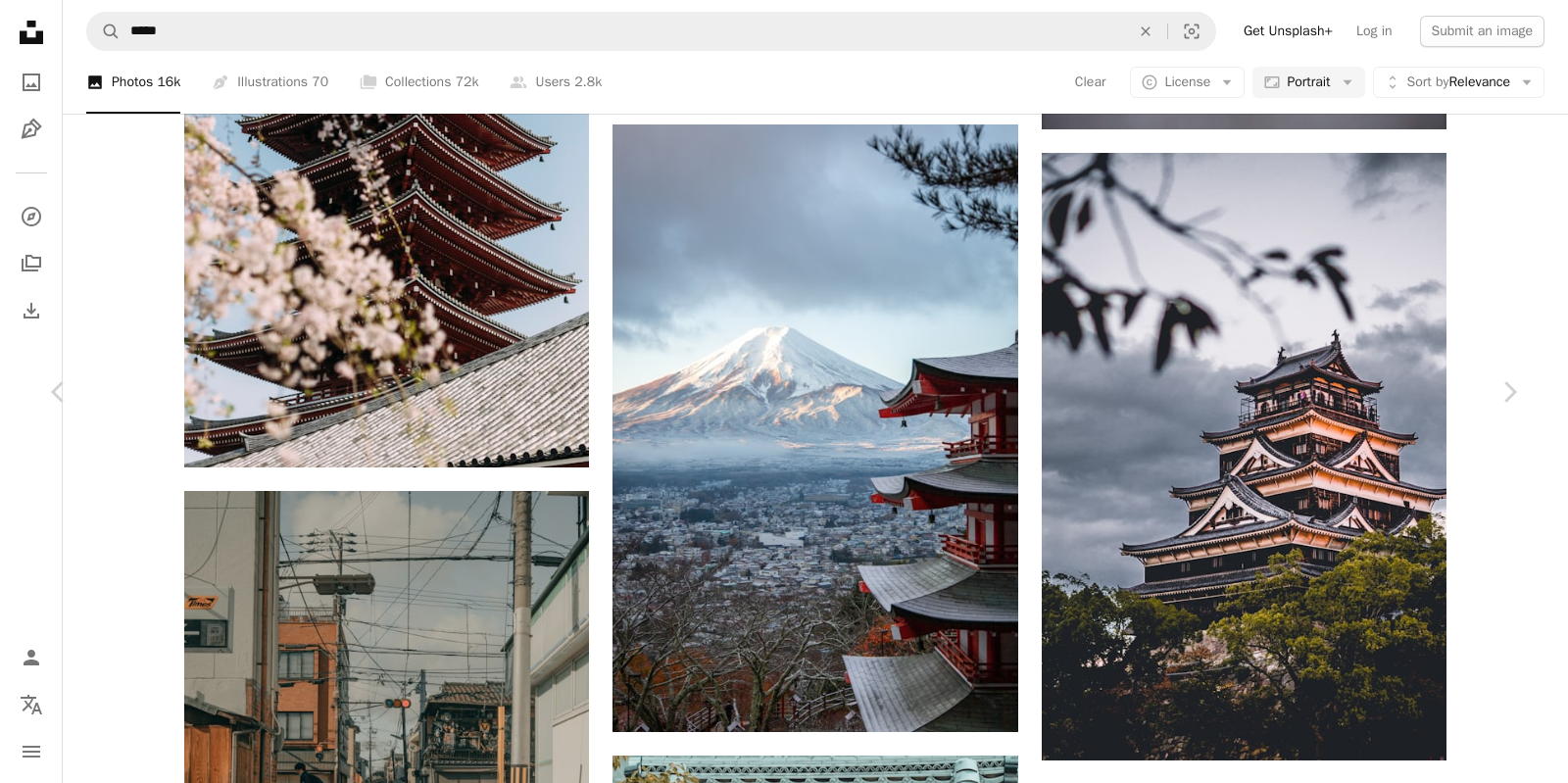 drag, startPoint x: 871, startPoint y: 371, endPoint x: 747, endPoint y: 365, distance: 124.145076 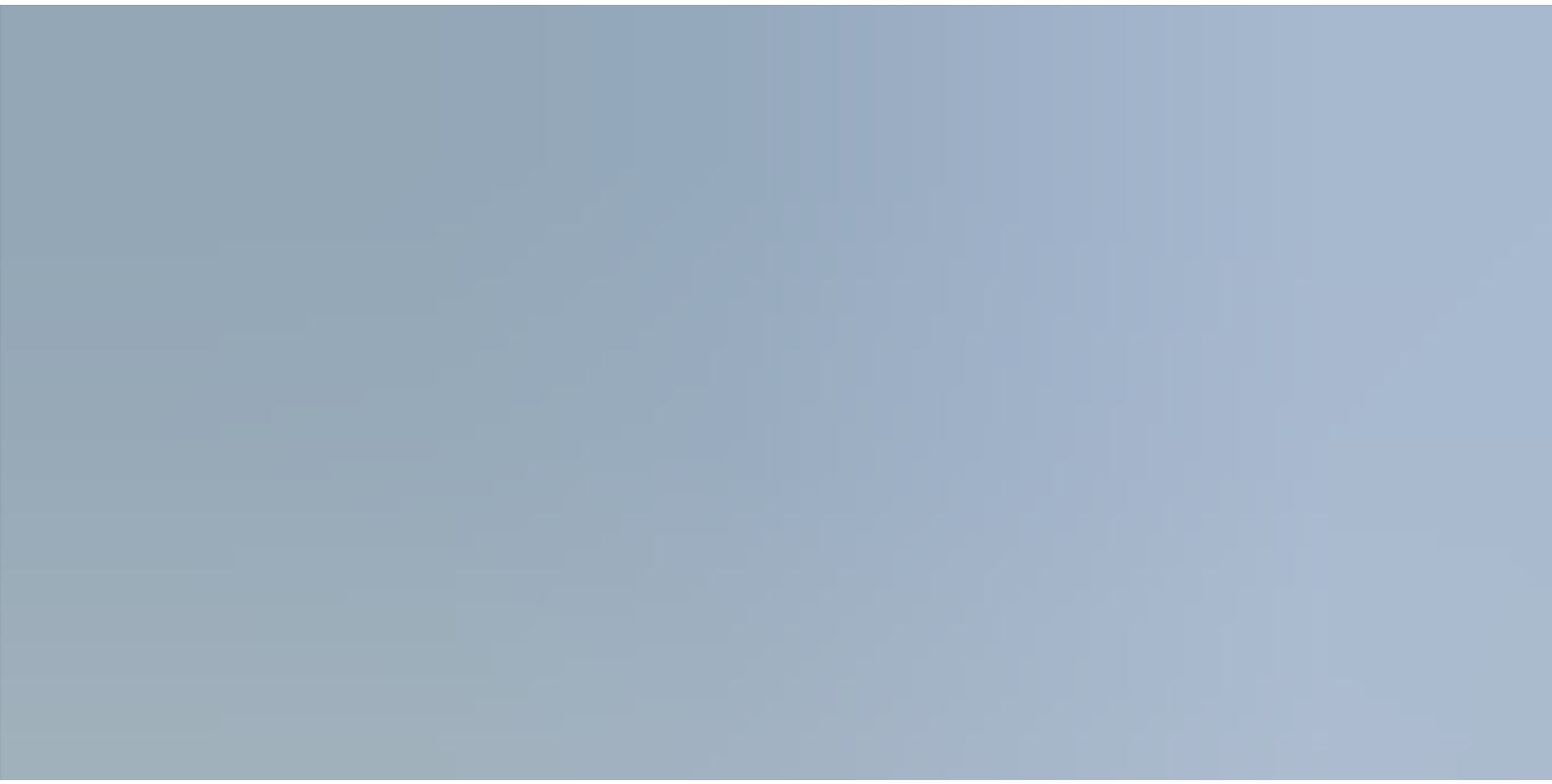 scroll, scrollTop: 758, scrollLeft: 0, axis: vertical 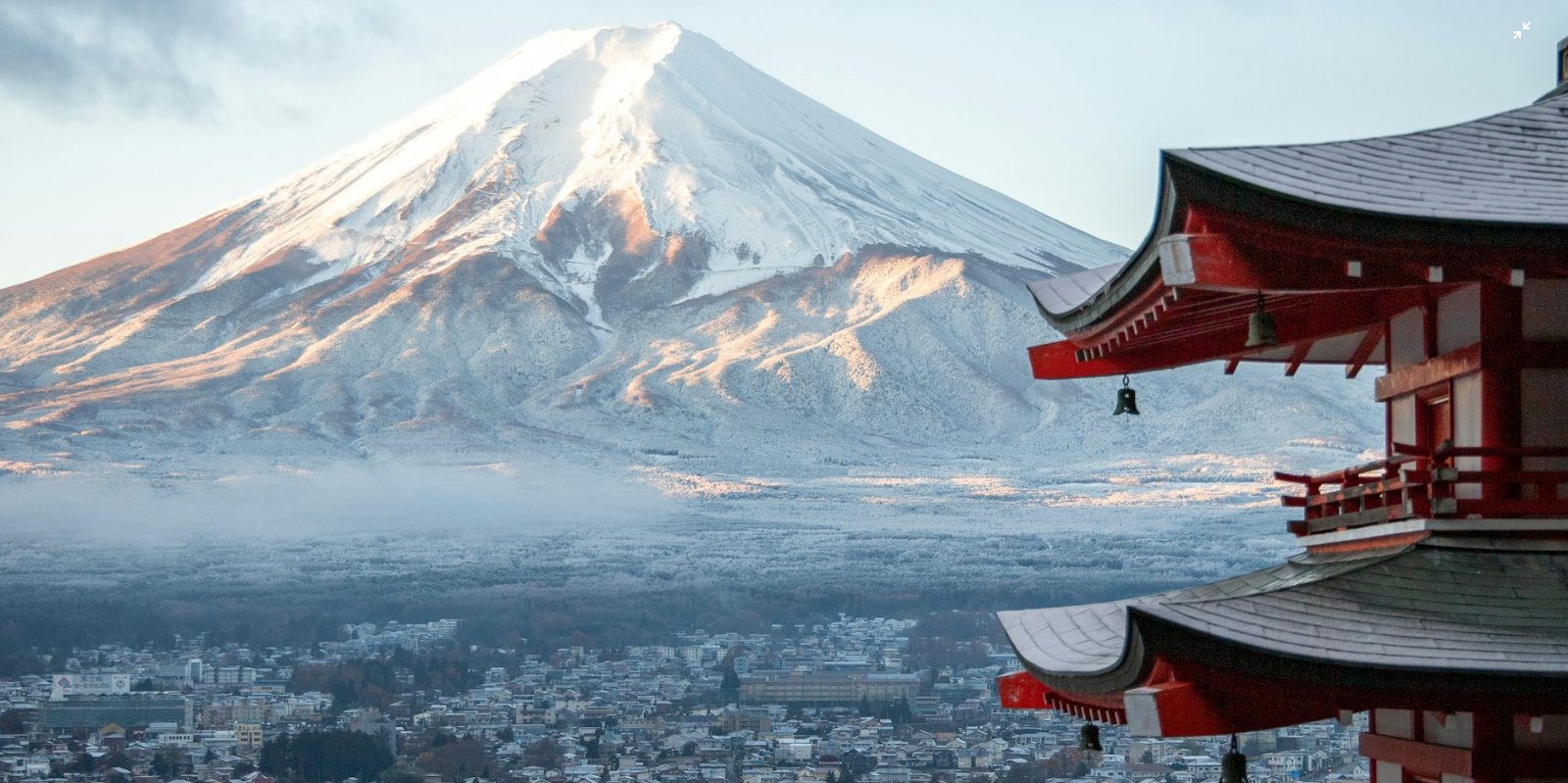 click at bounding box center (784, 418) 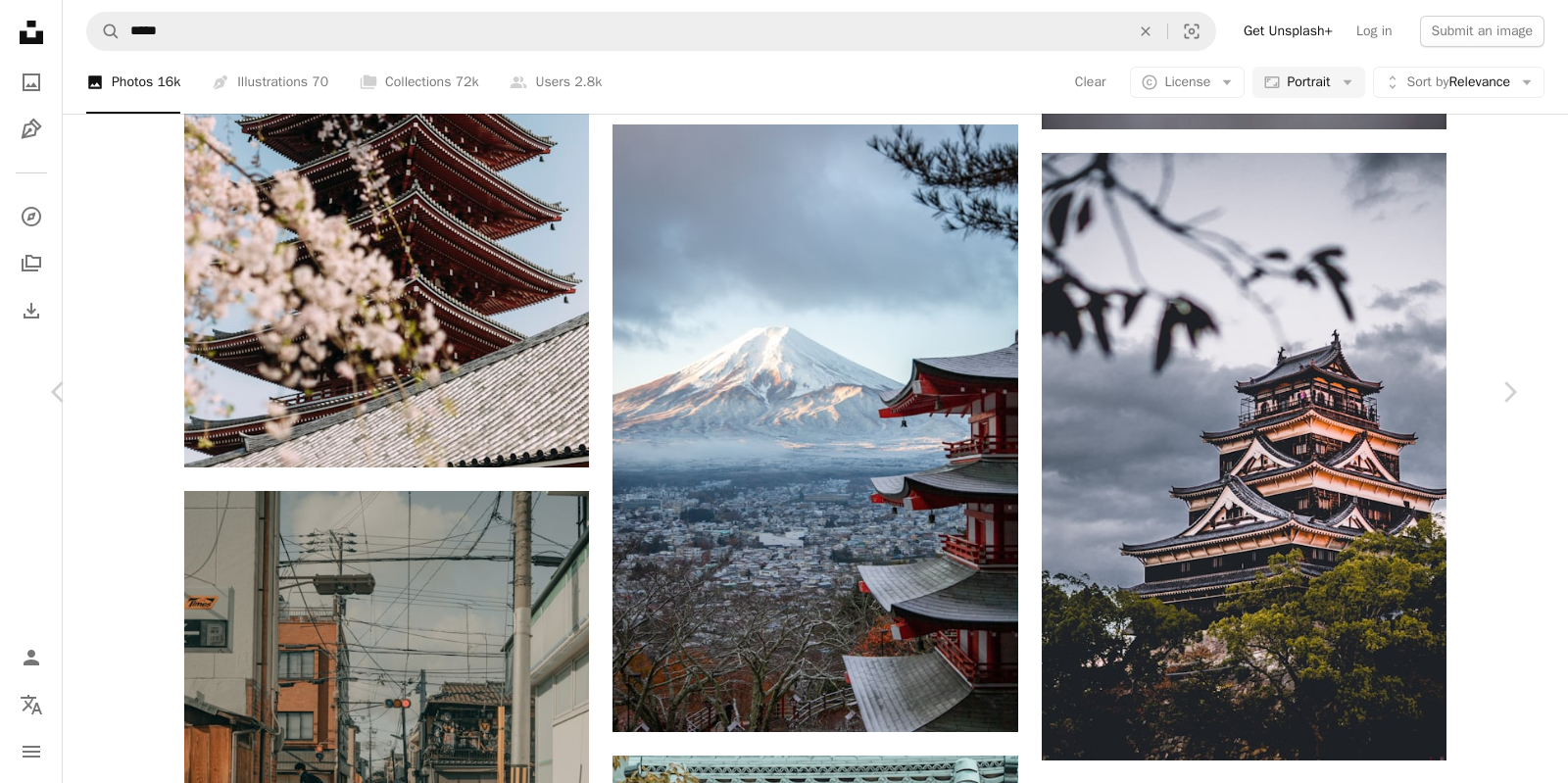 click on "An X shape Chevron left Chevron right [FIRST] [LAST] Available for hire A checkmark inside of a circle A heart A plus sign Download free Chevron down Zoom in Views 3,940,429 Downloads 63,556 Featured in Photos , Nature A forward-right arrow Share Info icon Info More Actions Mount Fuji A map marker Fuji, Šizuoka, [COUNTRY] Calendar outlined Published on [MONTH] [DAY], [YEAR] Safety Free to use under the Unsplash License wallpaper building japan human architecture grey worship scenery temple outdoors fuji shrine pagoda HD Wallpapers Browse premium related images on iStock | Save 20% with code UNSPLASH20 View more on iStock ↗ Related images A heart A plus sign [FIRST] [LAST] Available for hire A checkmark inside of a circle Arrow pointing down A heart A plus sign [FIRST] [LAST] Arrow pointing down A heart A plus sign [FIRST] [LAST] Arrow pointing down A heart A plus sign [FIRST] [LAST] Available for hire A checkmark inside of a circle Arrow pointing down A heart A For" at bounding box center (784, 6456) 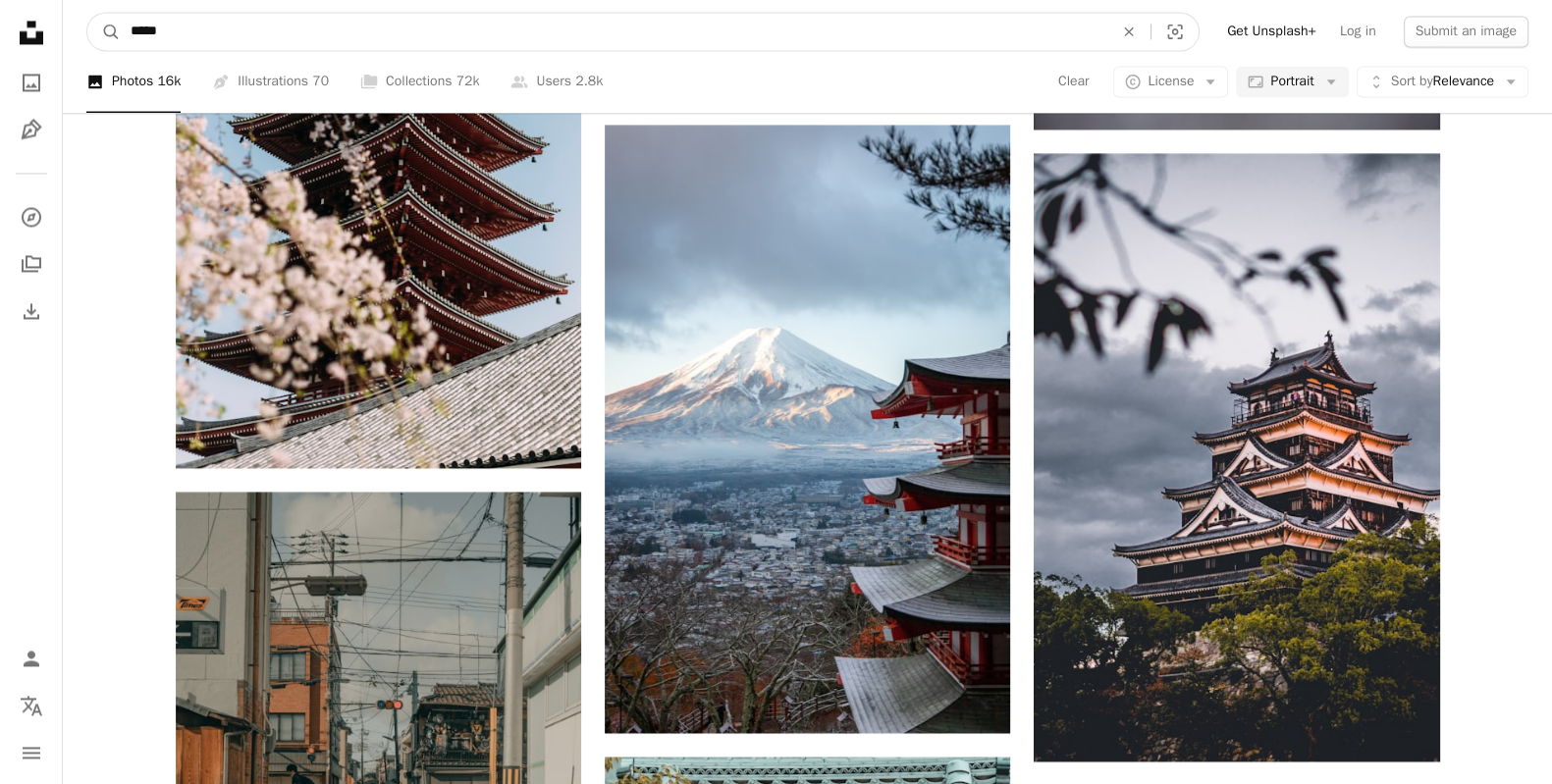 click on "*****" at bounding box center (614, 31) 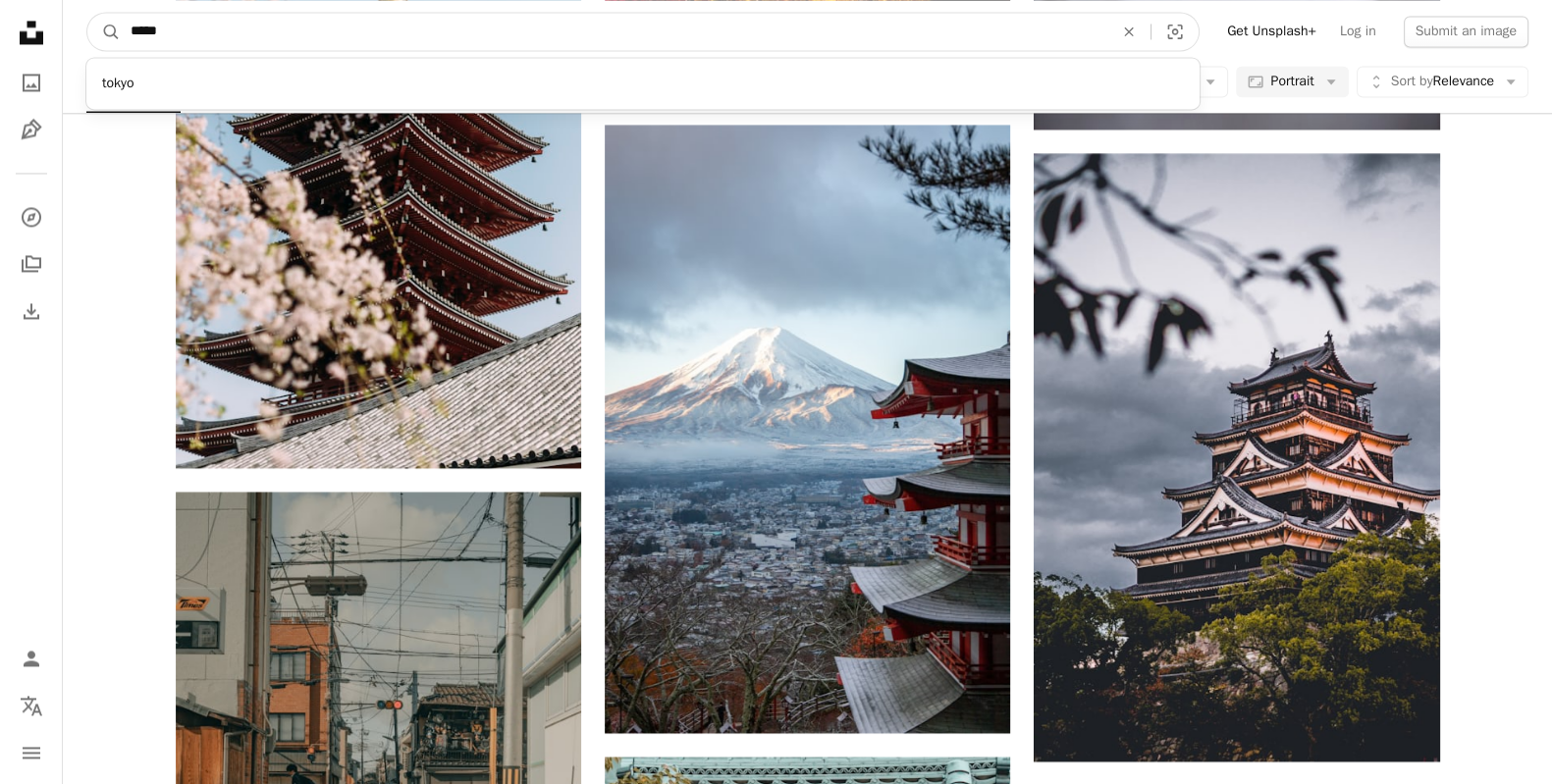 type on "*****" 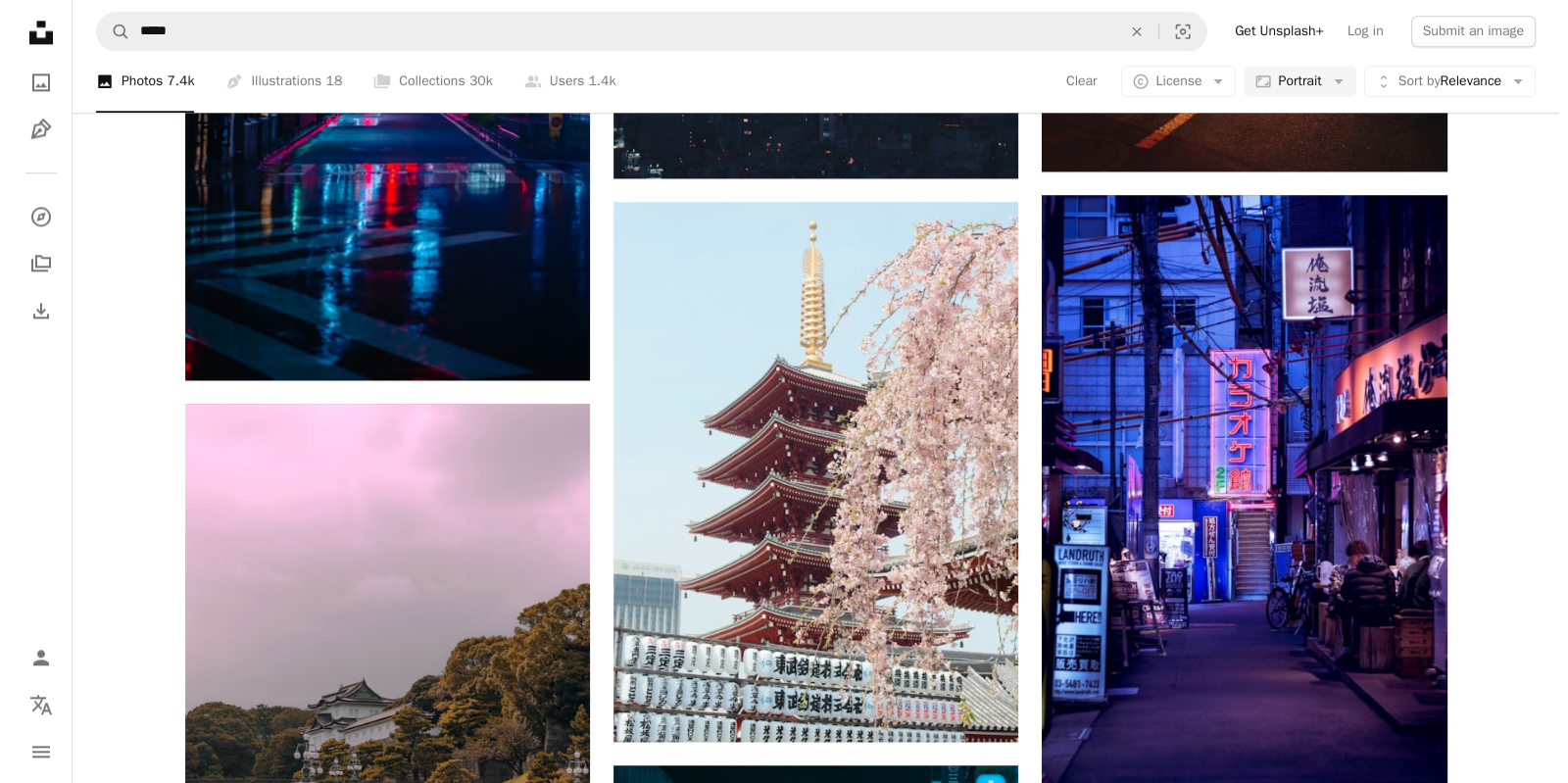 scroll, scrollTop: 3243, scrollLeft: 0, axis: vertical 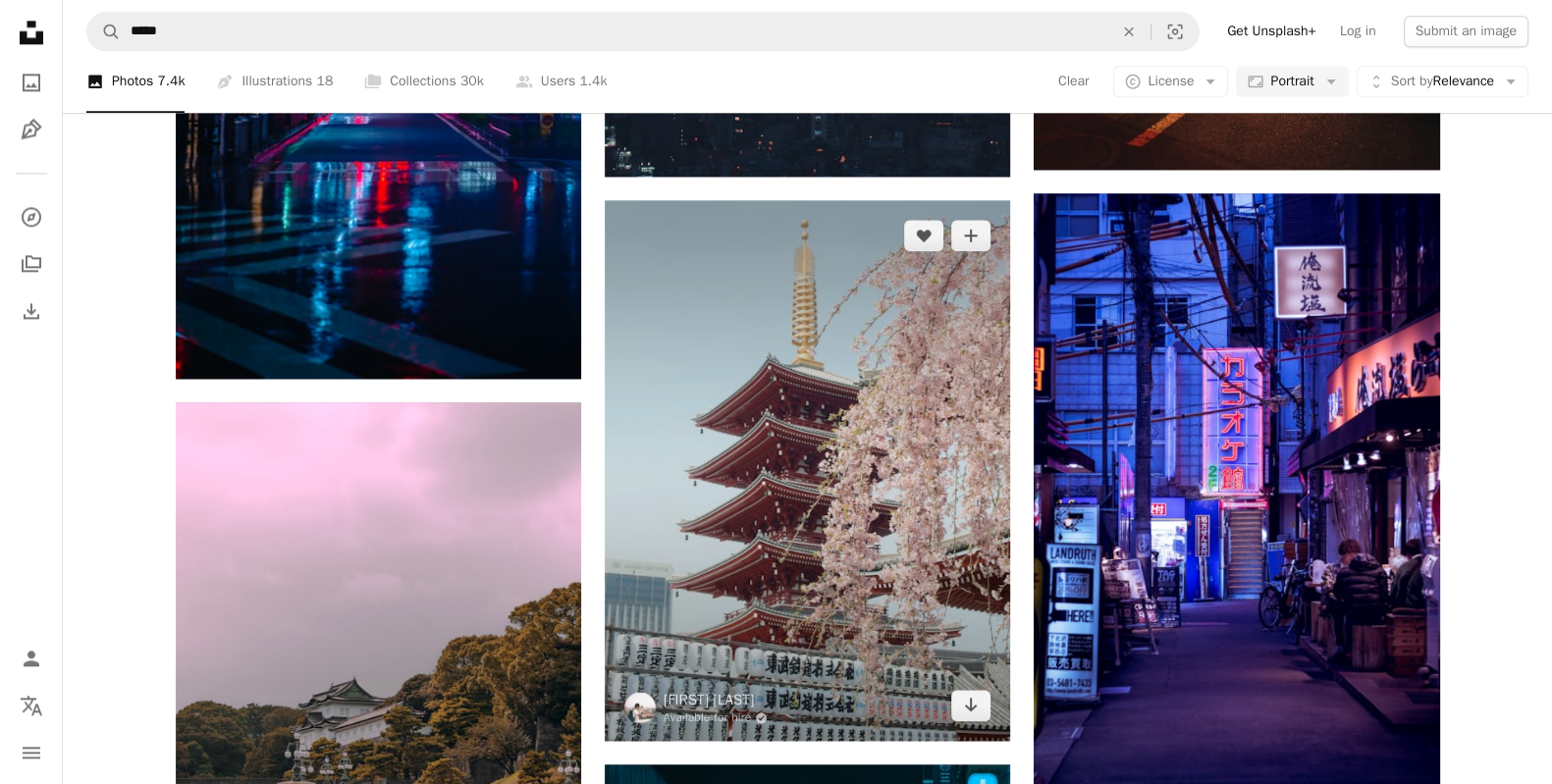 click at bounding box center (807, 470) 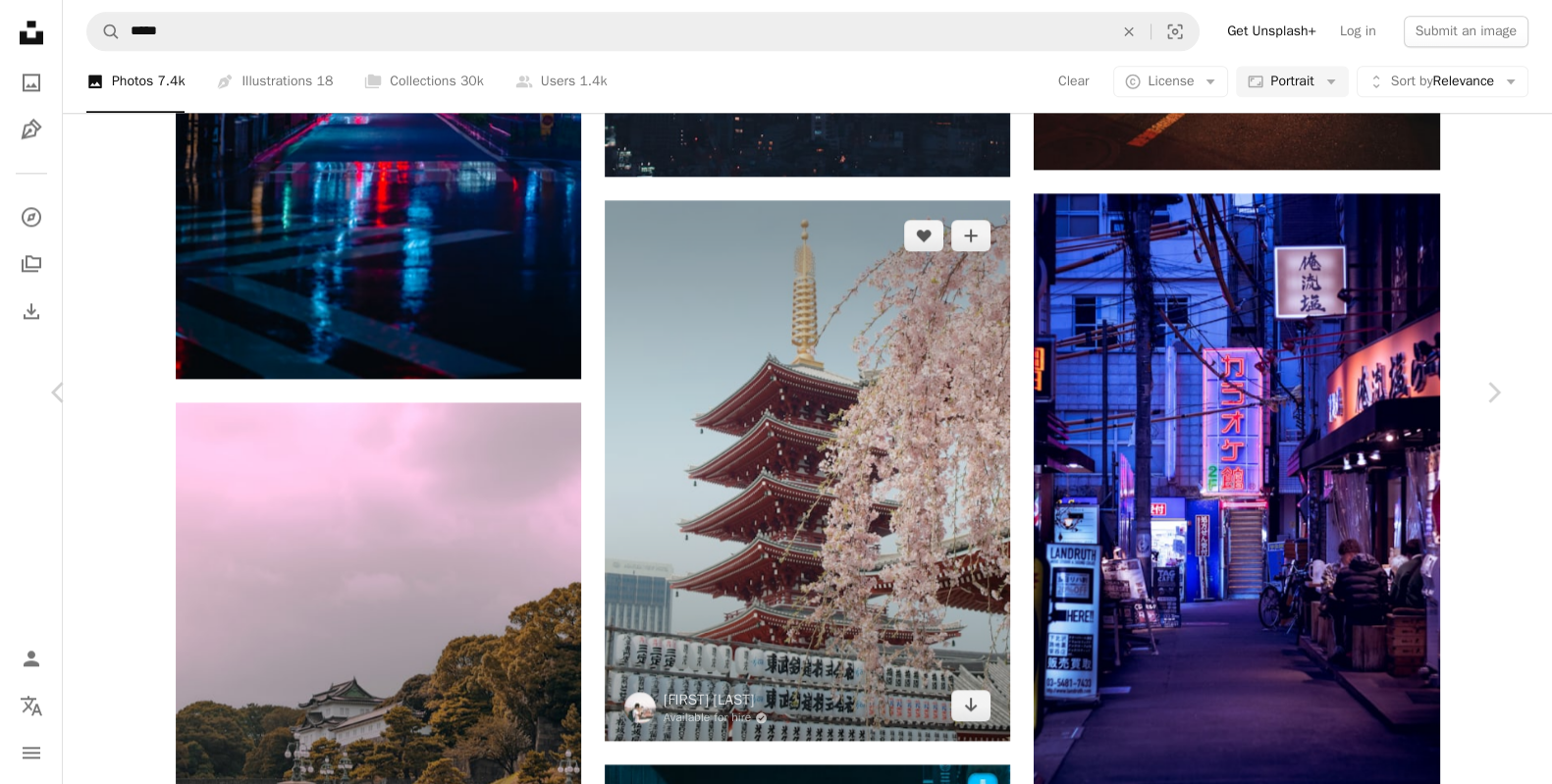 click at bounding box center [769, 3359] 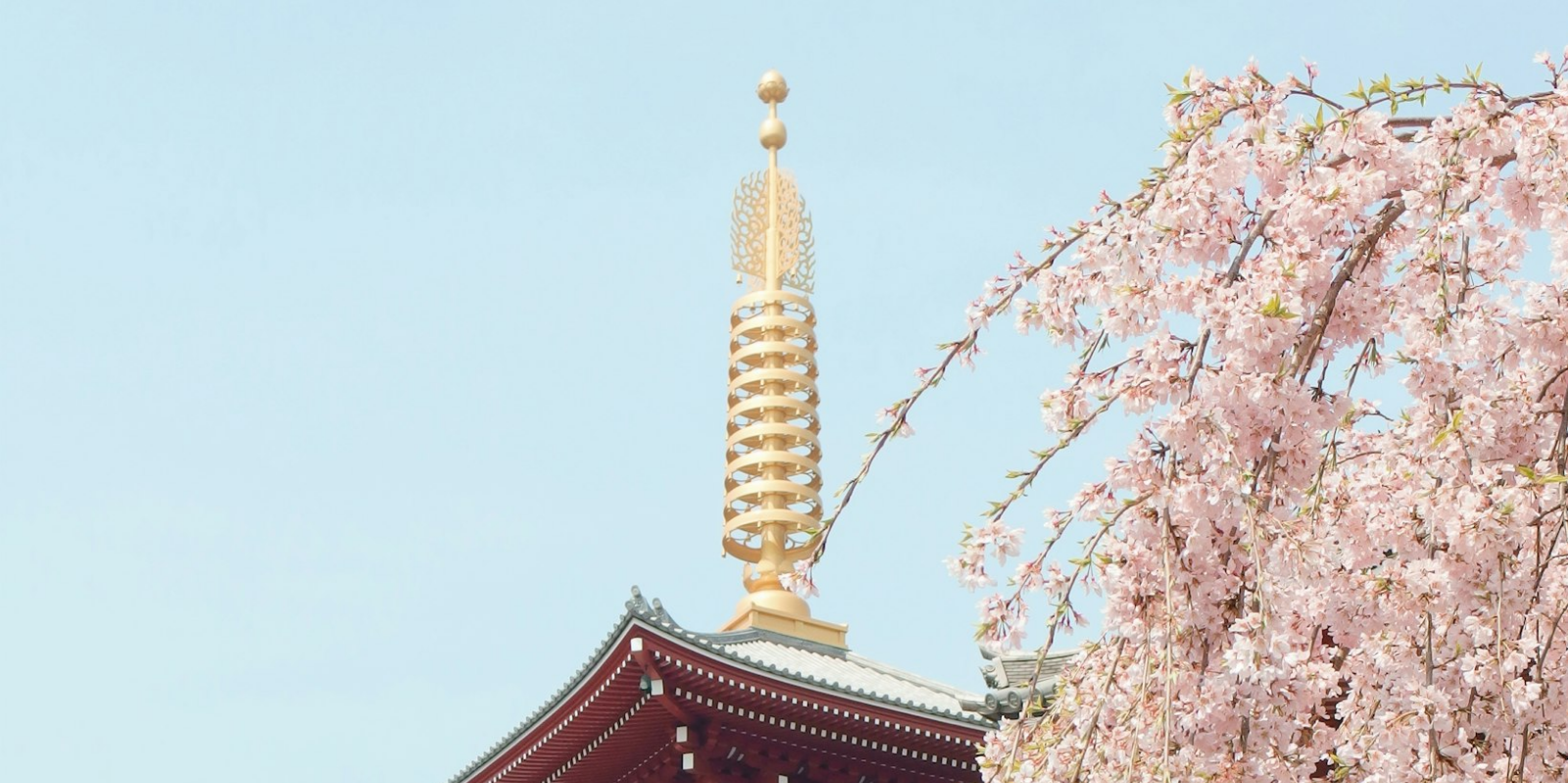 scroll, scrollTop: 630, scrollLeft: 0, axis: vertical 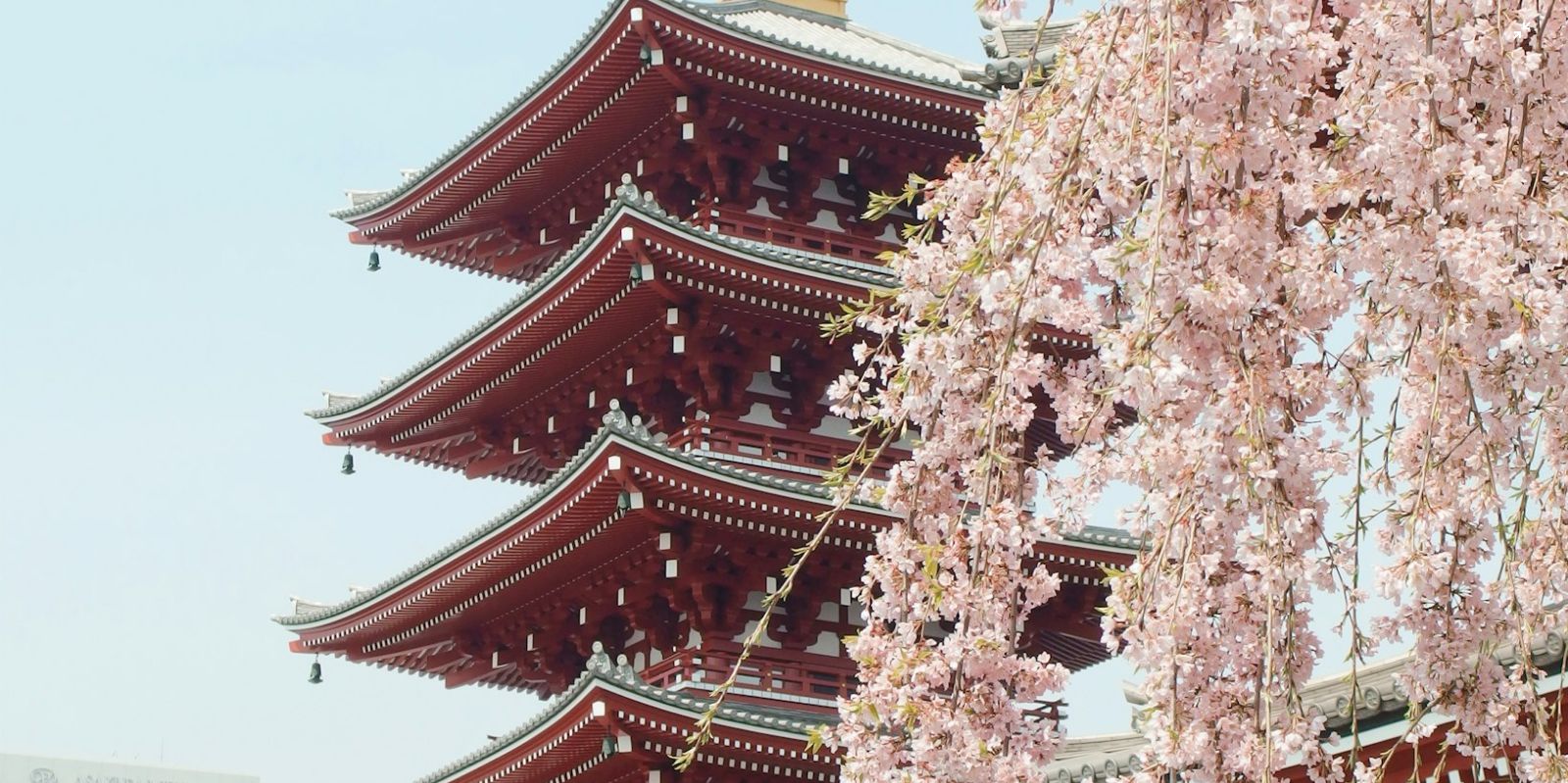 click at bounding box center [784, 416] 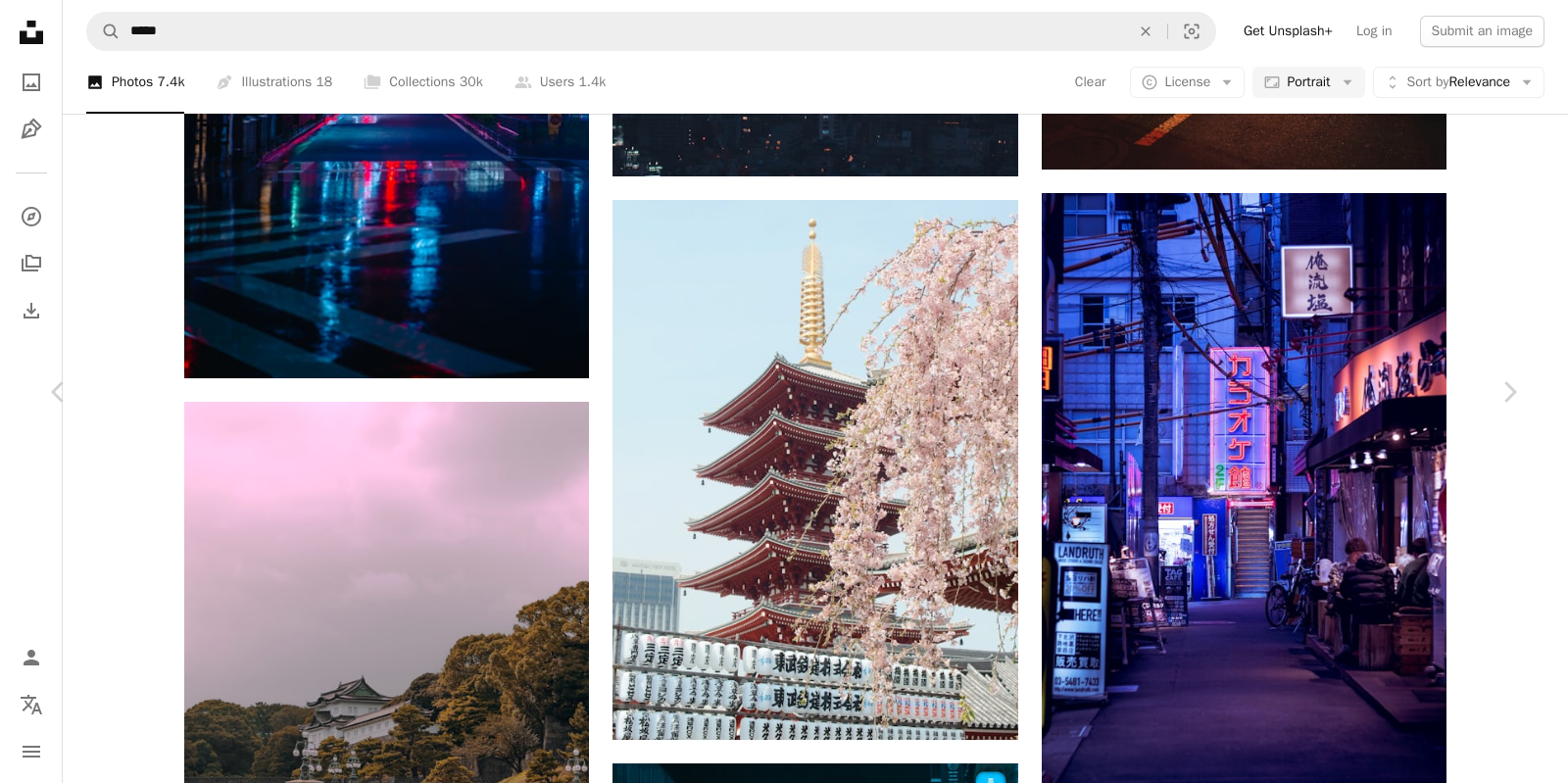 scroll, scrollTop: 323, scrollLeft: 0, axis: vertical 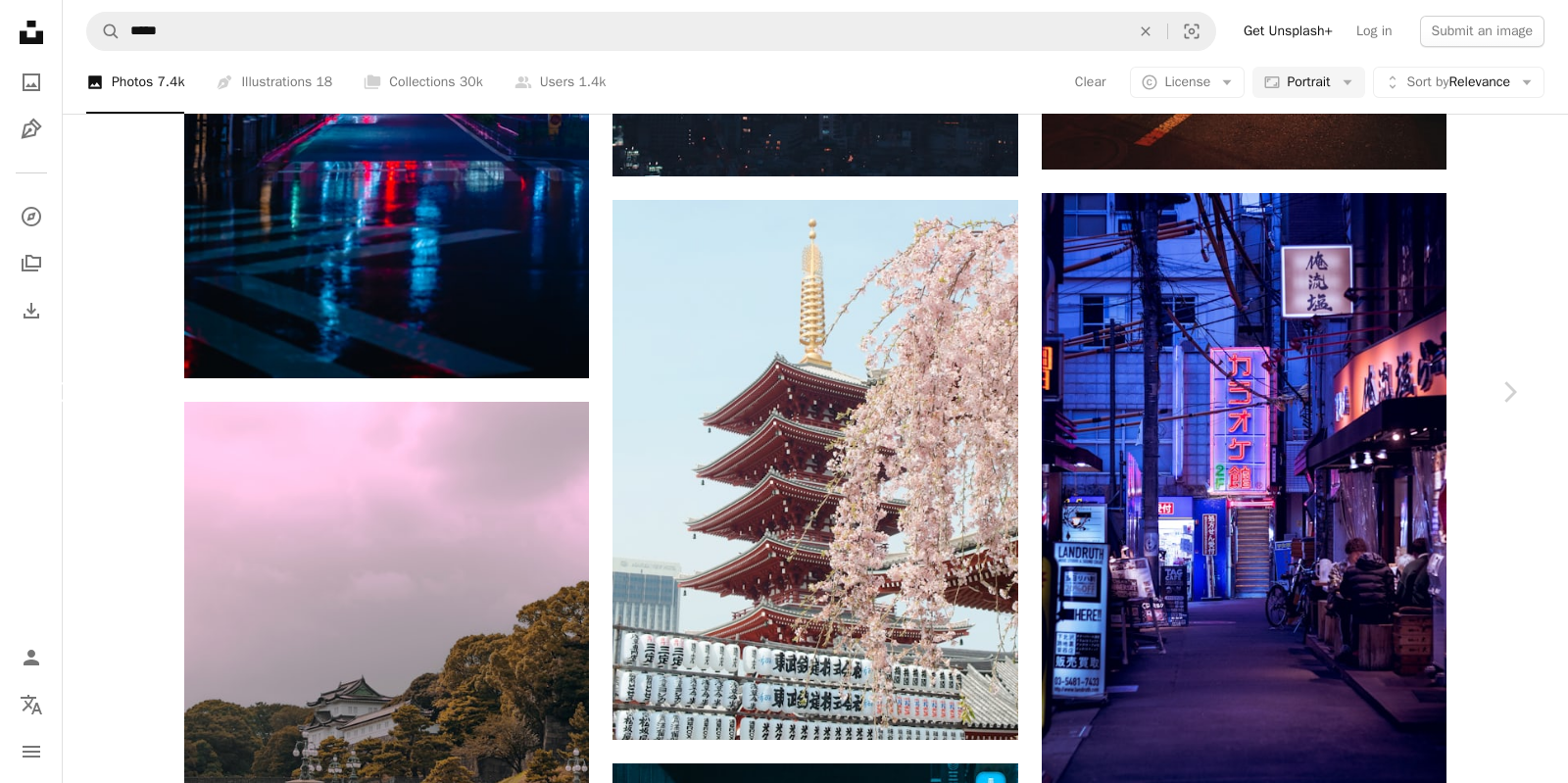 click on "Chevron left" at bounding box center (59, 392) 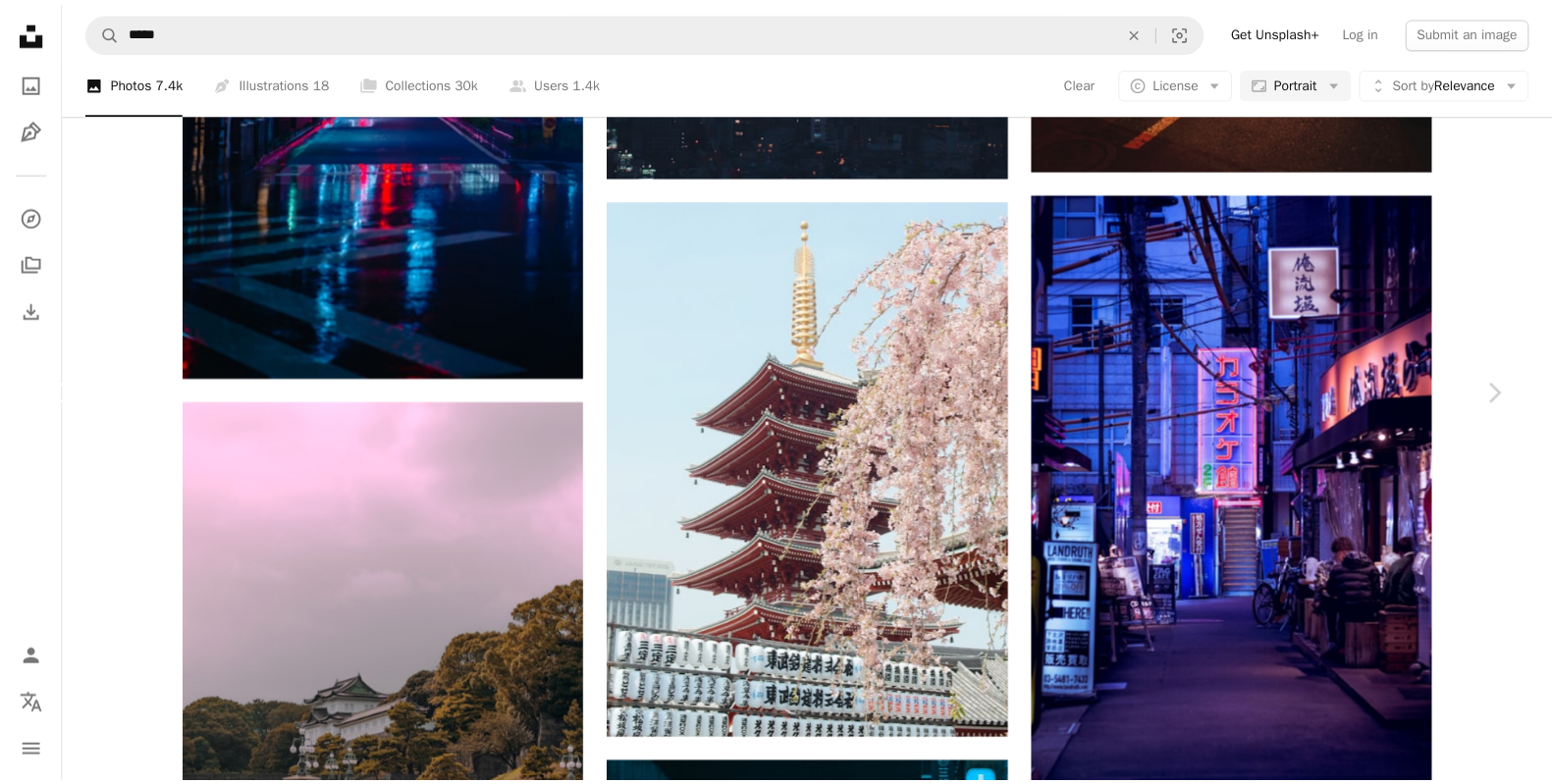 scroll, scrollTop: 0, scrollLeft: 0, axis: both 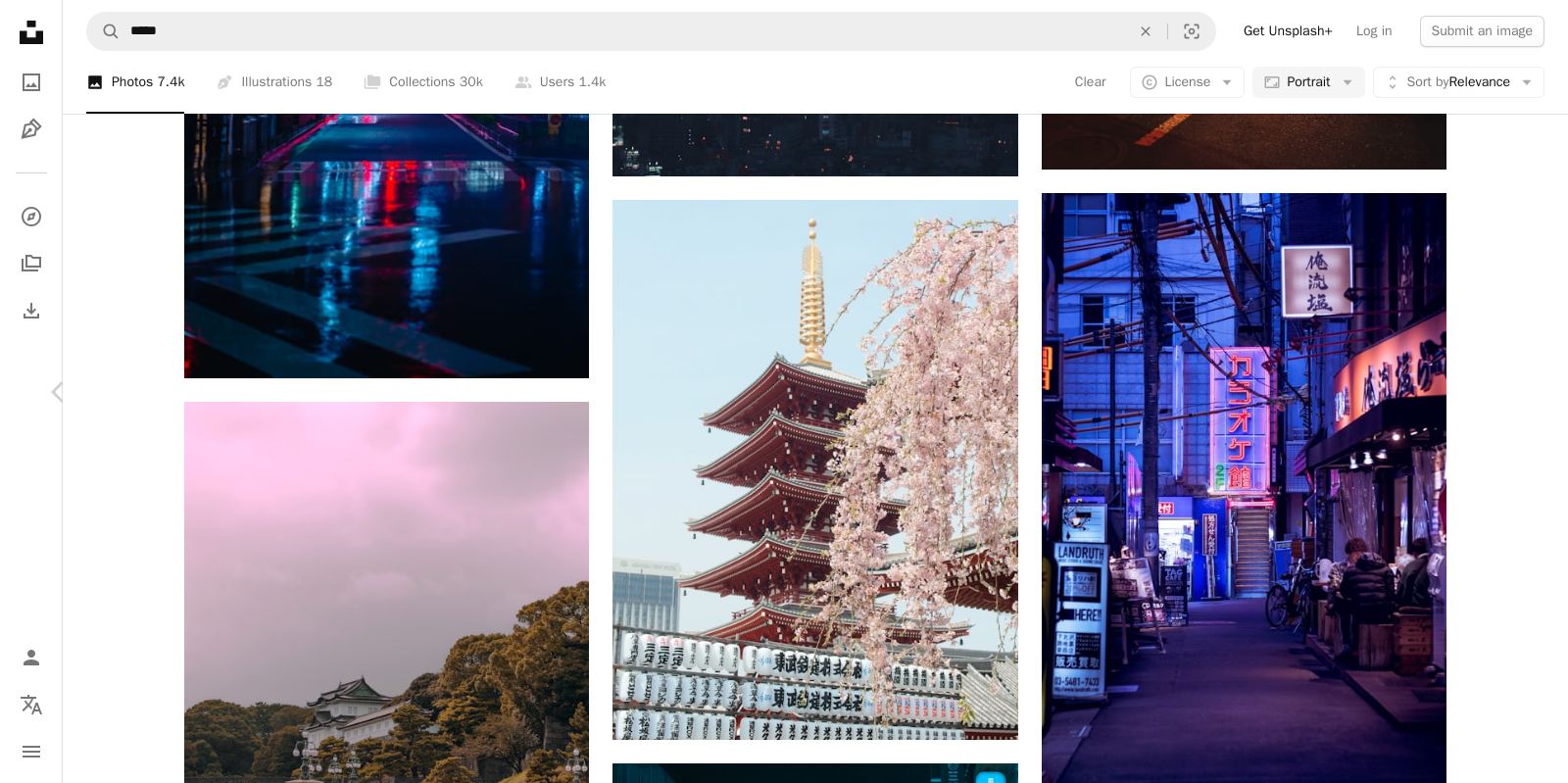 click on "Chevron right" at bounding box center [1509, 392] 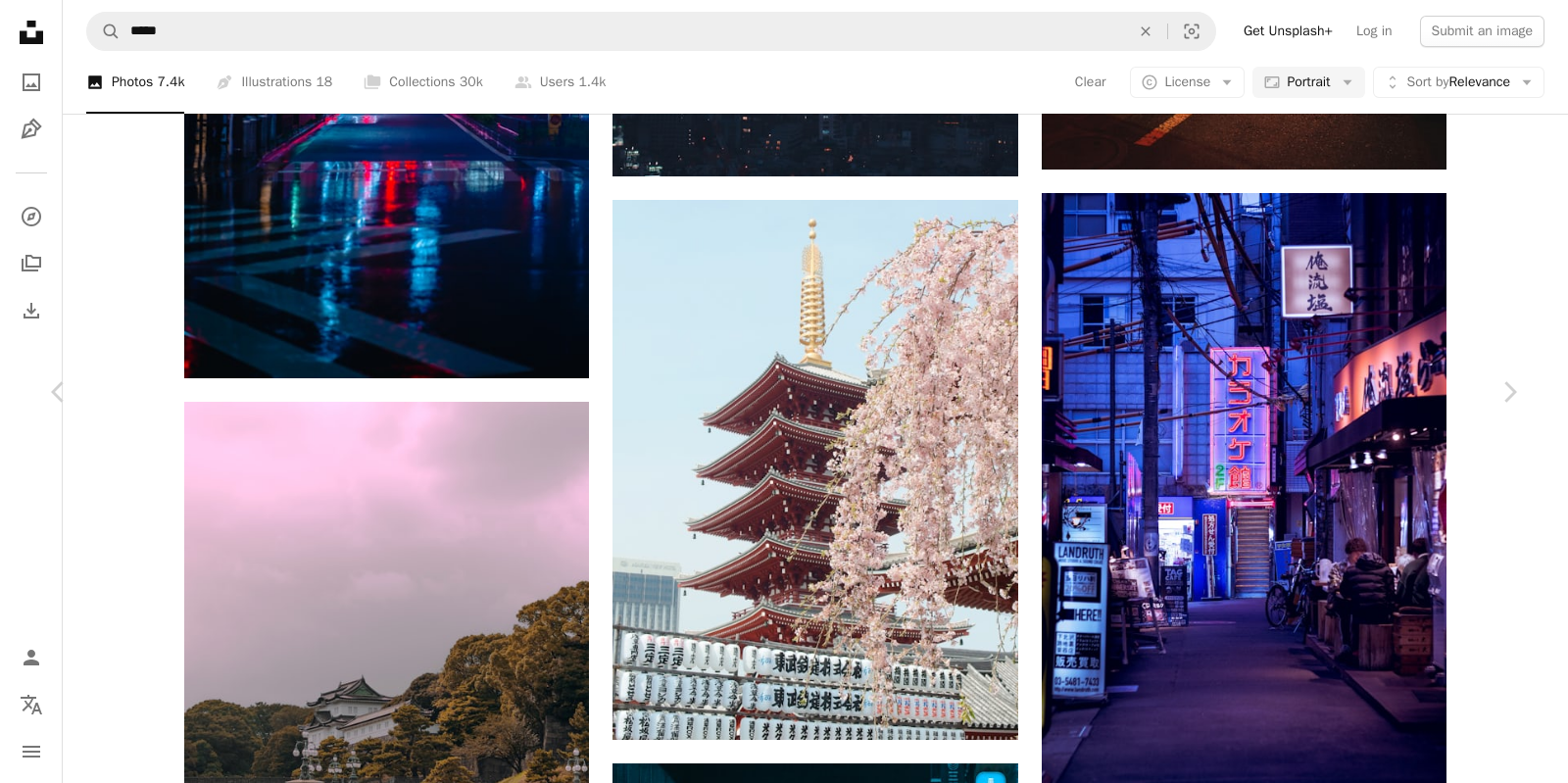 click on "An X shape Chevron left Chevron right [FIRST] [LAST] Available for hire A checkmark inside of a circle A heart A plus sign Download free Chevron down Zoom in Views 13,779,396 Downloads 139,492 Featured in Photos A forward-right arrow Share Info icon Info More Actions A map marker Sensō-ji, Taitō-ku, [COUNTRY] Calendar outlined Published on [DATE], [YEAR] Camera OLYMPUS IMAGING CORP., XZ-2 Safety Free to use under the Unsplash License flowers flower building architecture spring pink red cherry blossom japanese wallpaper blossom temple kyoto sakura tower asia cherry blossoms shrine blossoms asium chinese writing Free images Browse premium related images on iStock | Save 20% with code UNSPLASH20 View more on iStock ↗ Related images A heart A plus sign [FIRST] [LAST] Available for hire A checkmark inside of a circle Arrow pointing down A heart A plus sign [FIRST] [LAST] Available for hire A checkmark inside of a circle Arrow pointing down Plus sign for Unsplash+ A heart A plus sign [FIRST] [LAST] For Unsplash+ A lock Download" at bounding box center (784, 7398) 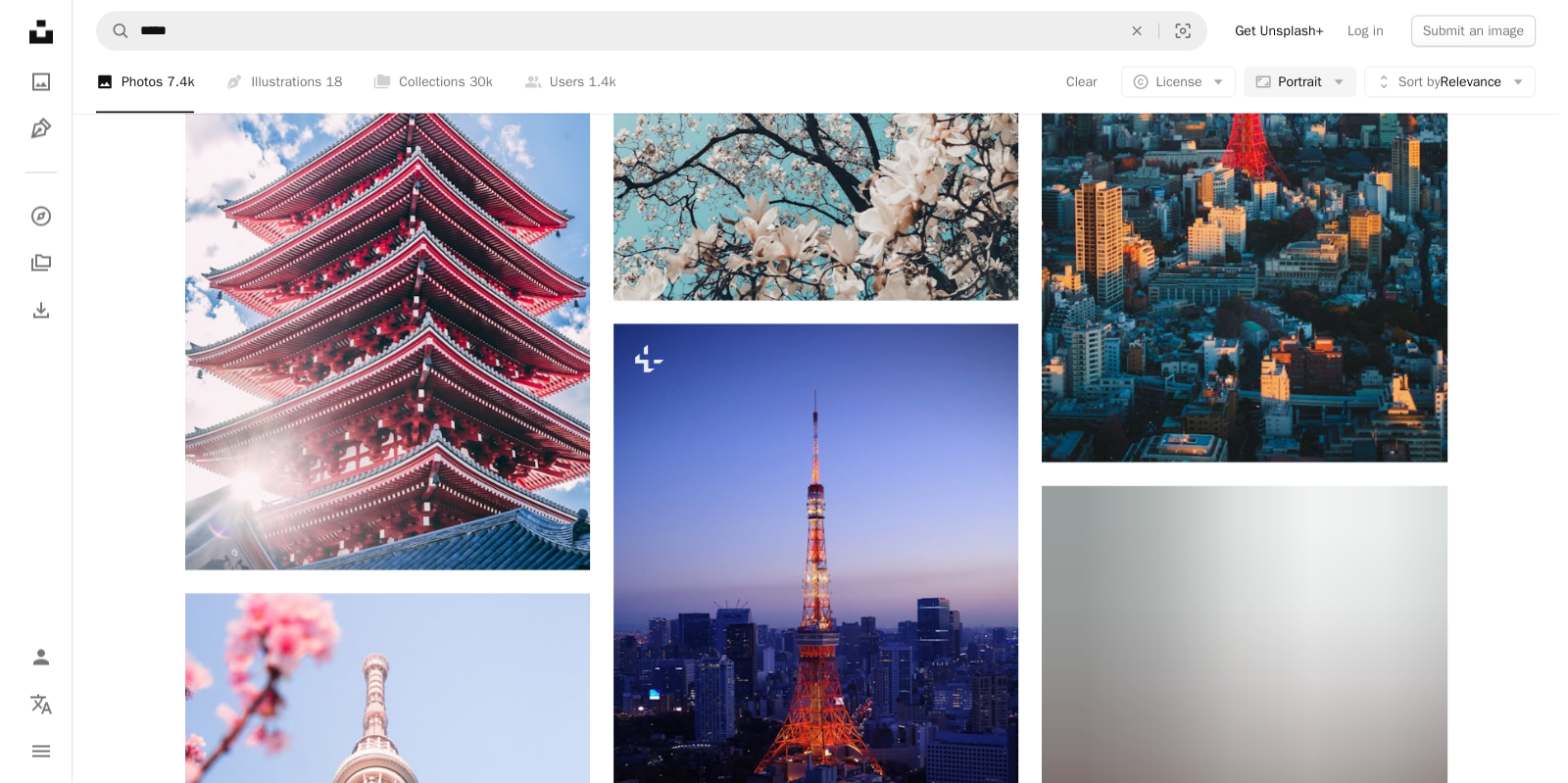 scroll, scrollTop: 4841, scrollLeft: 0, axis: vertical 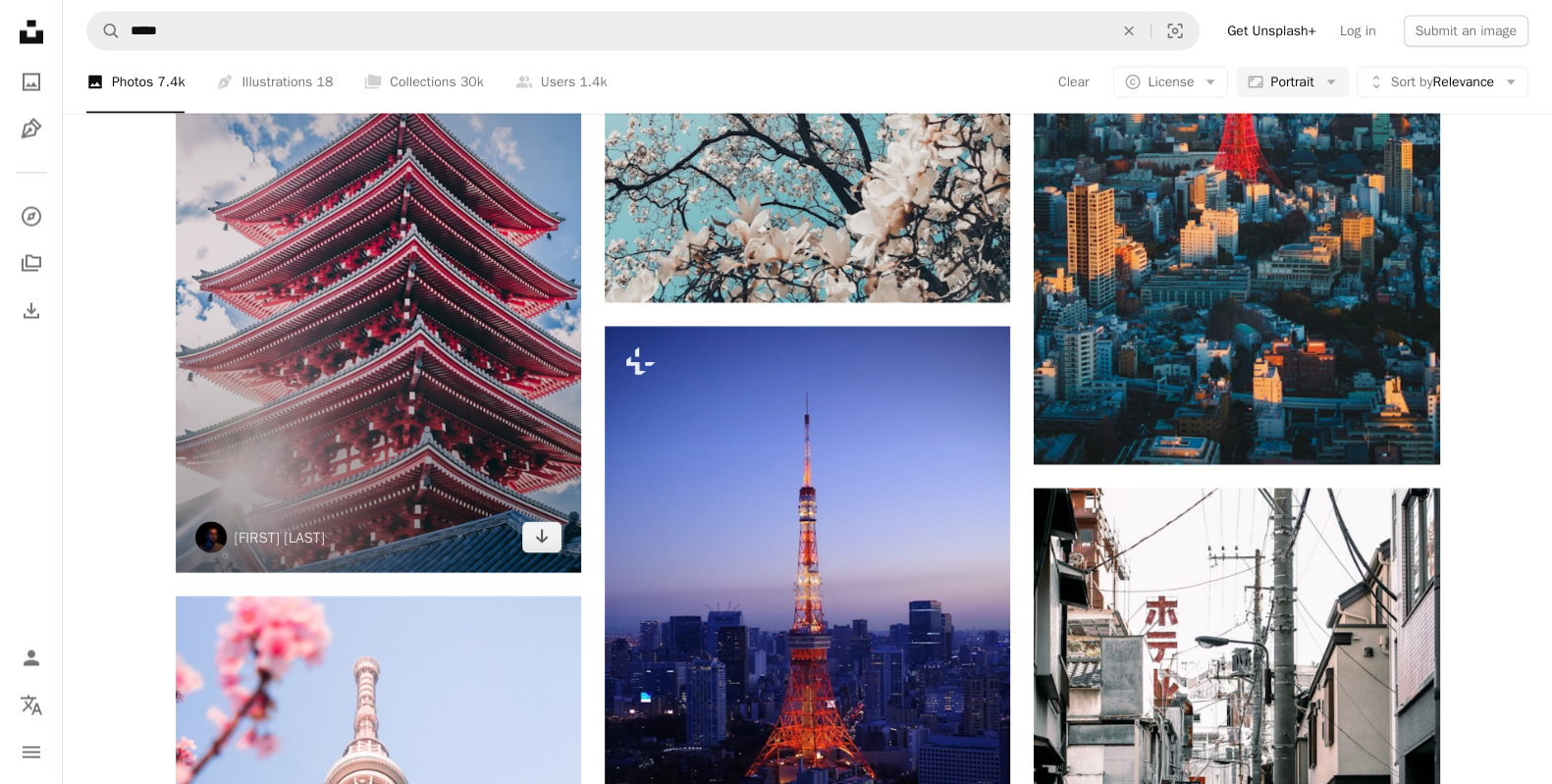 click at bounding box center (378, 269) 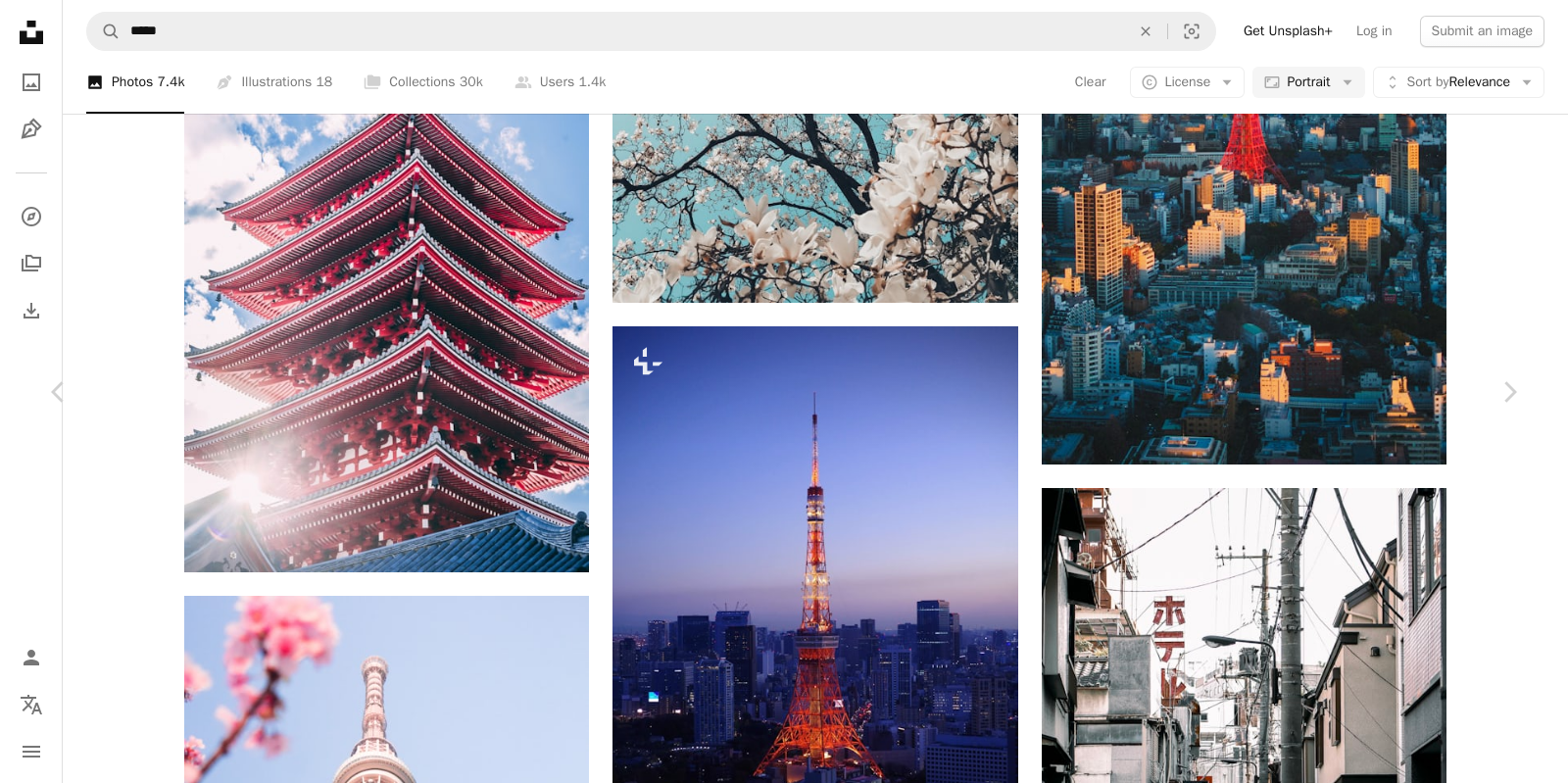 scroll, scrollTop: 1, scrollLeft: 0, axis: vertical 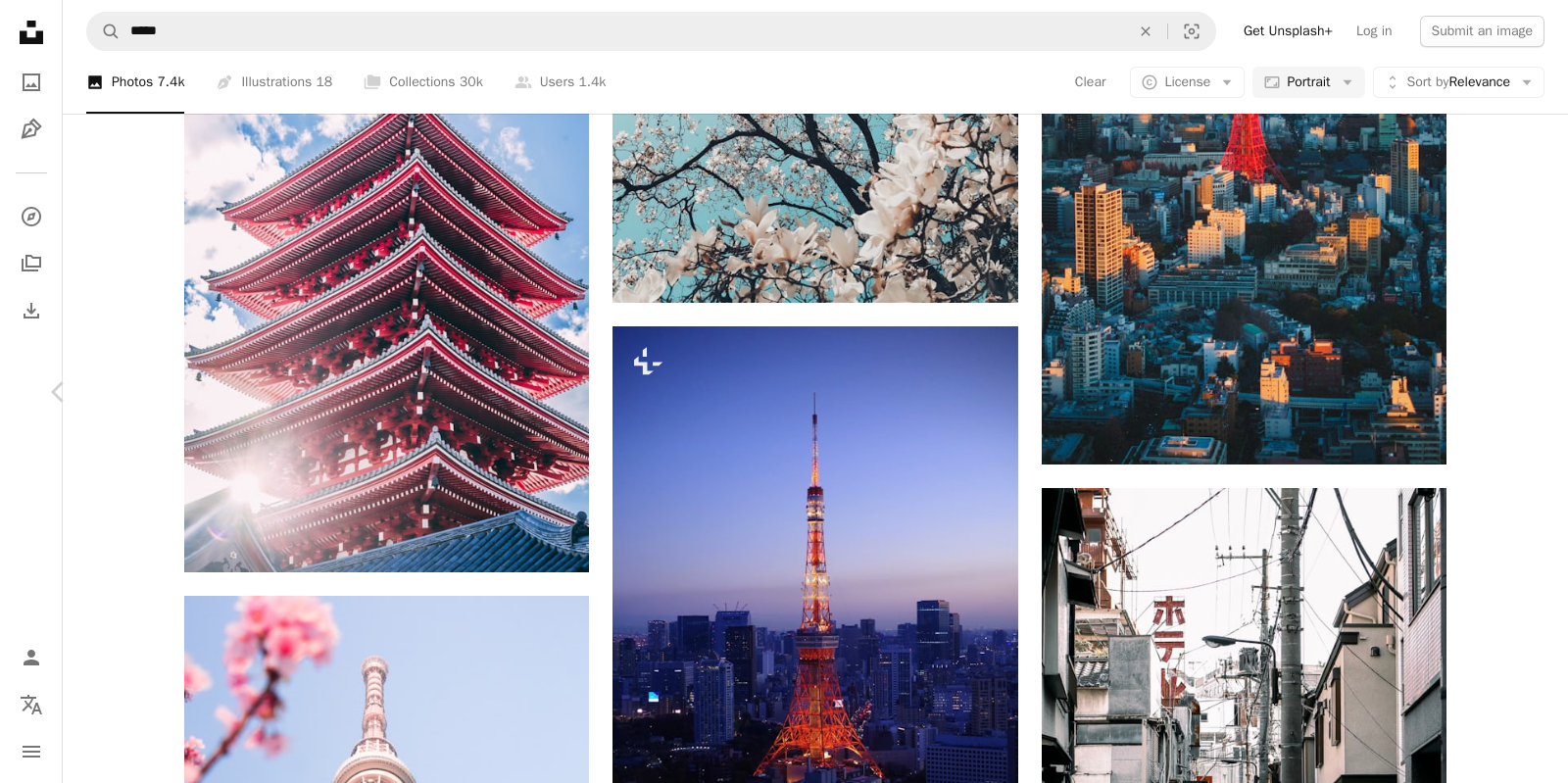click on "Chevron right" at bounding box center (1509, 392) 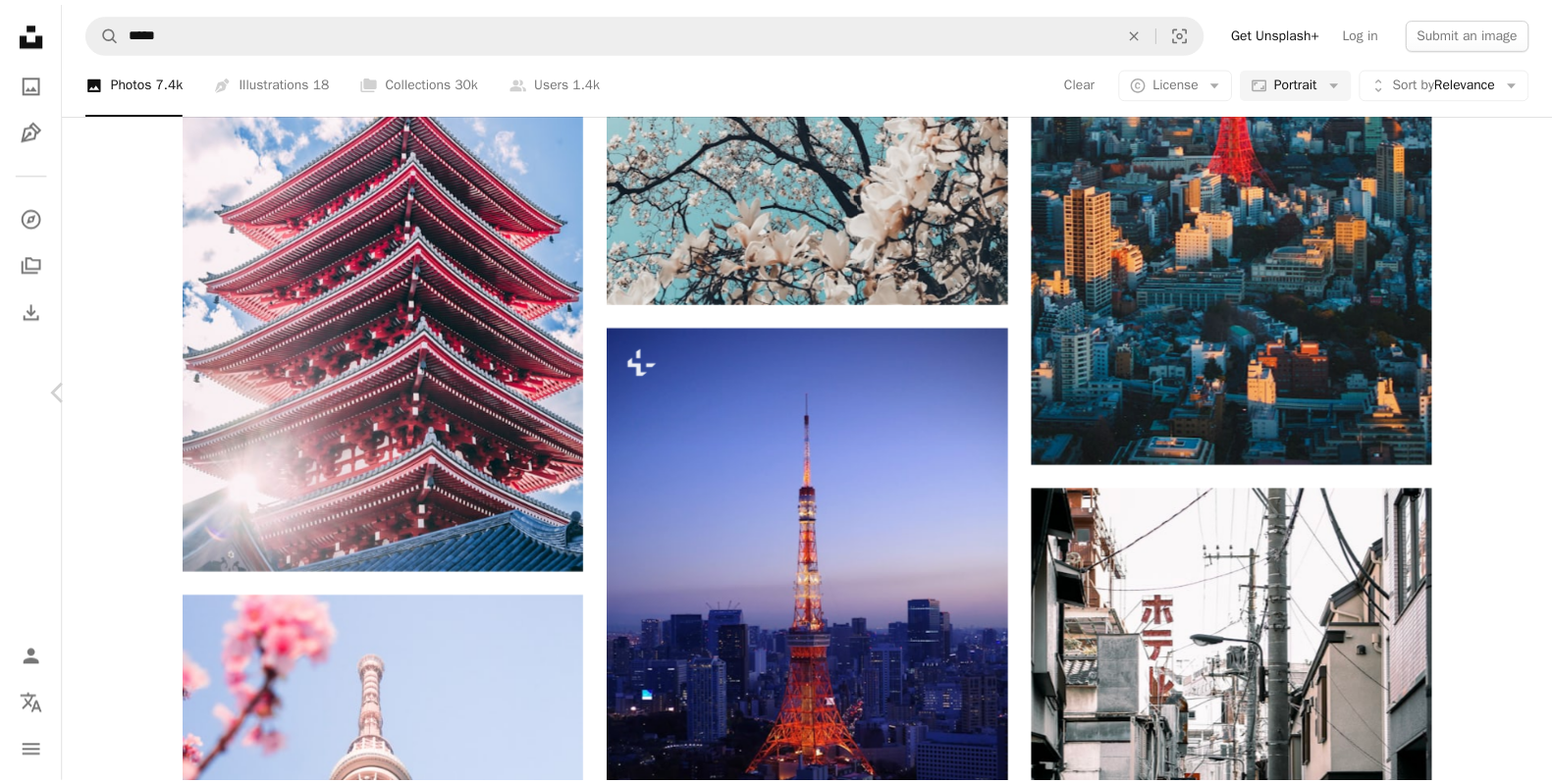 scroll, scrollTop: 0, scrollLeft: 0, axis: both 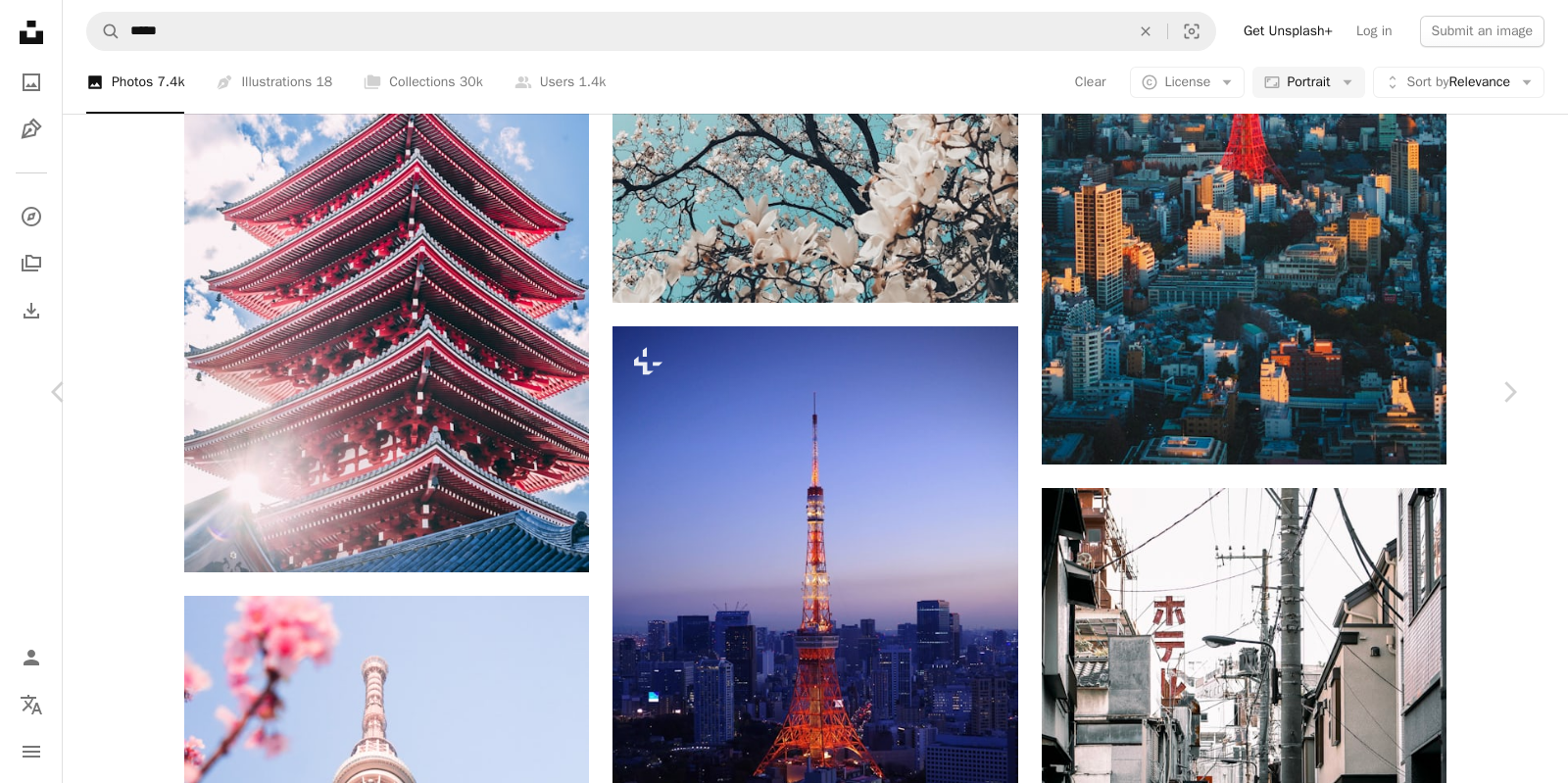 click on "An X shape Chevron left Chevron right Getty Images For Unsplash+ A heart A plus sign A lock Download Zoom in A forward-right arrow Share More Actions Calendar outlined Published on [MONTH] [DAY], [YEAR] Safety Licensed under the Unsplash+ License travel city architecture blue night cityscape skyscraper horizon modern bright asia dusk vertical nightlife color image no people viewpoint lighting equipment HD Wallpapers Related images Plus sign for Unsplash+ A heart A plus sign [FIRST] [LAST] For Unsplash+ A lock Download Plus sign for Unsplash+ A heart A plus sign [FIRST] [LAST] For Unsplash+ A lock Download Plus sign for Unsplash+ A heart A plus sign [FIRST] [LAST] For Unsplash+ A lock Download Plus sign for Unsplash+ A heart A plus sign Getty Images For Unsplash+ A lock Download Plus sign for Unsplash+ A heart A plus sign Getty Images For" at bounding box center [784, 5800] 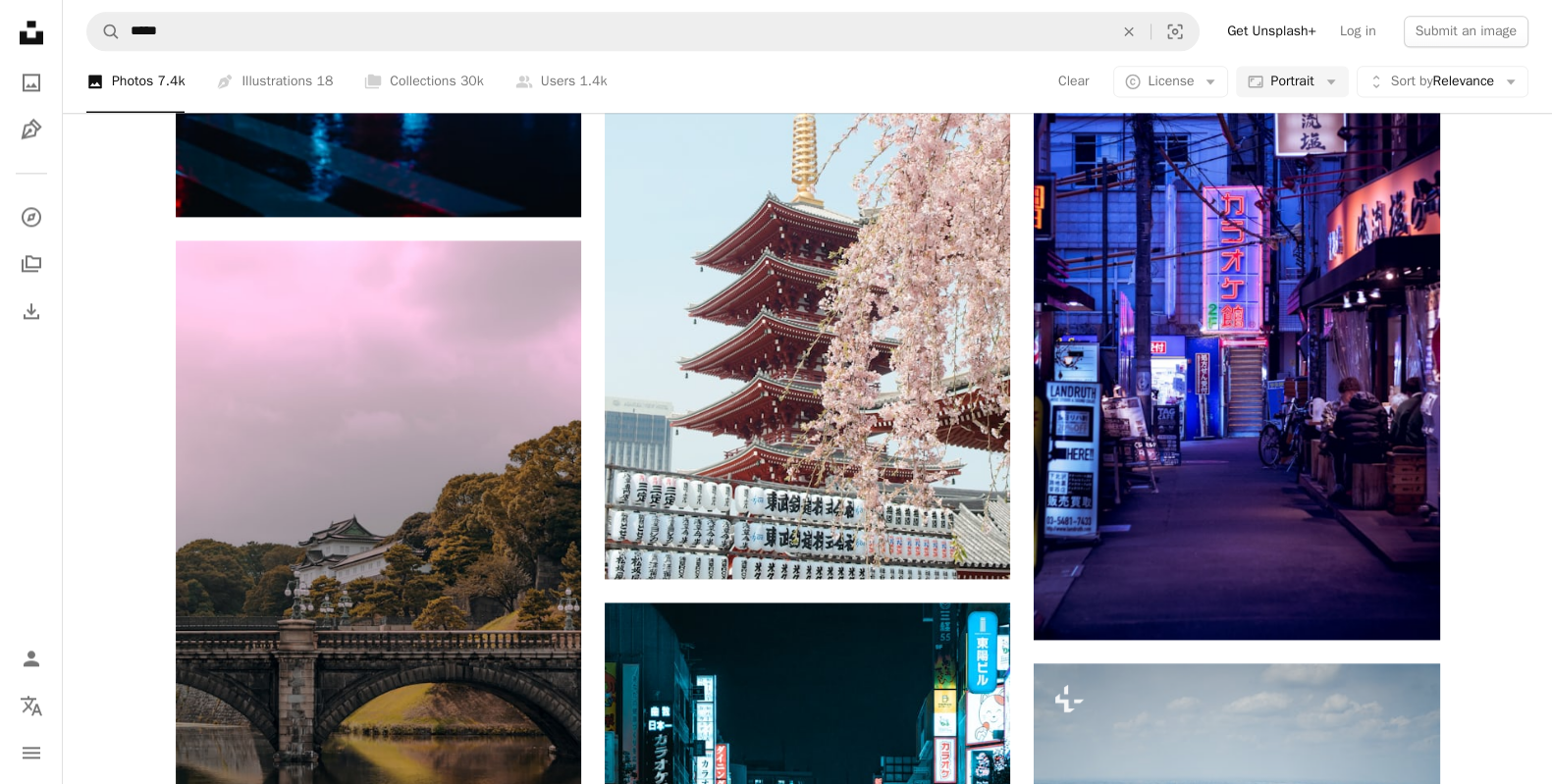 scroll, scrollTop: 3316, scrollLeft: 0, axis: vertical 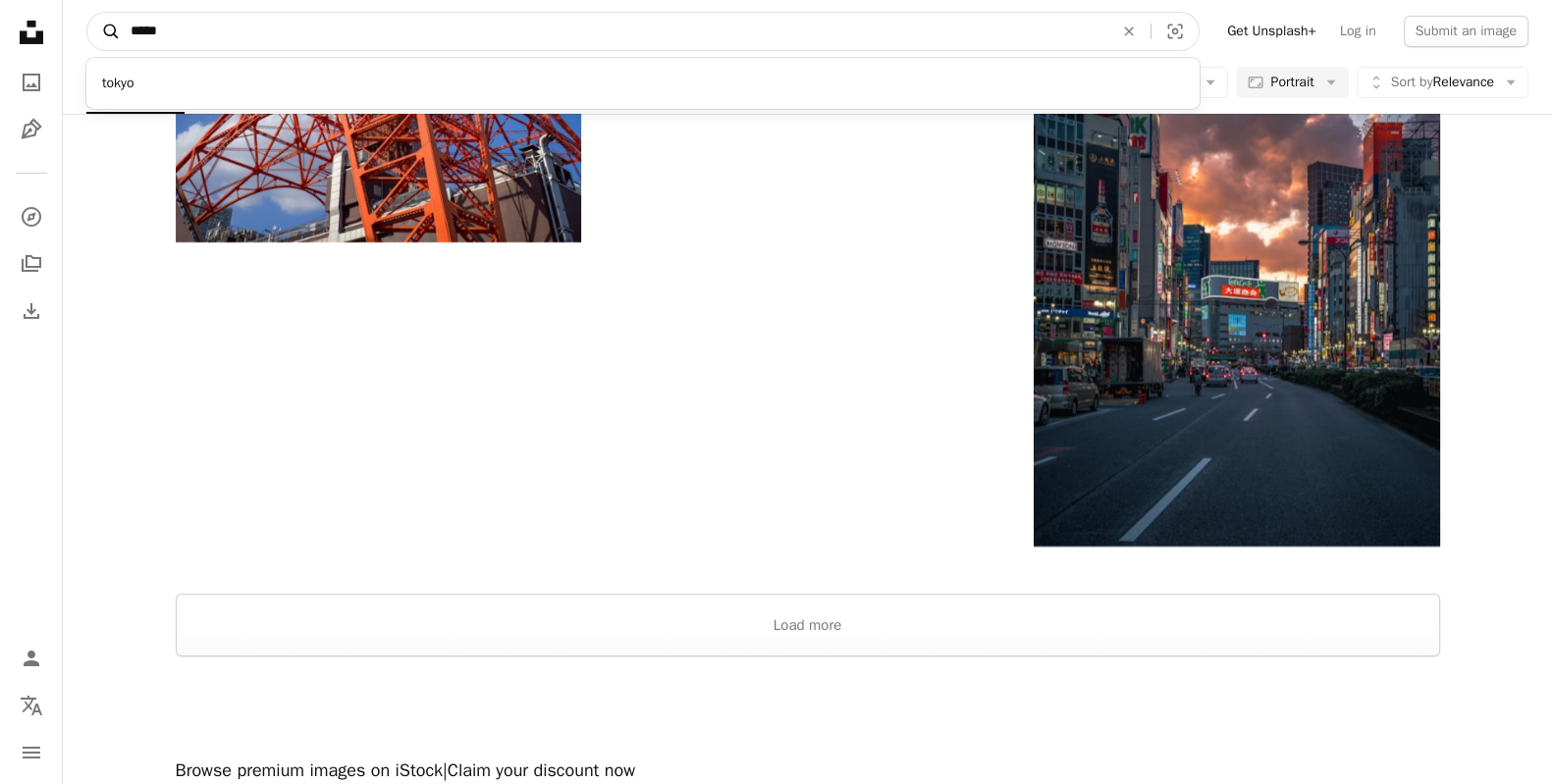 drag, startPoint x: 493, startPoint y: 44, endPoint x: 113, endPoint y: 31, distance: 380.2223 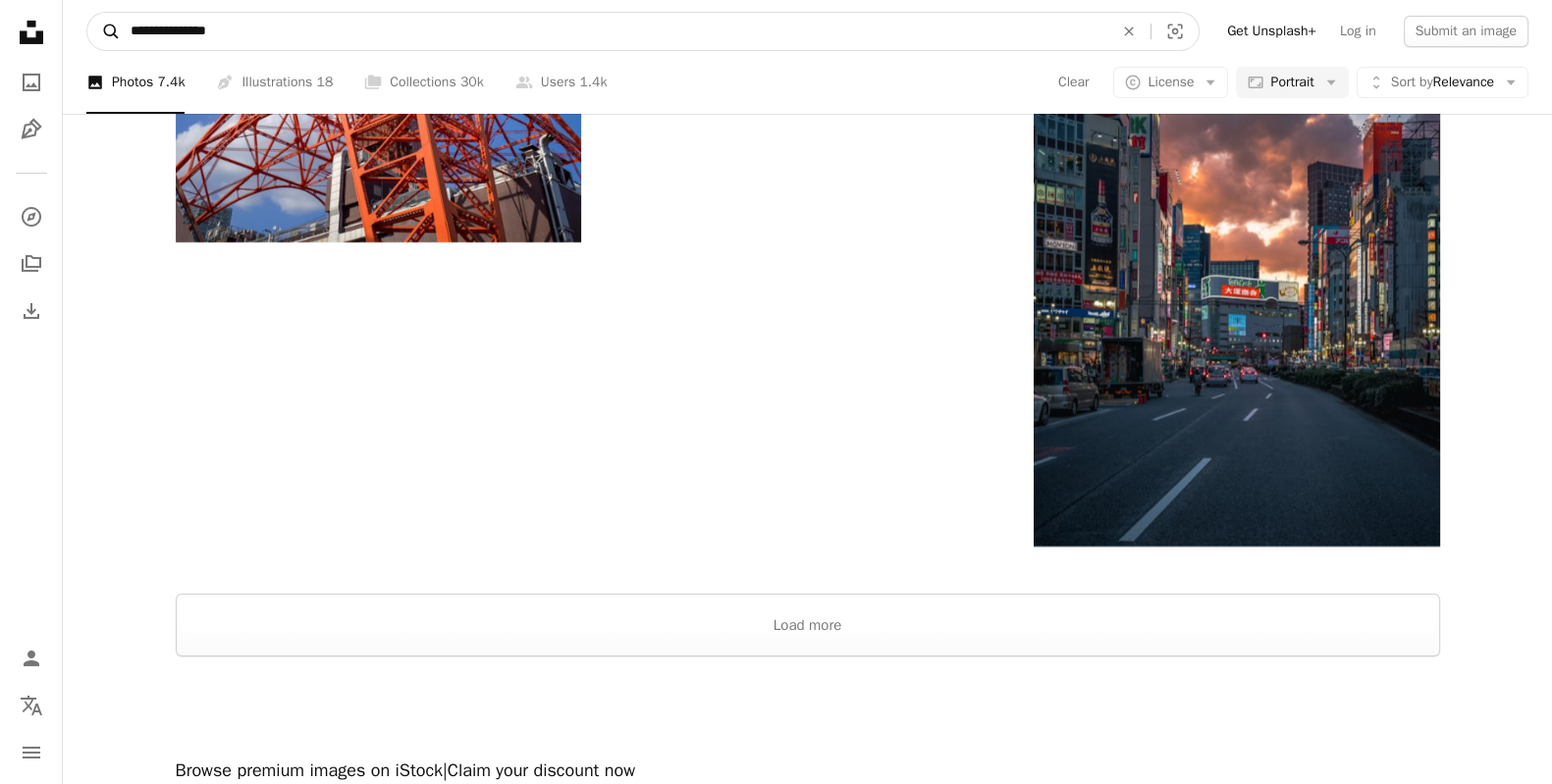 type on "**********" 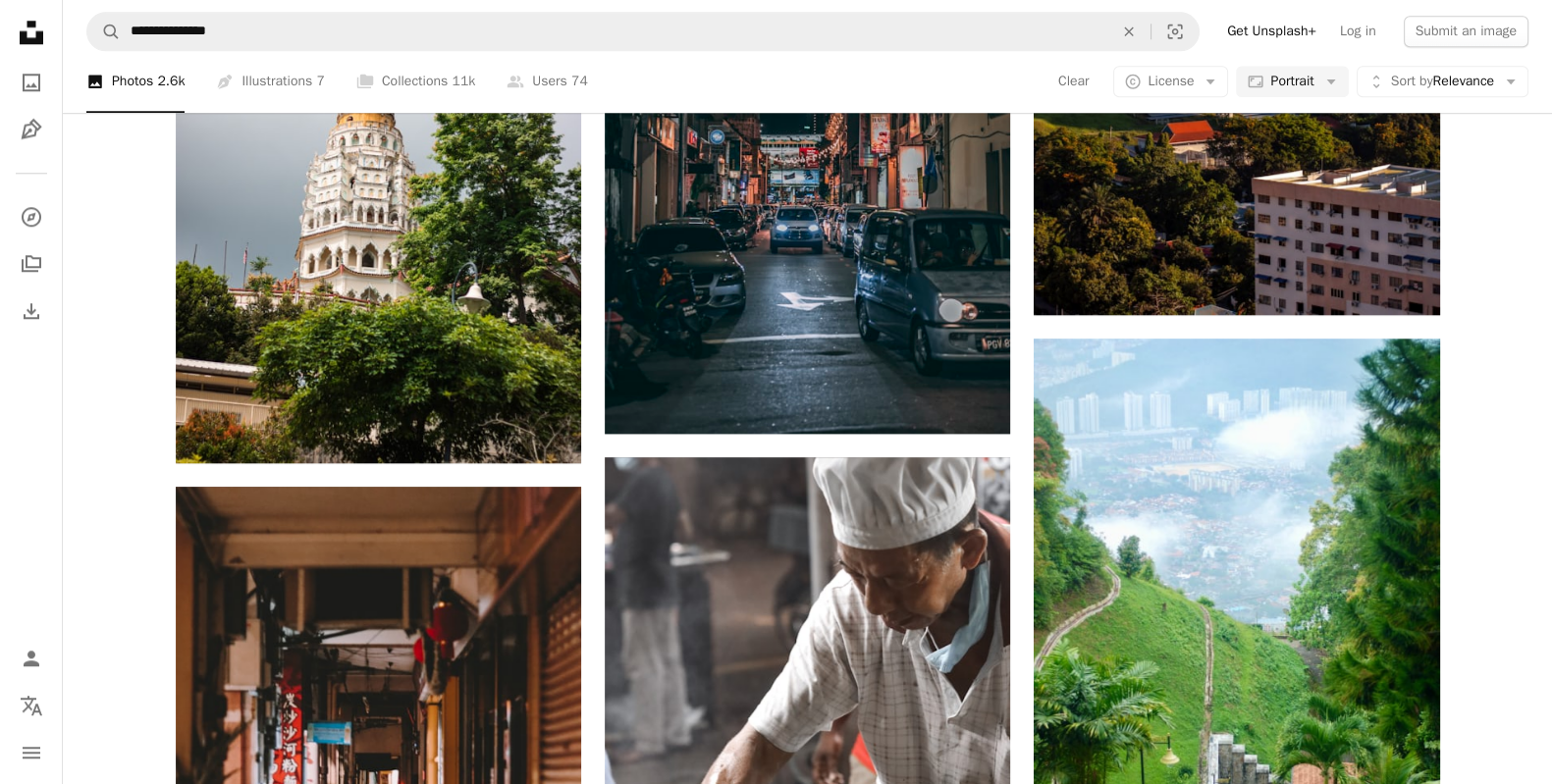scroll, scrollTop: 1949, scrollLeft: 0, axis: vertical 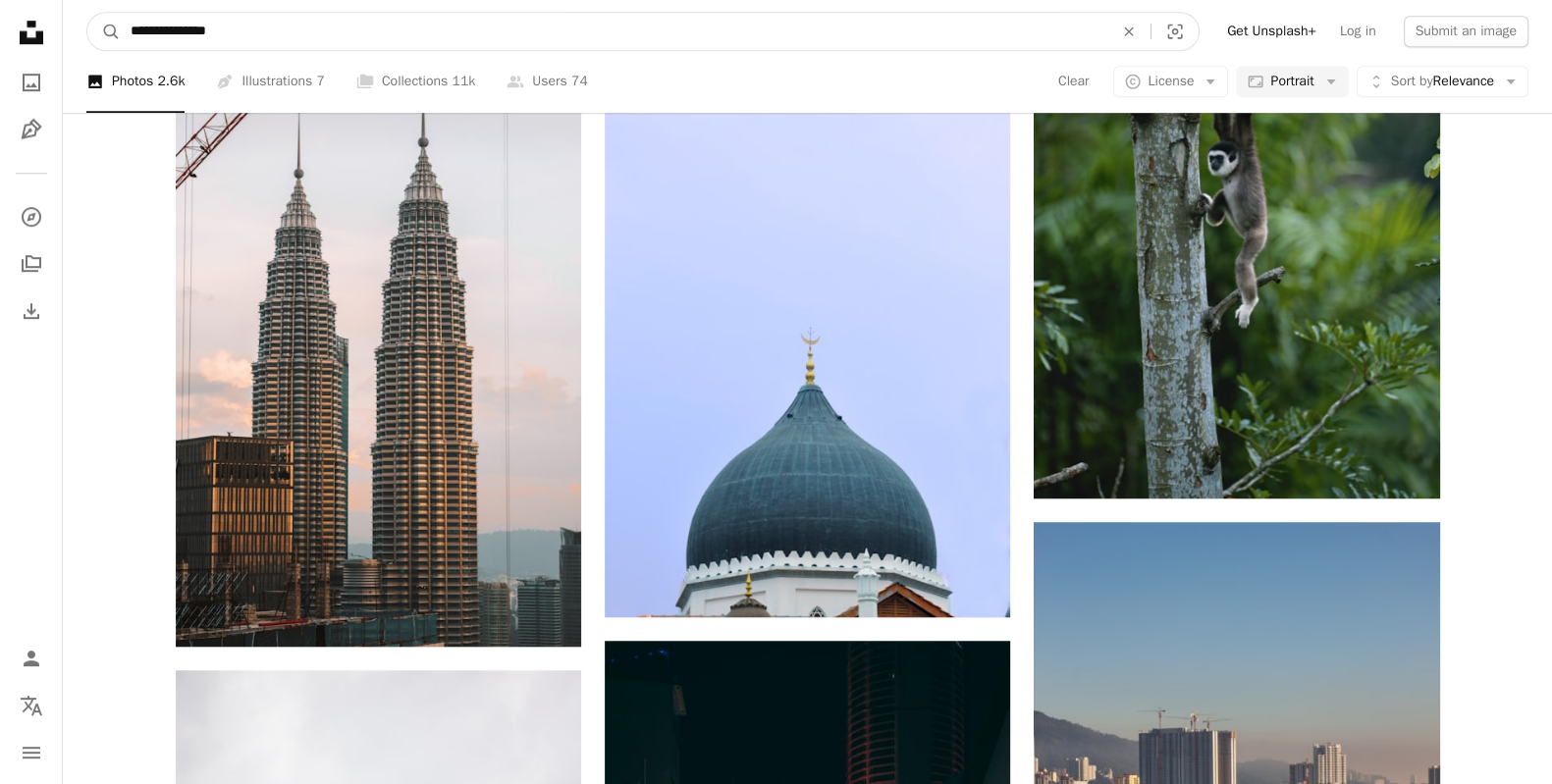 drag, startPoint x: 261, startPoint y: 35, endPoint x: 25, endPoint y: -3, distance: 239.03975 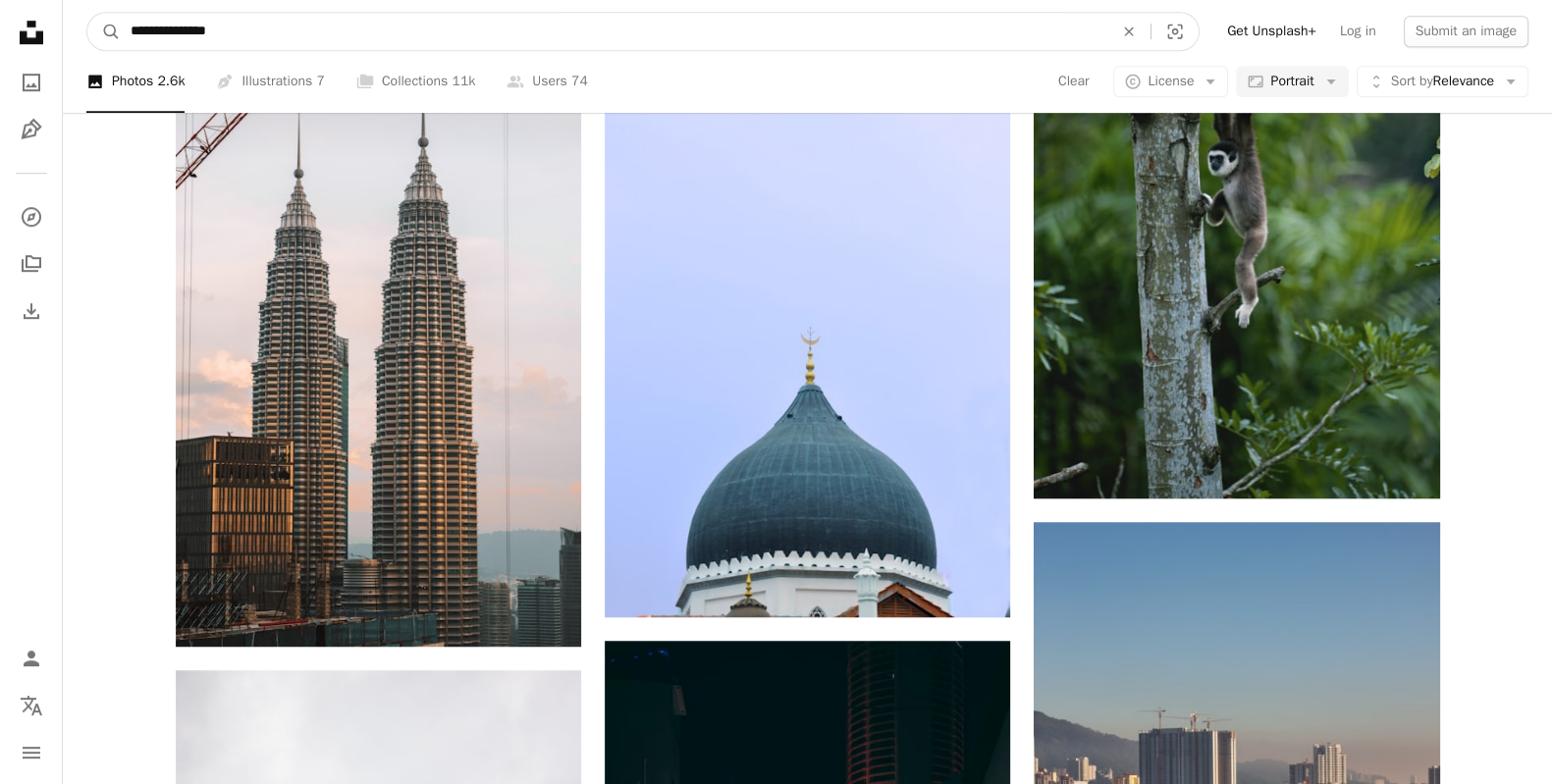 click on "[CITY], [STATE]" at bounding box center (776, 1317) 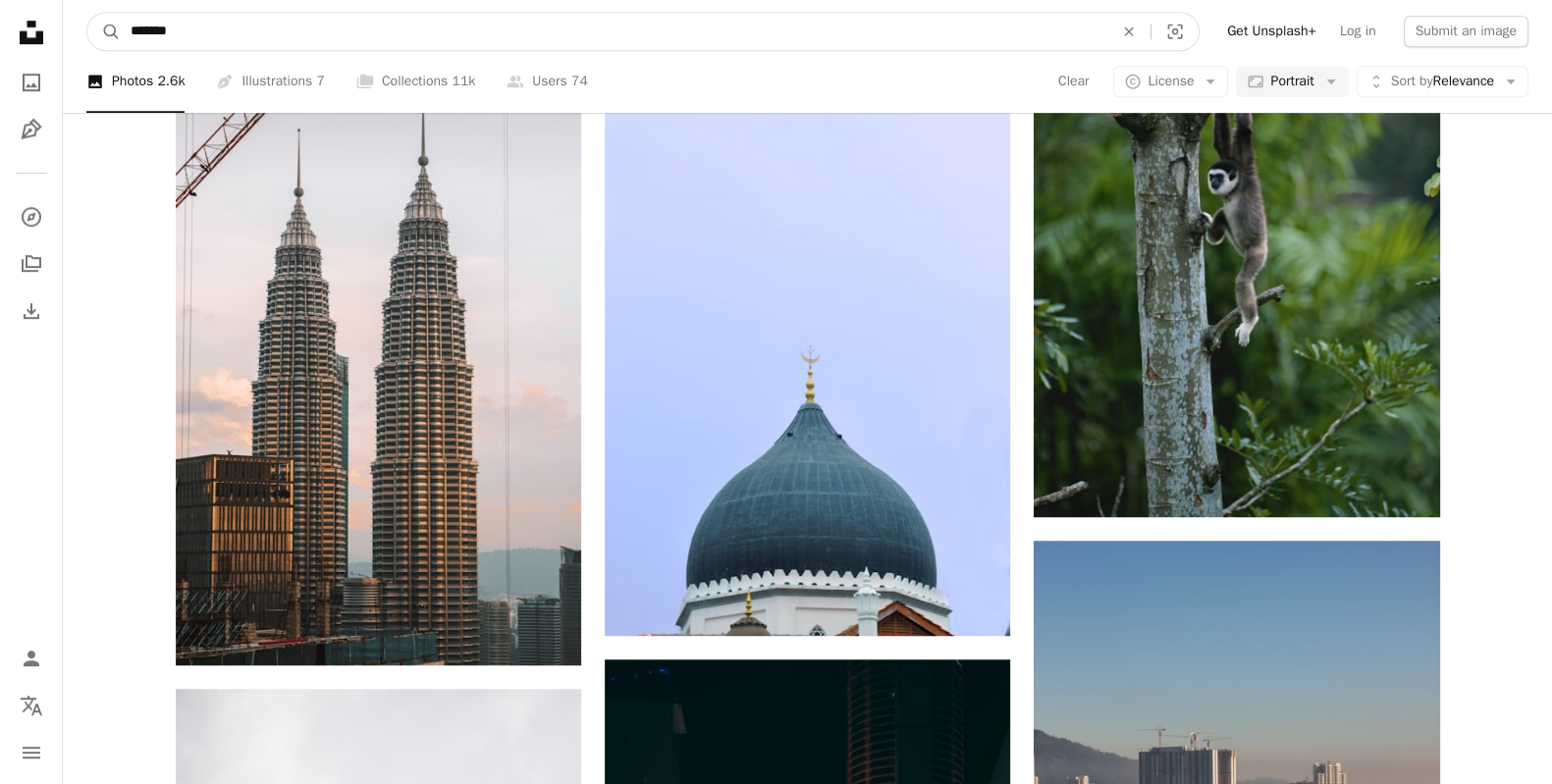 type on "*******" 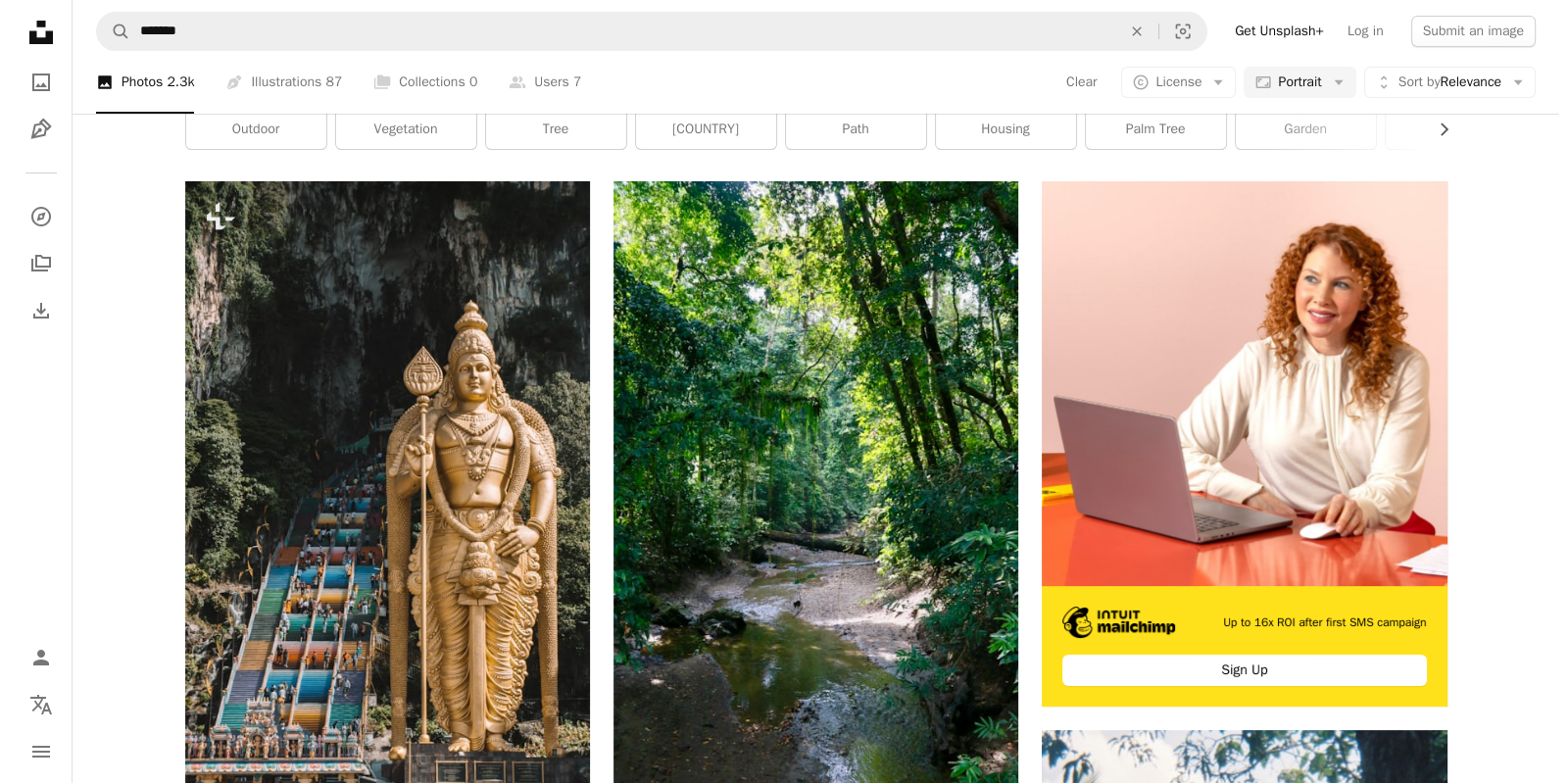 scroll, scrollTop: 305, scrollLeft: 0, axis: vertical 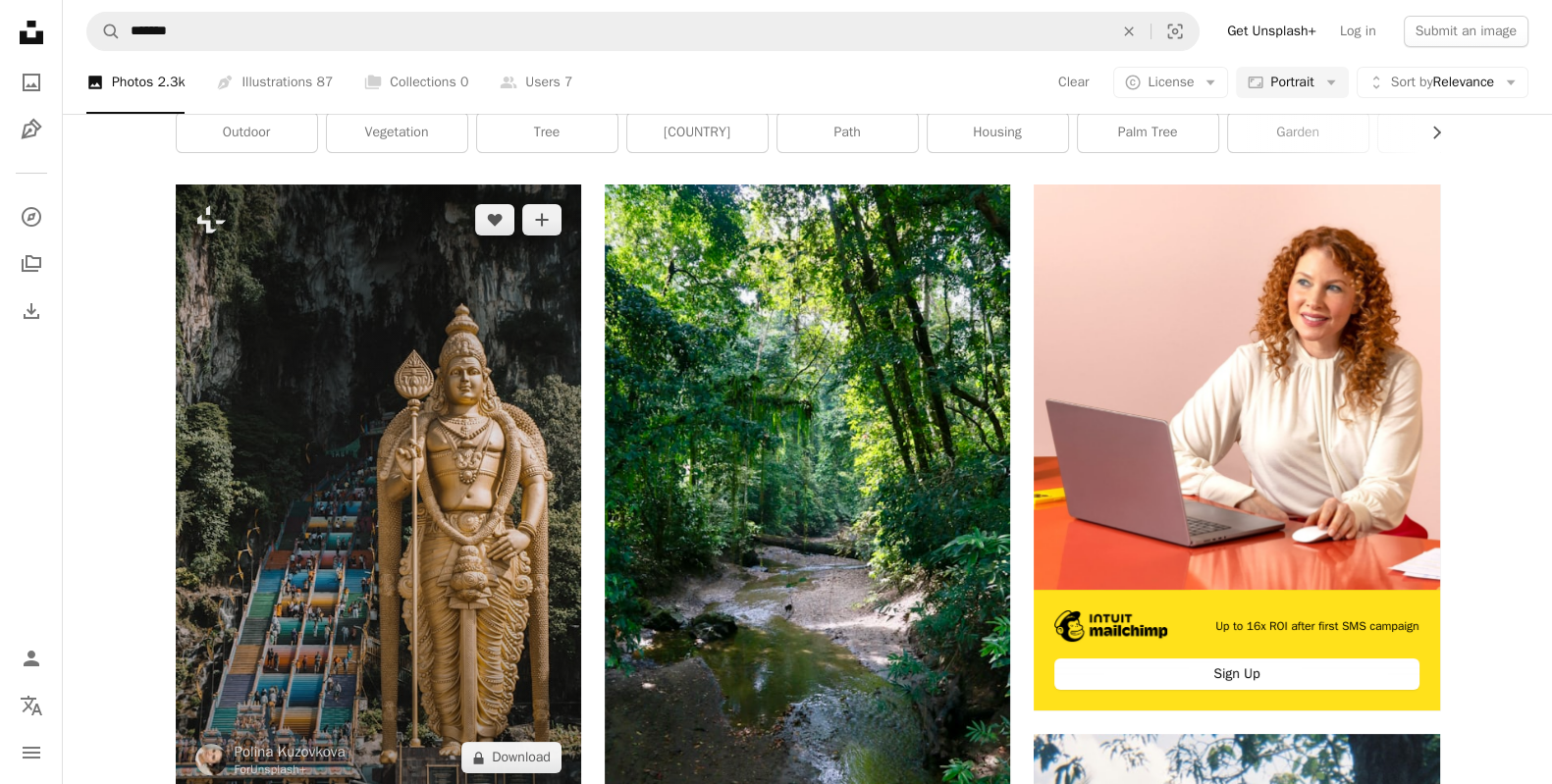 click at bounding box center [378, 489] 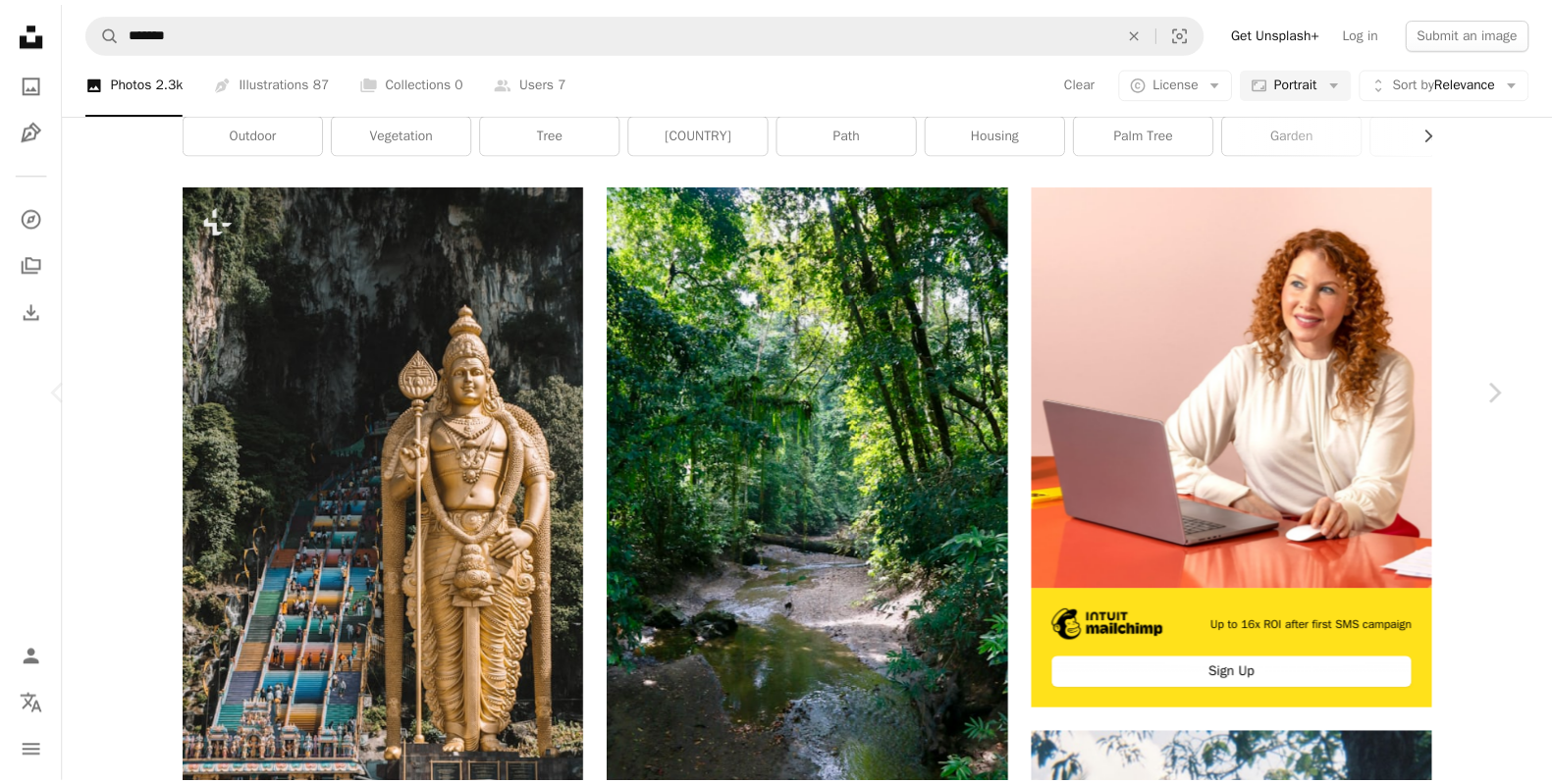 scroll, scrollTop: 139, scrollLeft: 0, axis: vertical 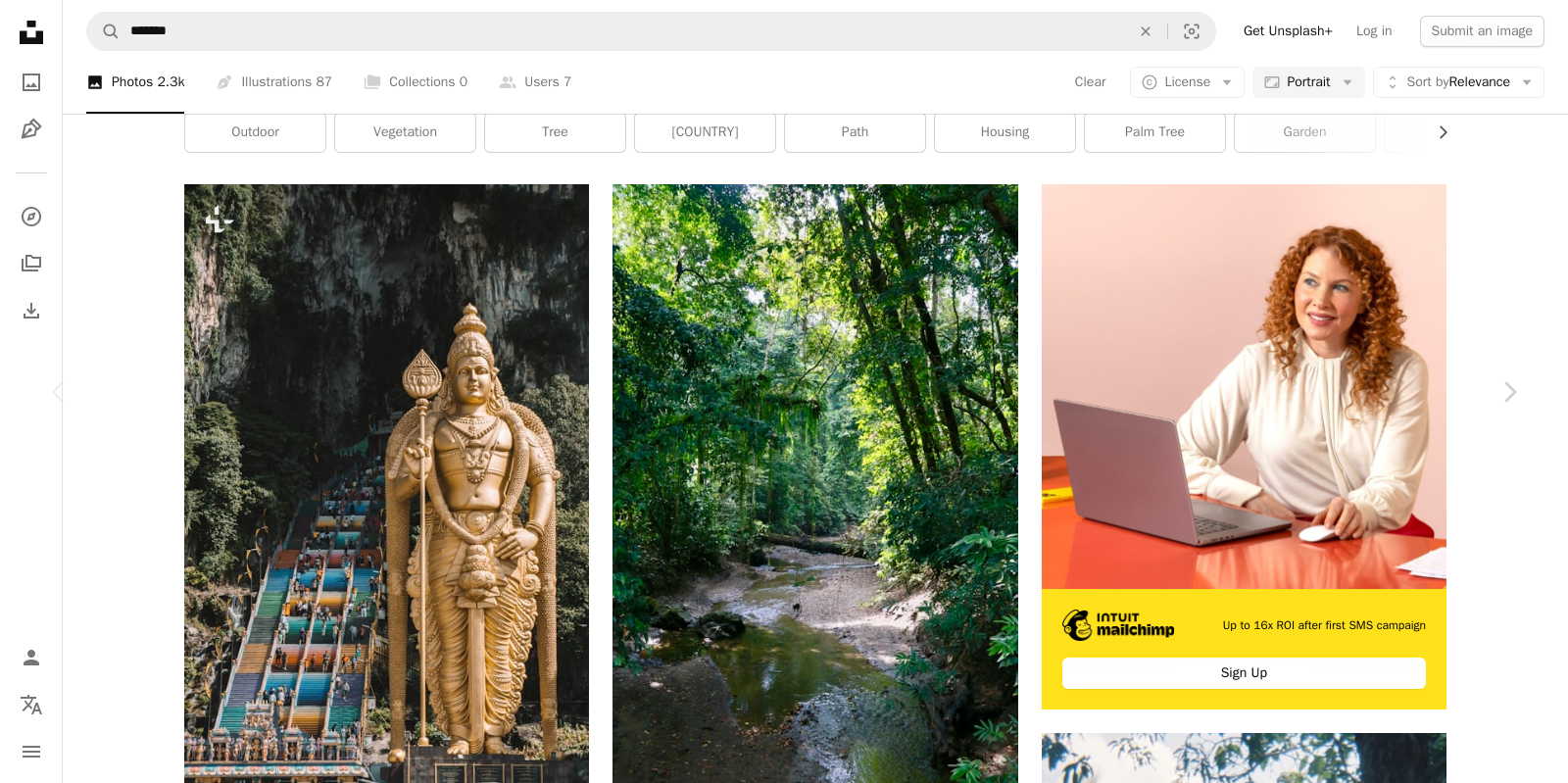 drag, startPoint x: 245, startPoint y: 708, endPoint x: 144, endPoint y: 703, distance: 101.123687 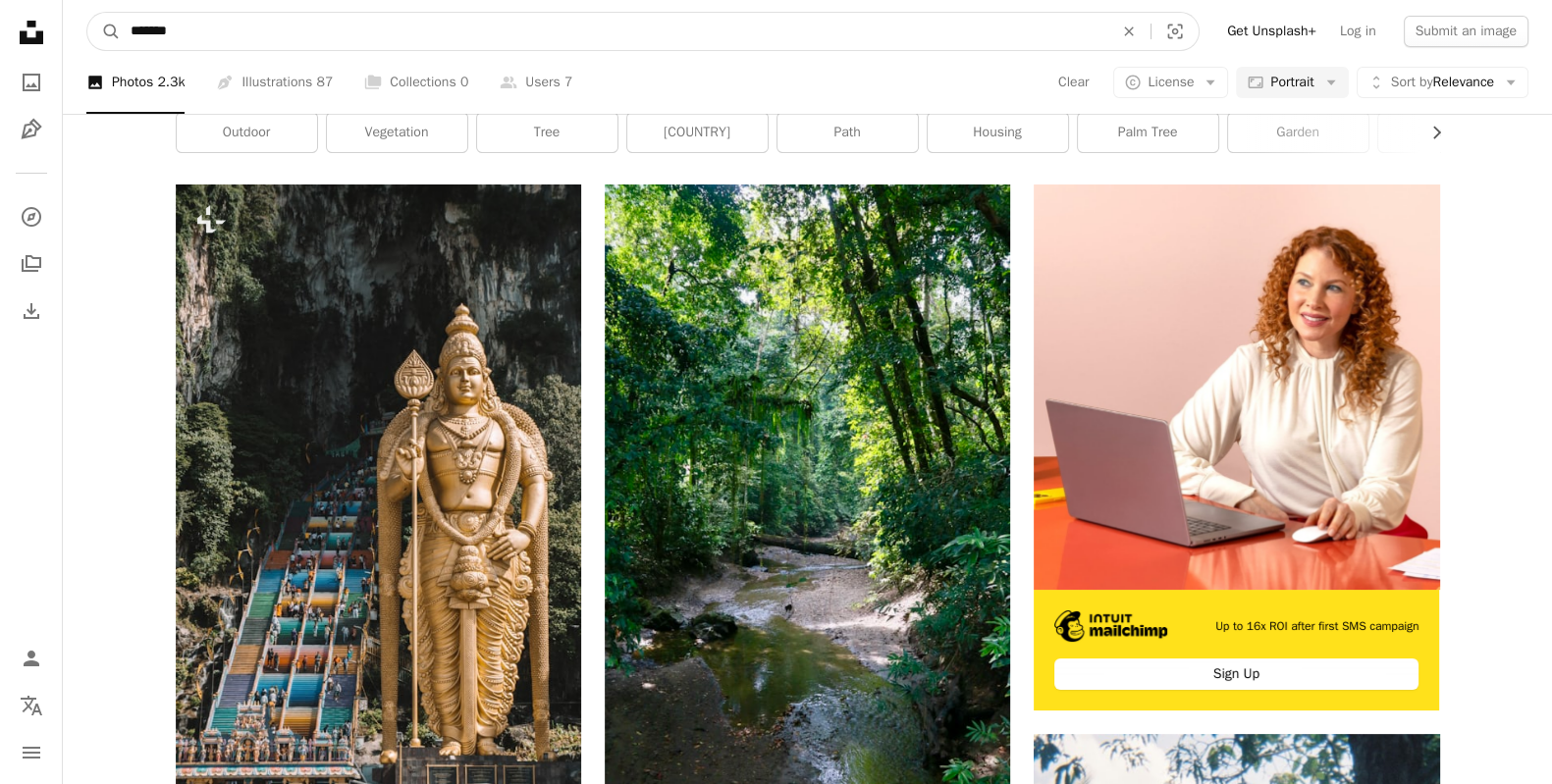 drag, startPoint x: 236, startPoint y: 32, endPoint x: 0, endPoint y: 17, distance: 236.47621 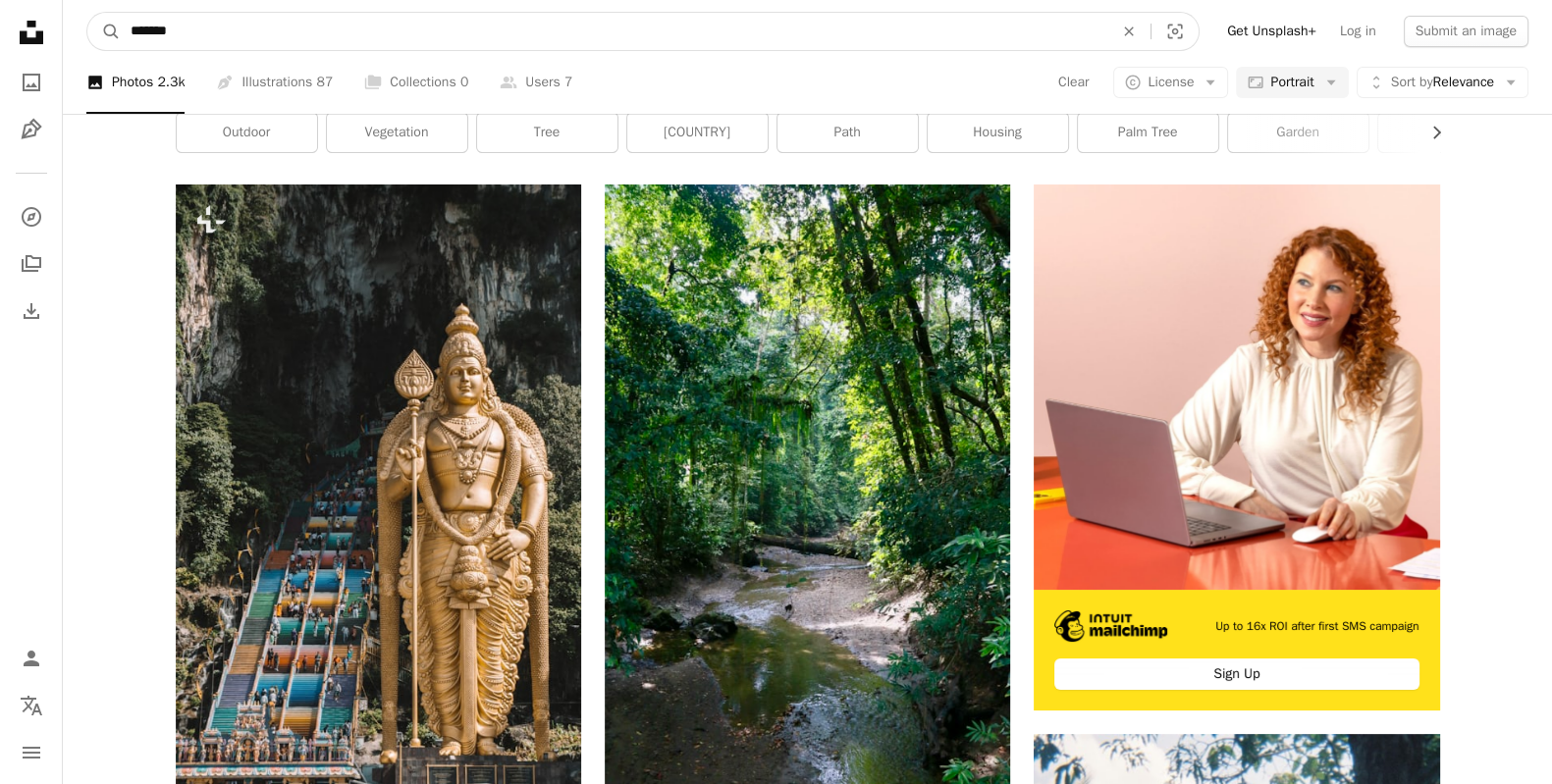 type on "*******" 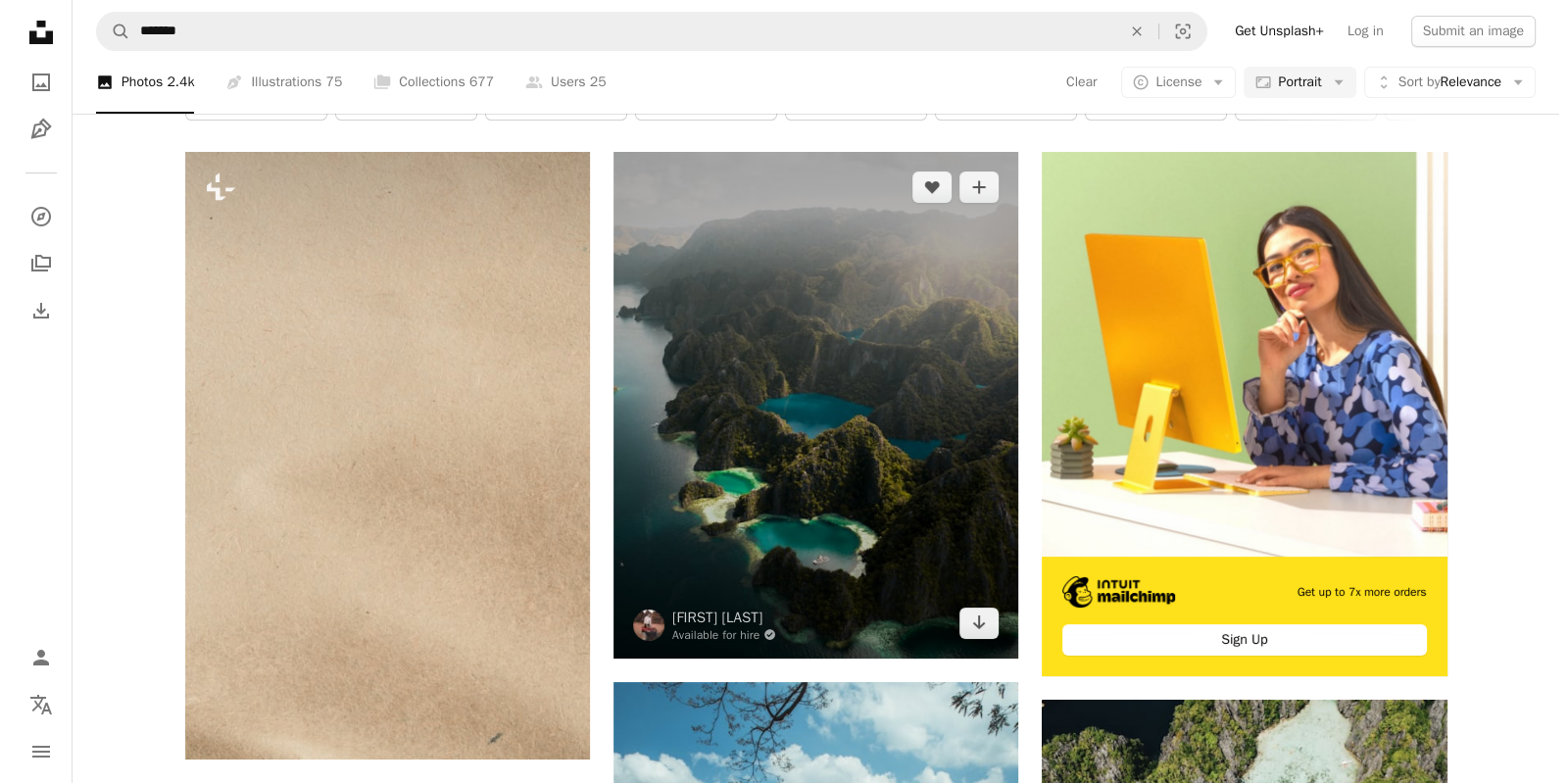 scroll, scrollTop: 339, scrollLeft: 0, axis: vertical 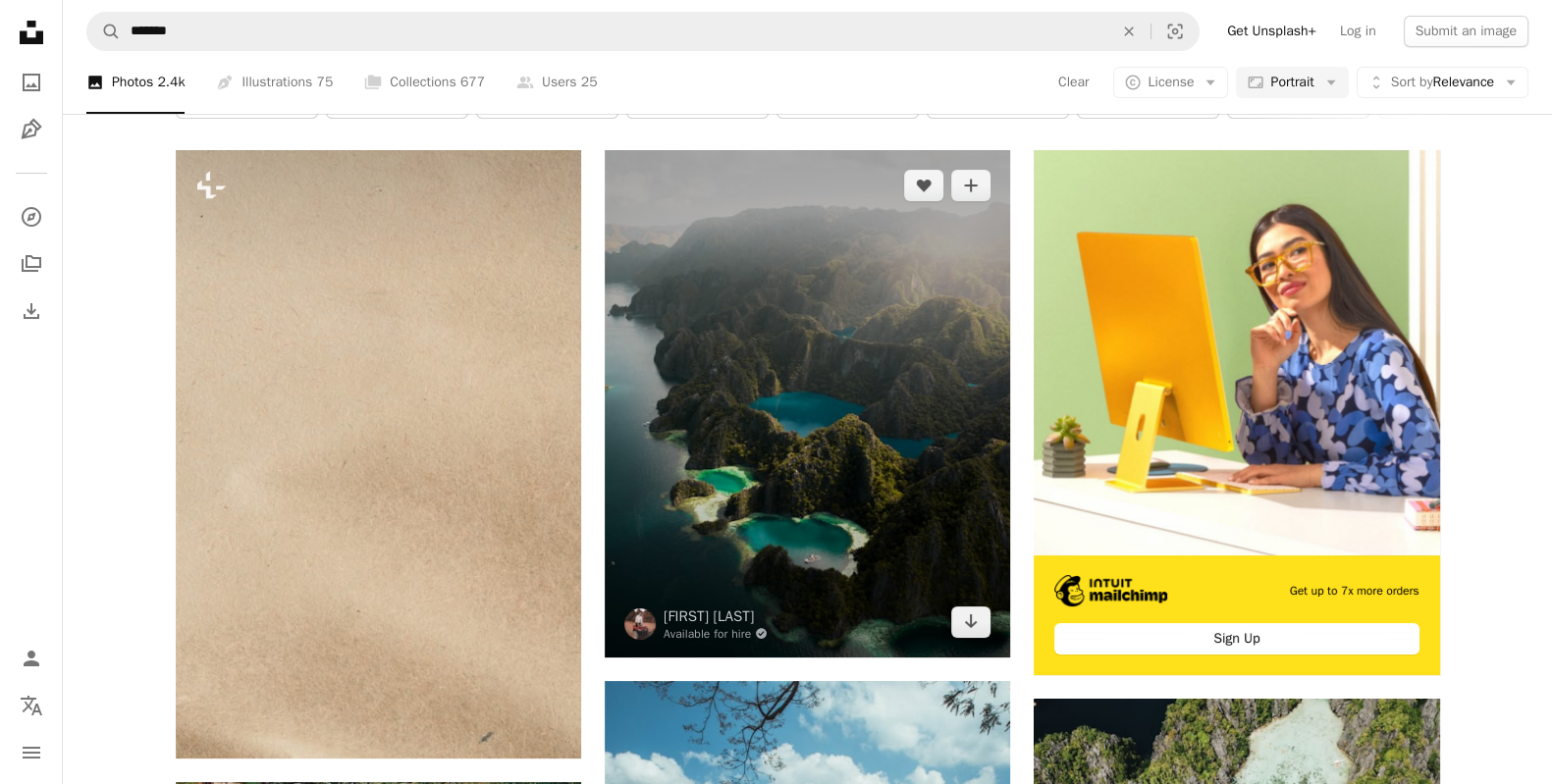 click at bounding box center [807, 403] 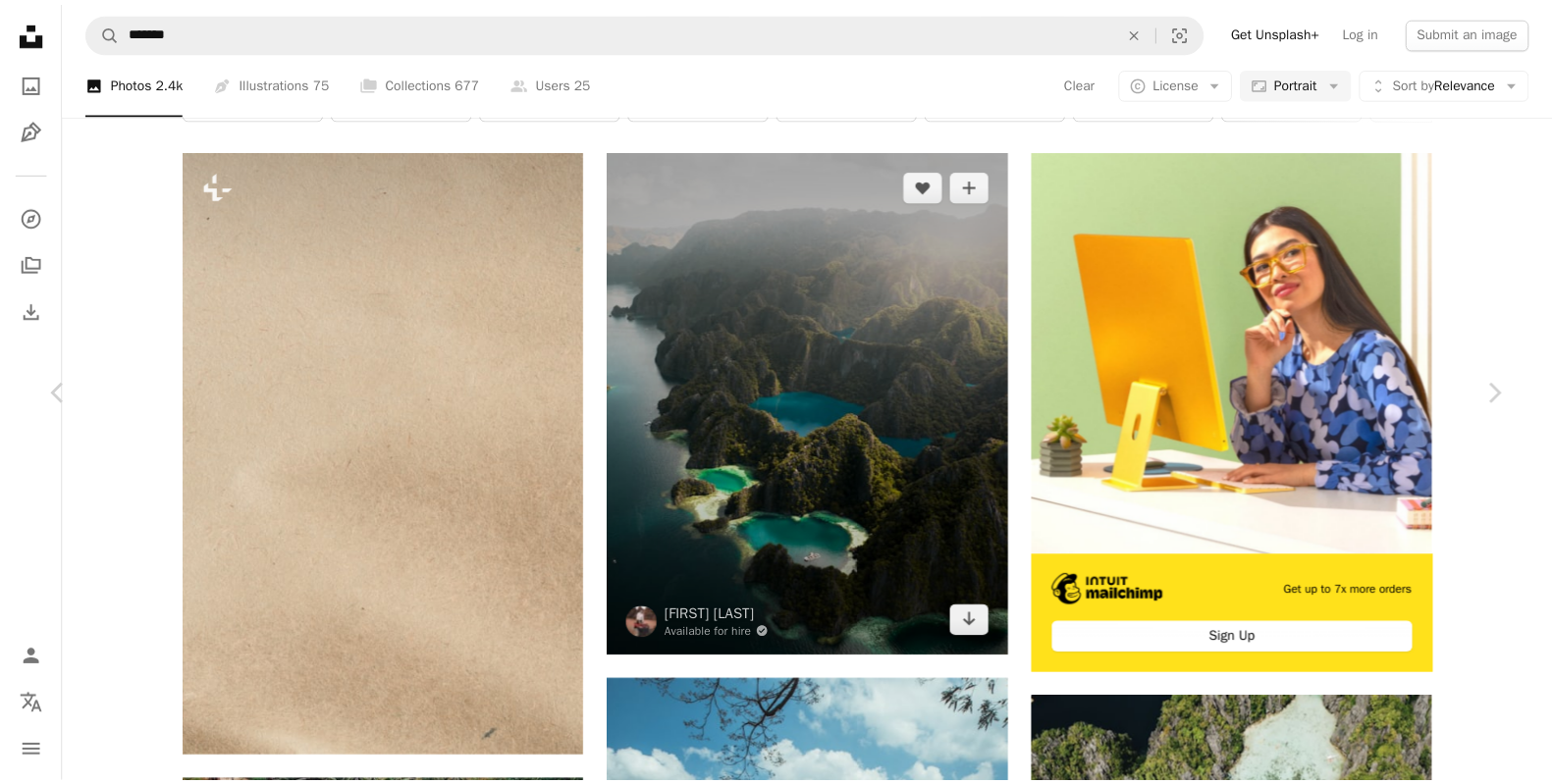 scroll, scrollTop: 309, scrollLeft: 0, axis: vertical 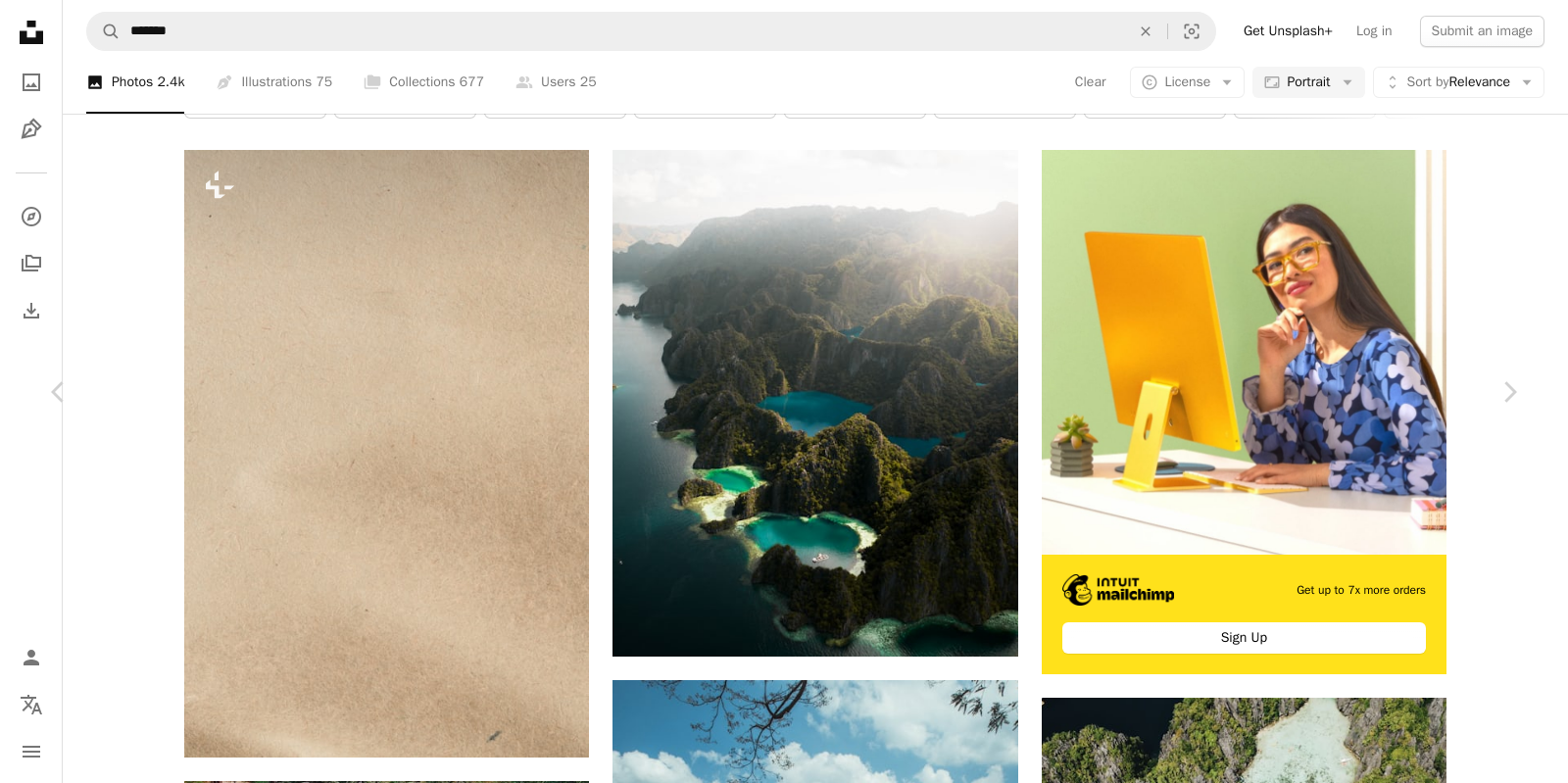 click on "An X shape Chevron left Chevron right [FIRST] [LAST] Available for hire A checkmark inside of a circle A heart A plus sign Download free Chevron down Zoom in Views 889,356 Downloads 13,010 Featured in Photos A forward-right arrow Share Info icon Info More Actions Morning light bursting through the misty clouds over [PLACE] - [PLACE], [PLACE], [COUNTRY]. A map marker [PLACE], [PLACE], [COUNTRY] Calendar outlined Published on [MONTH] [DAY], [YEAR] Safety Free to use under the Unsplash License beach land art sea painting grey scenery island philippines outdoors coast shoreline [COUNTRY] [PLACE] [PLACE] [PLACE] [PLACE] [PLACE] [PLACE] Free pictures From this series Chevron right Plus sign for Unsplash+ Plus sign for Unsplash+ Plus sign for Unsplash+ Plus sign for Unsplash+ Plus sign for Unsplash+ Plus sign for Unsplash+ Plus sign for Unsplash+ Plus sign for Unsplash+ Plus sign for Unsplash+ Related images A heart A plus sign [FIRST] [LAST] Available for hire A checkmark inside of a circle Arrow pointing down A heart A plus sign [FIRST] [LAST] Available for hire A checkmark inside of a circle Arrow pointing down A heart A plus sign [FIRST] [LAST] Available for hire A heart" at bounding box center [784, 6157] 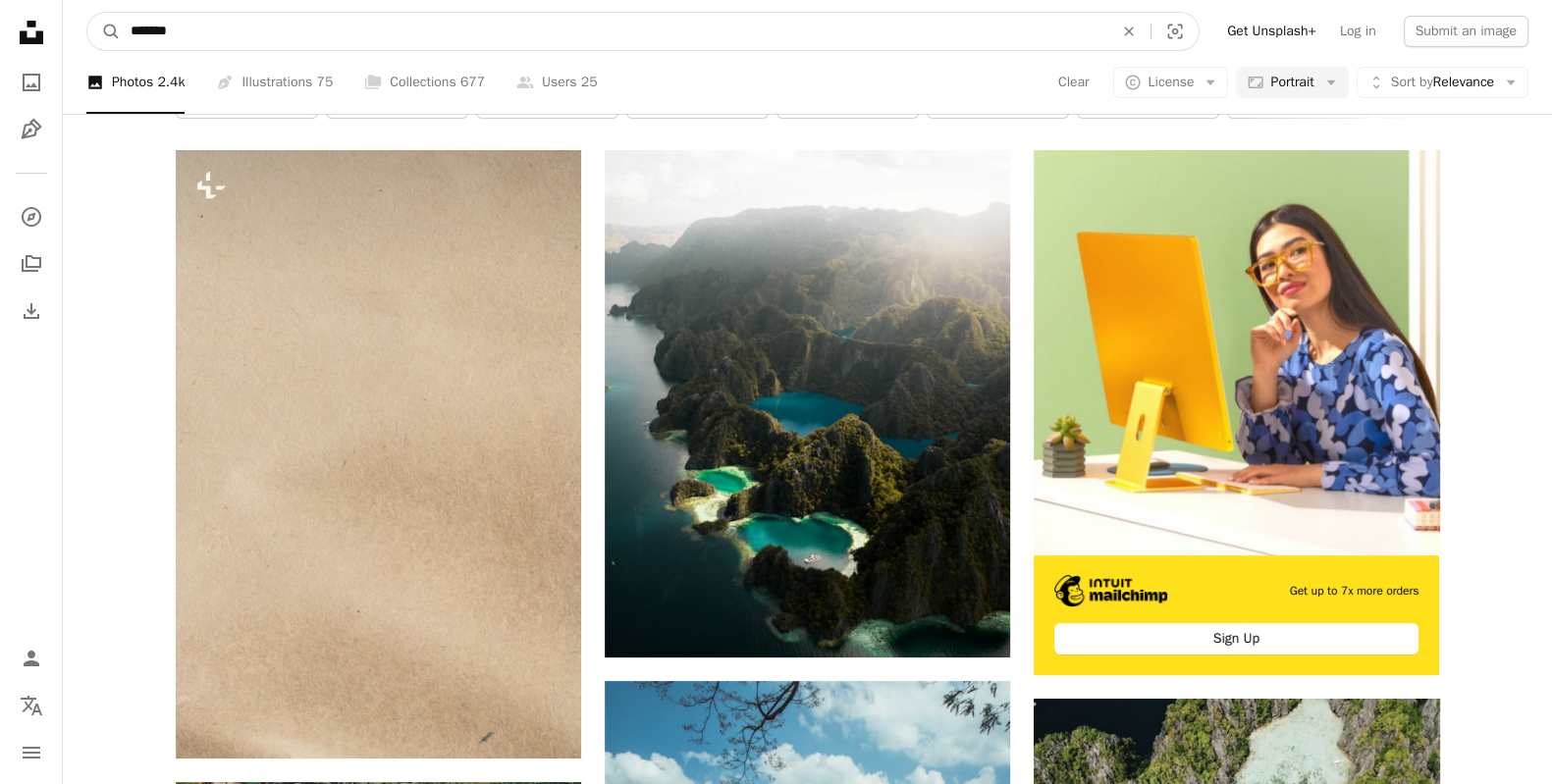 drag, startPoint x: 234, startPoint y: 36, endPoint x: 74, endPoint y: 33, distance: 160.0281 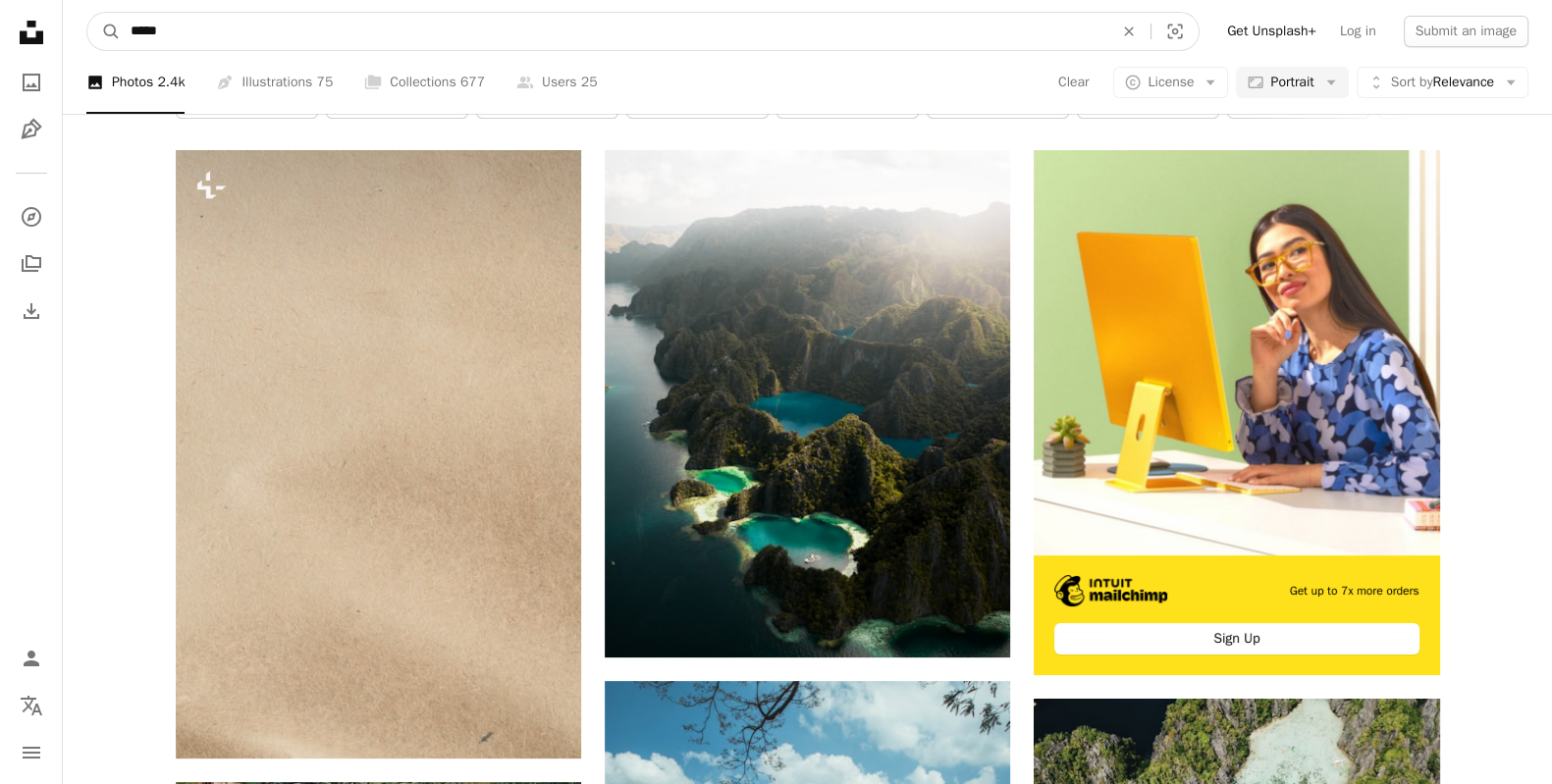 type on "*****" 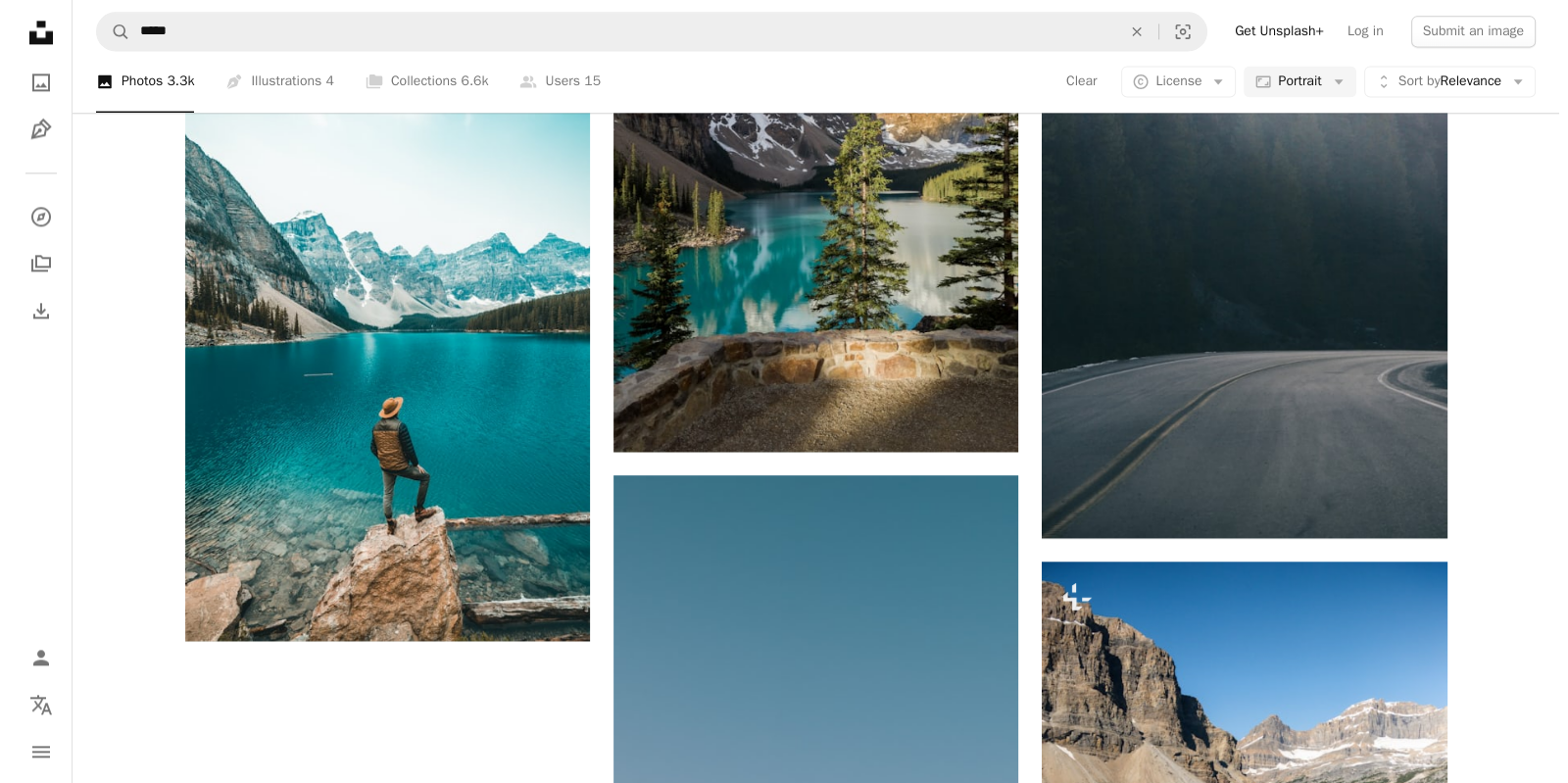scroll, scrollTop: 3456, scrollLeft: 0, axis: vertical 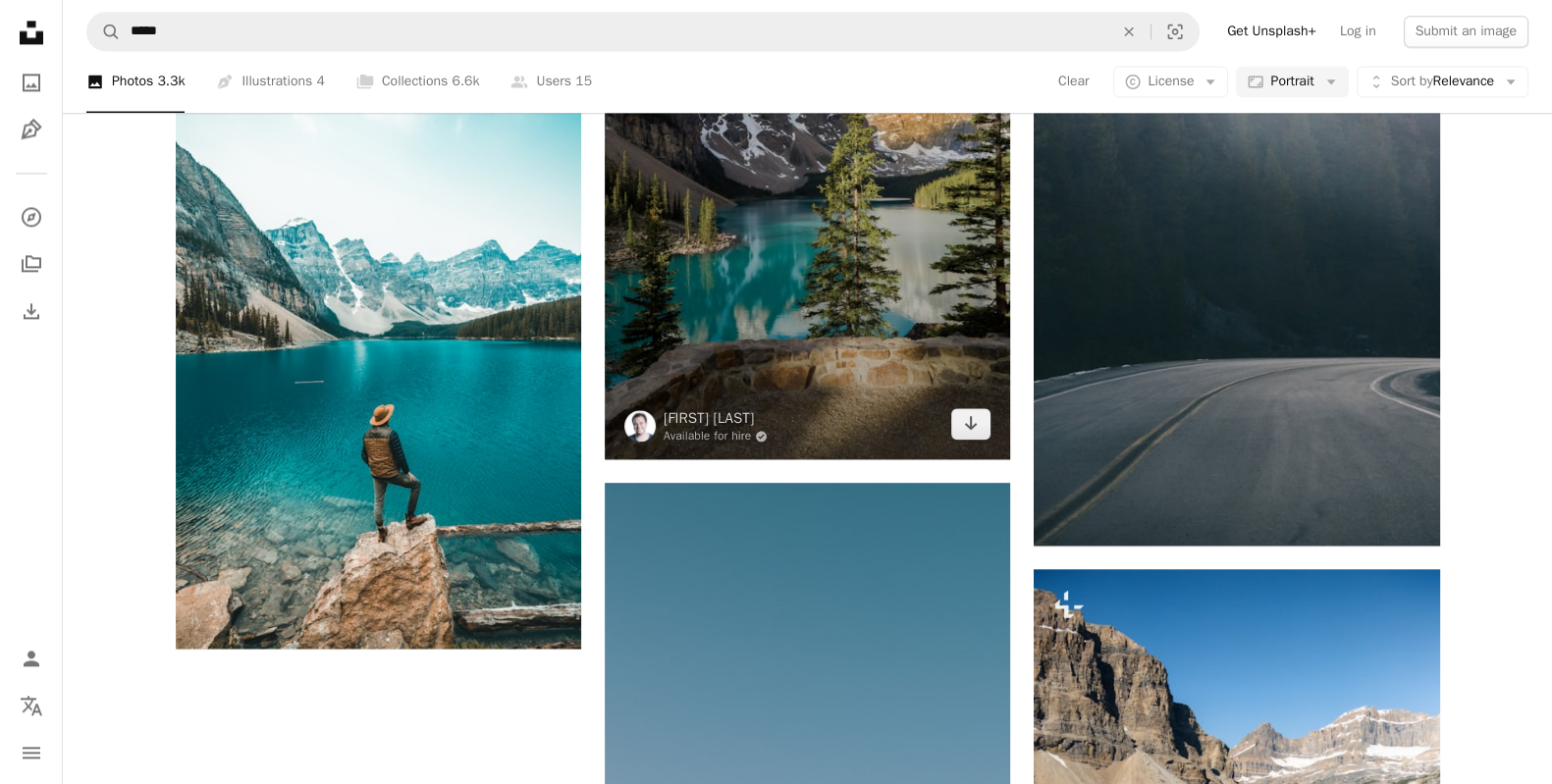 click at bounding box center (807, 188) 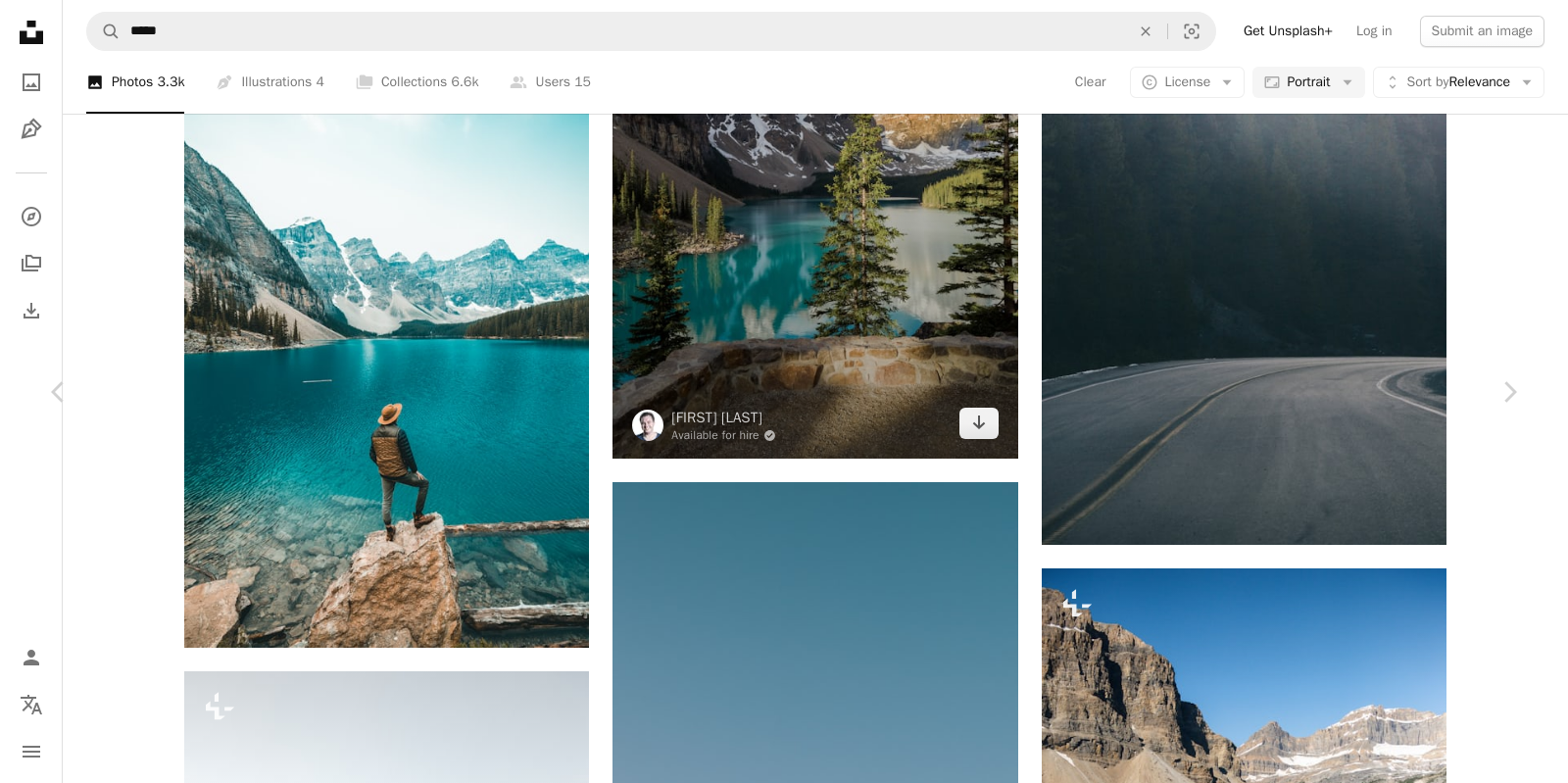 scroll, scrollTop: 450, scrollLeft: 0, axis: vertical 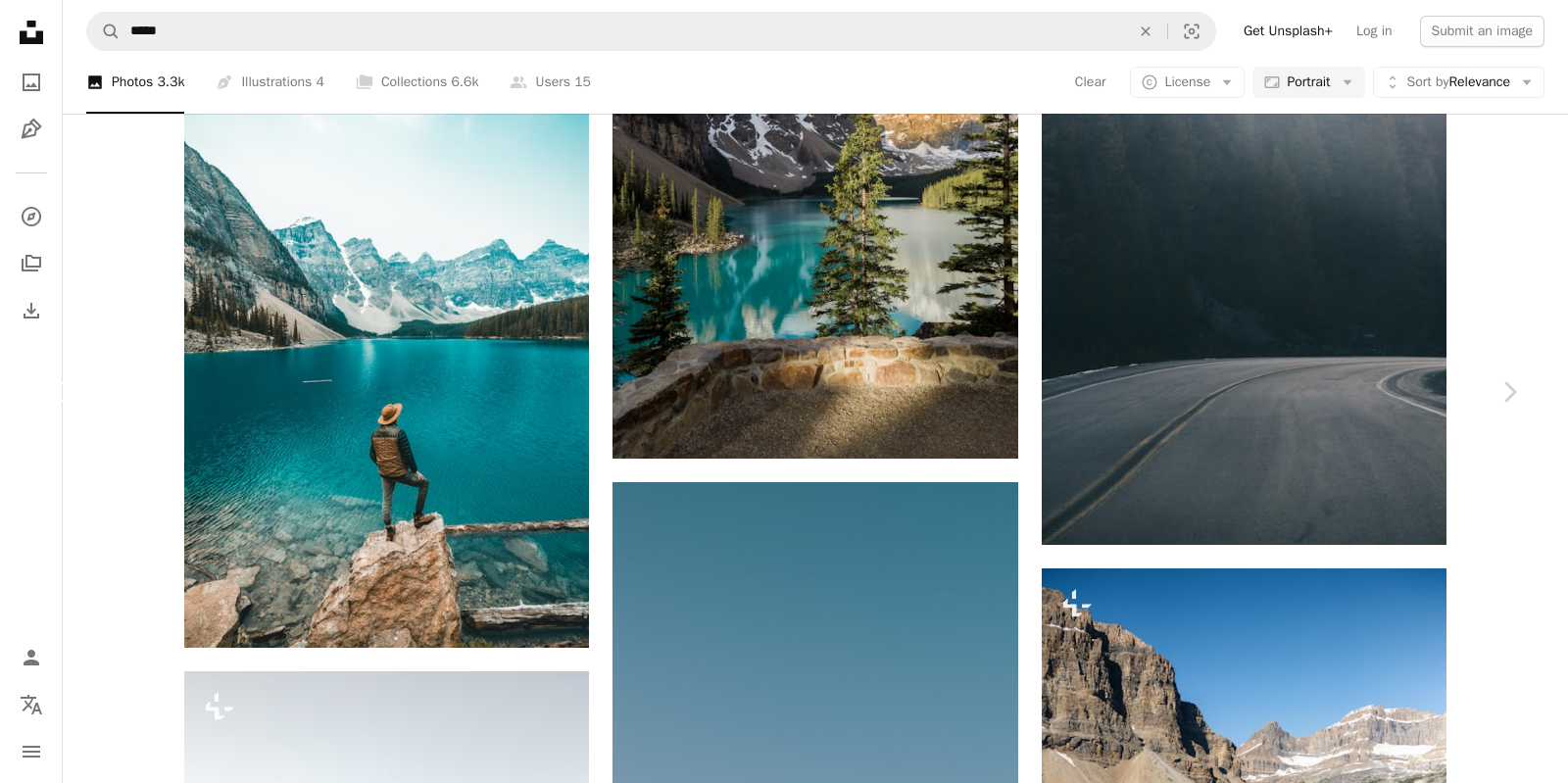 click on "Chevron left" at bounding box center (59, 392) 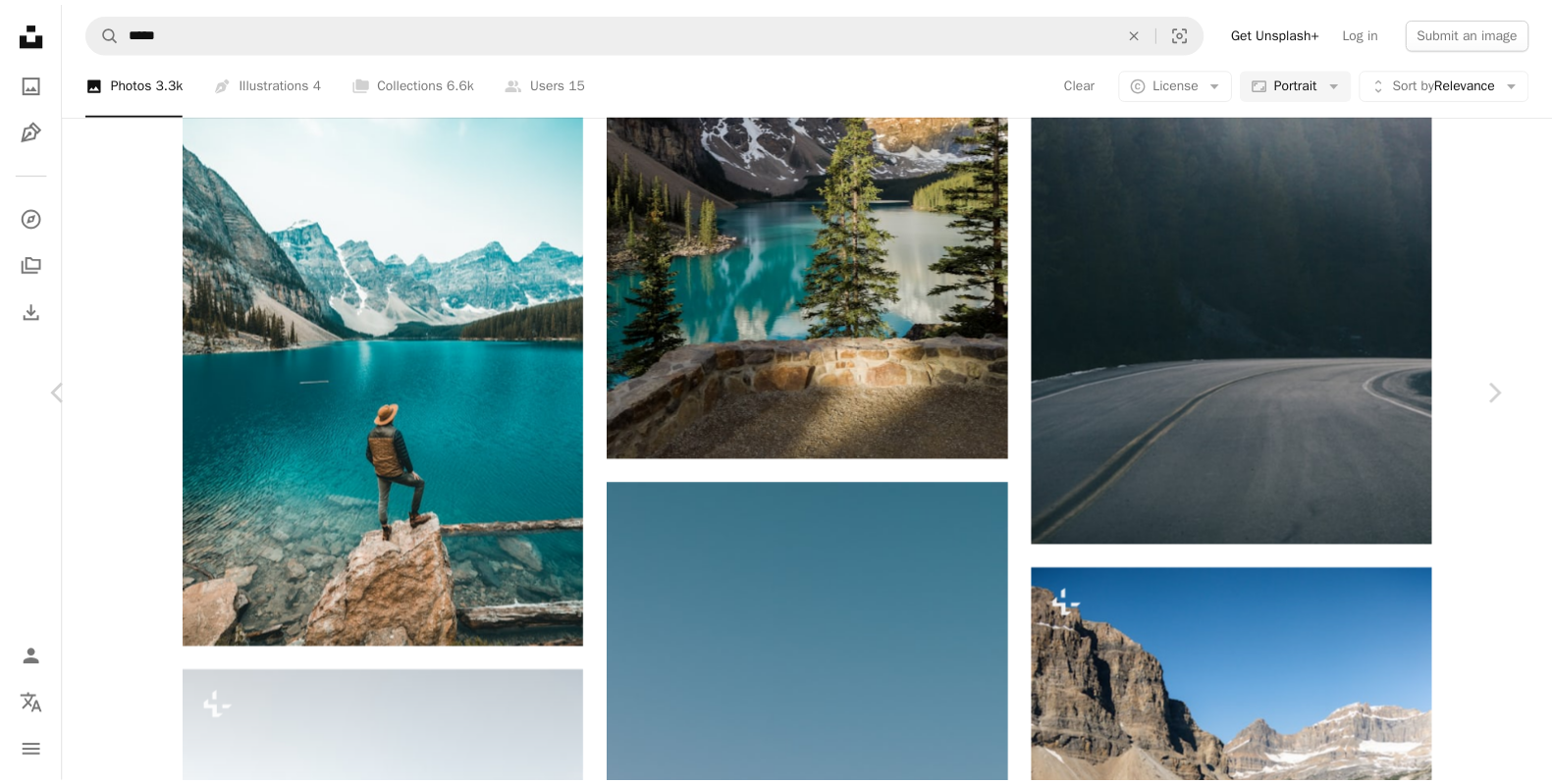 scroll, scrollTop: 0, scrollLeft: 0, axis: both 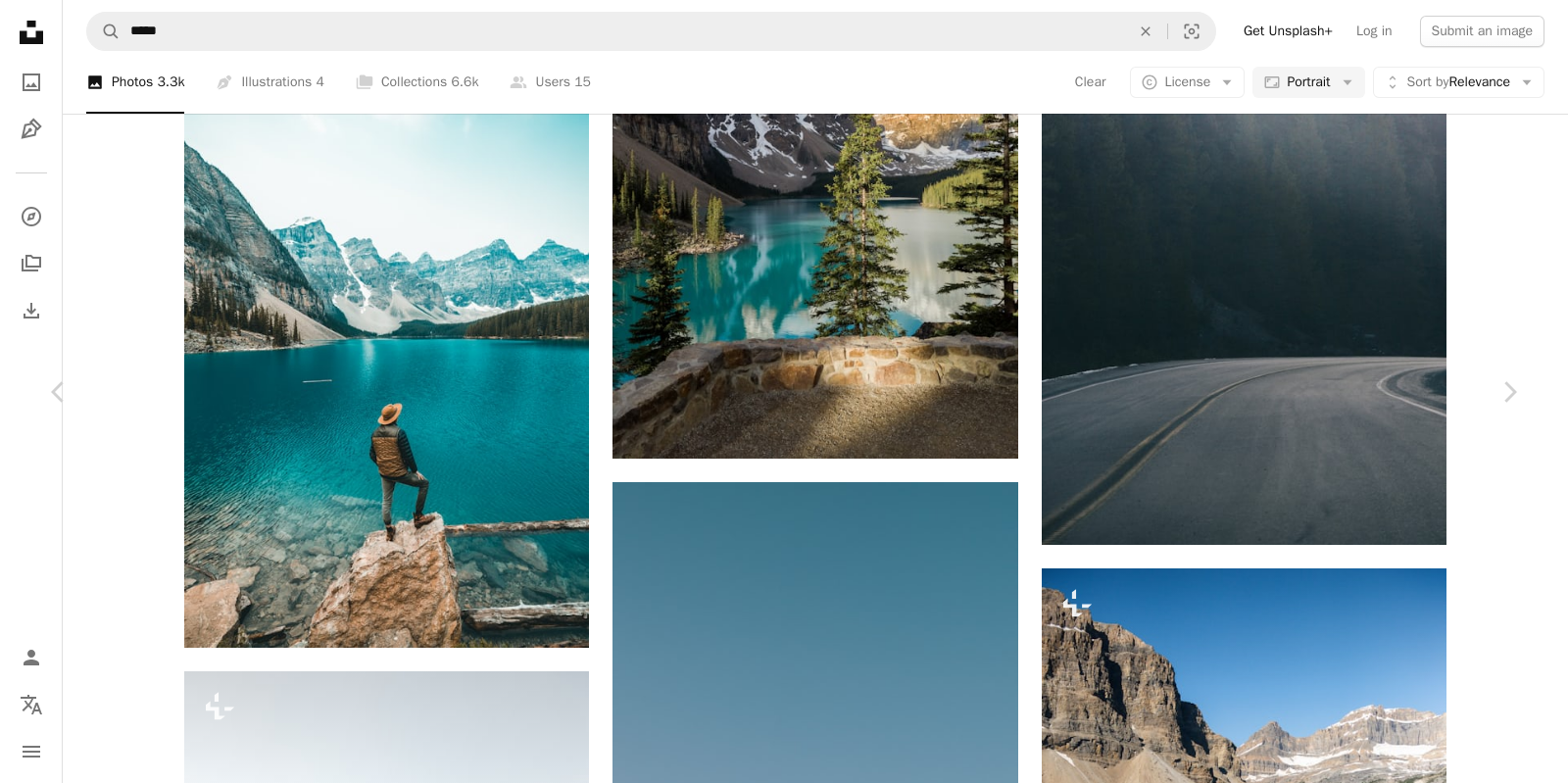 click on "An X shape" at bounding box center (20, 20) 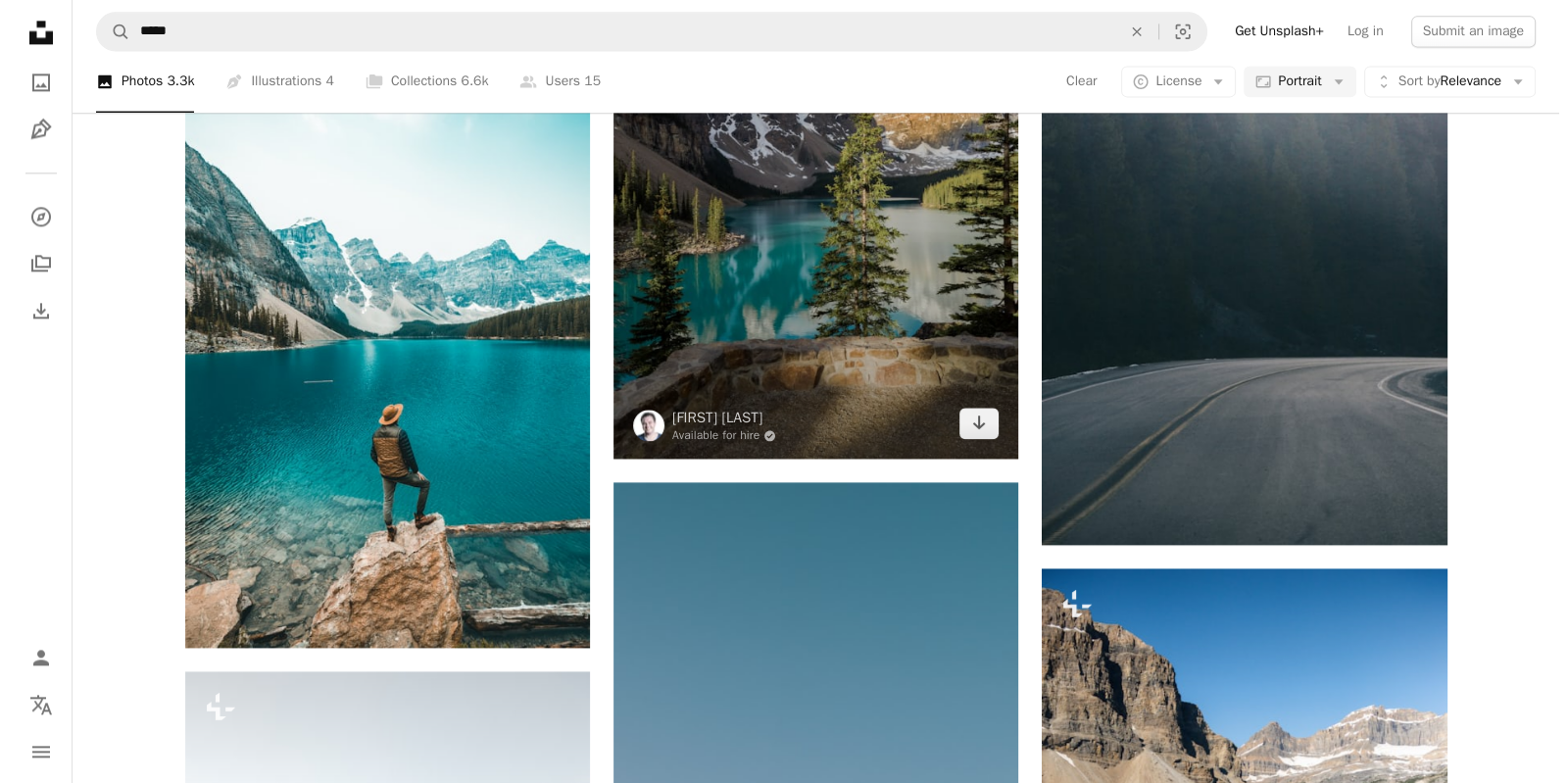 scroll, scrollTop: 3919, scrollLeft: 0, axis: vertical 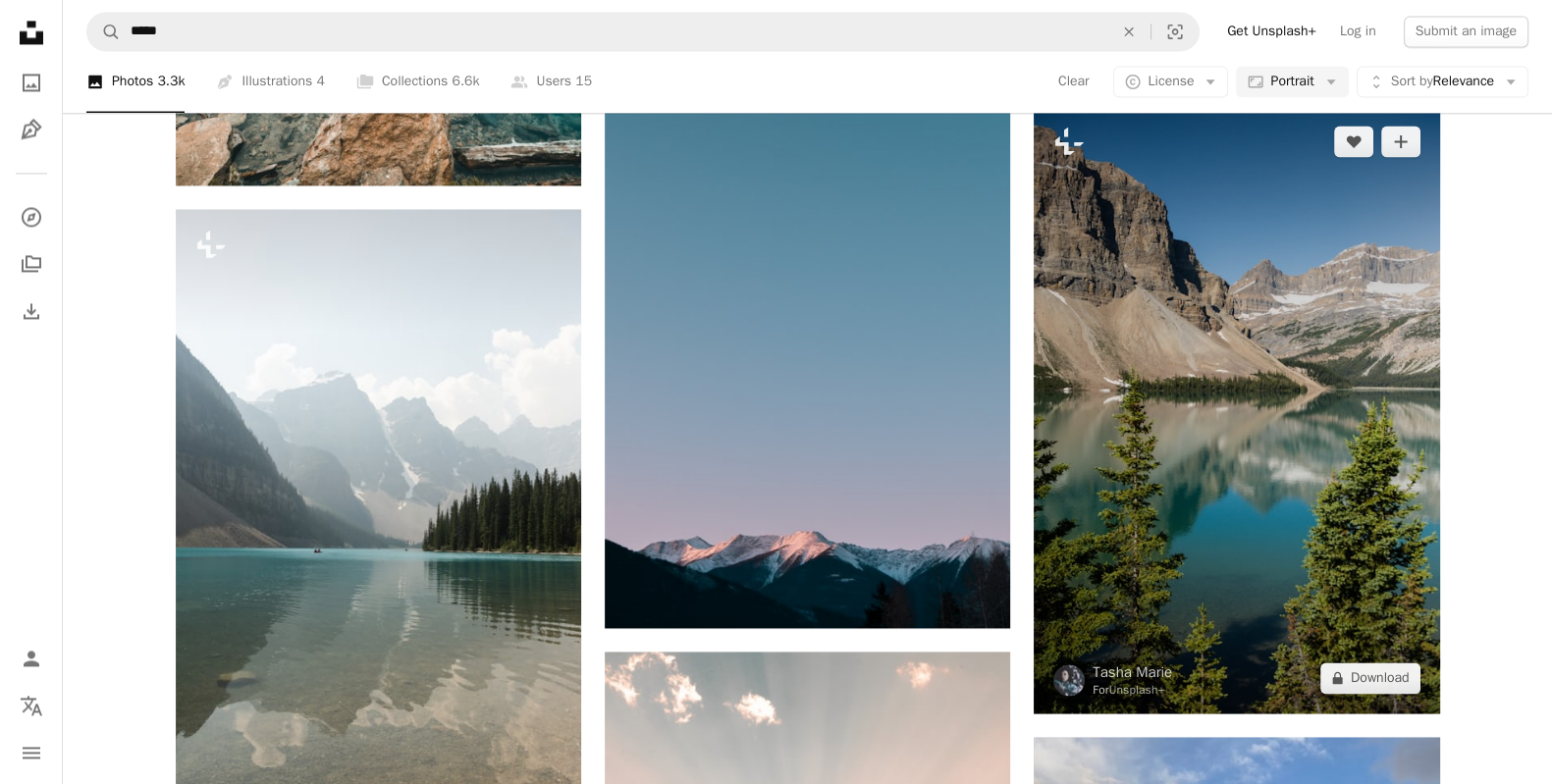 drag, startPoint x: 1114, startPoint y: 466, endPoint x: 1080, endPoint y: 472, distance: 34.525353 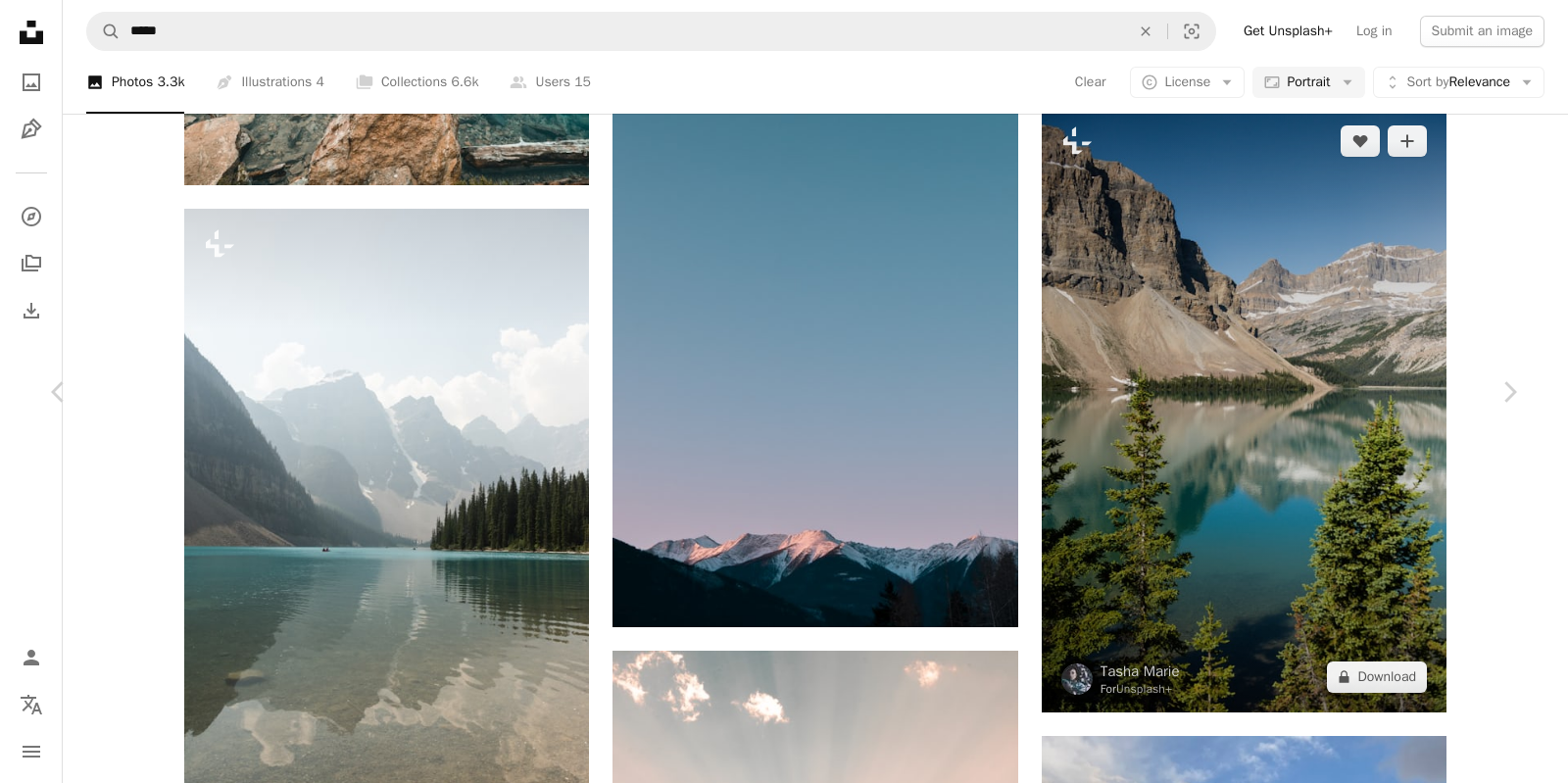 scroll, scrollTop: 551, scrollLeft: 0, axis: vertical 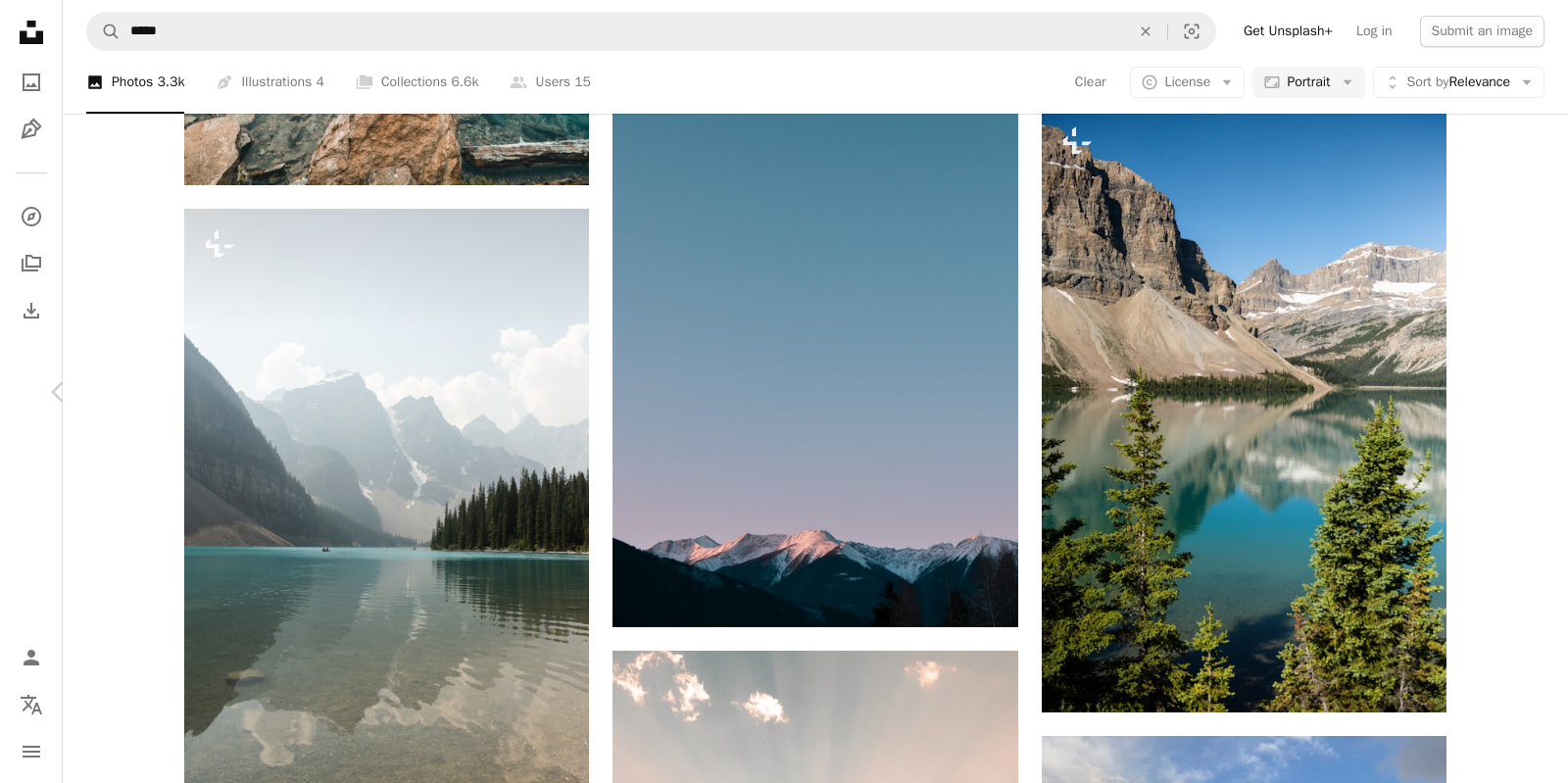 click on "Chevron right" at bounding box center [1509, 392] 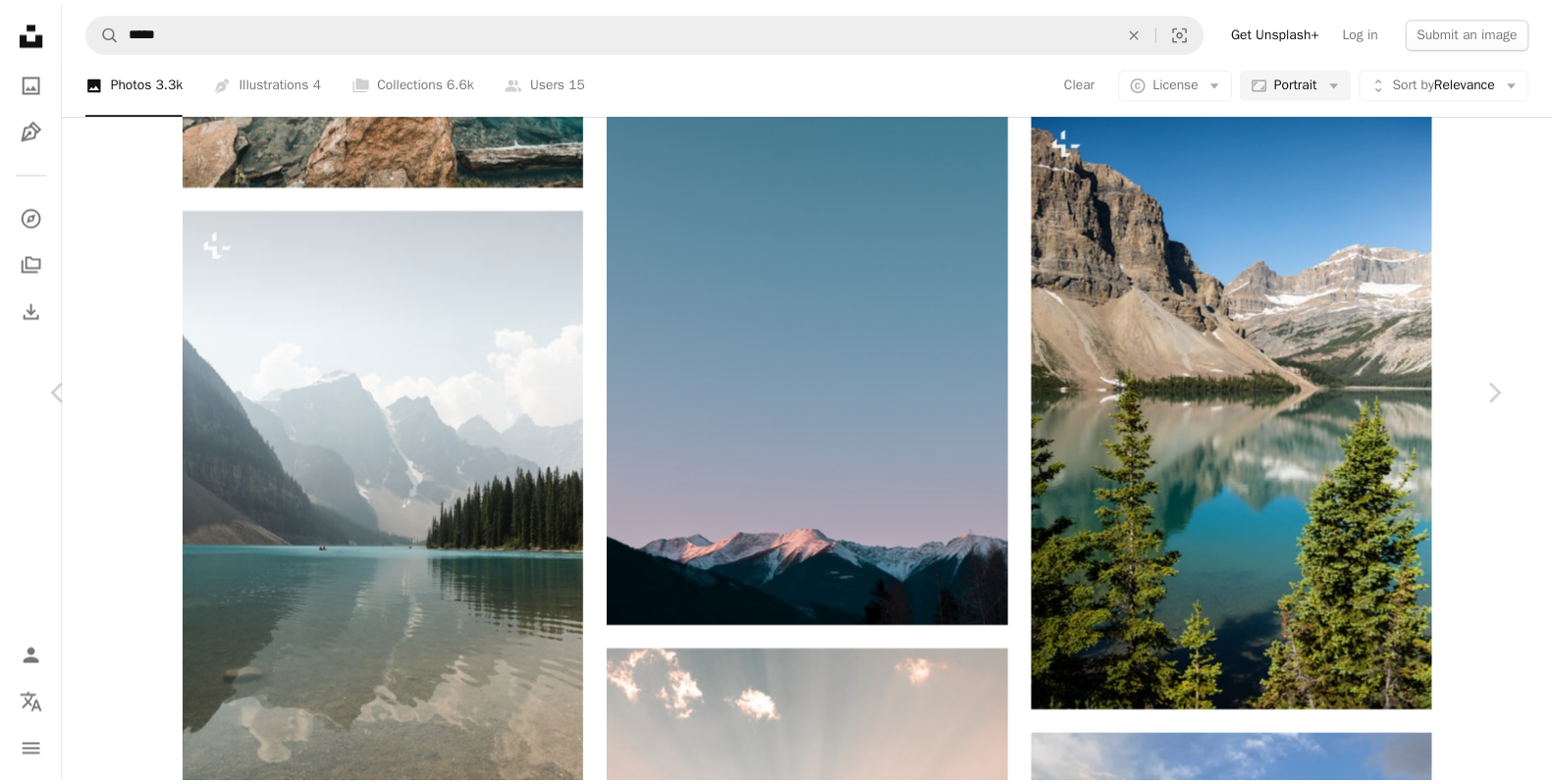 scroll, scrollTop: 289, scrollLeft: 0, axis: vertical 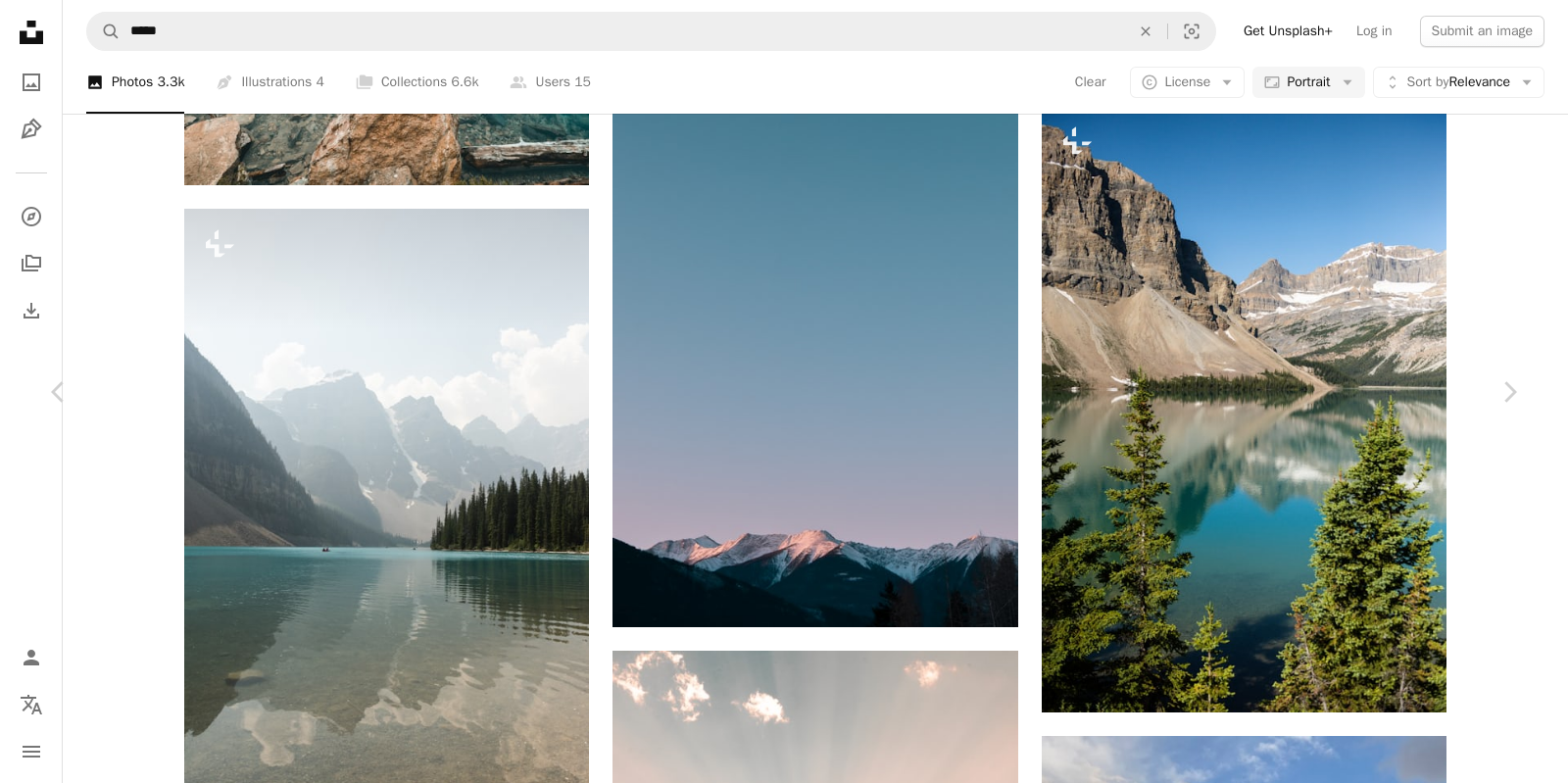 click on "An X shape" at bounding box center (20, 20) 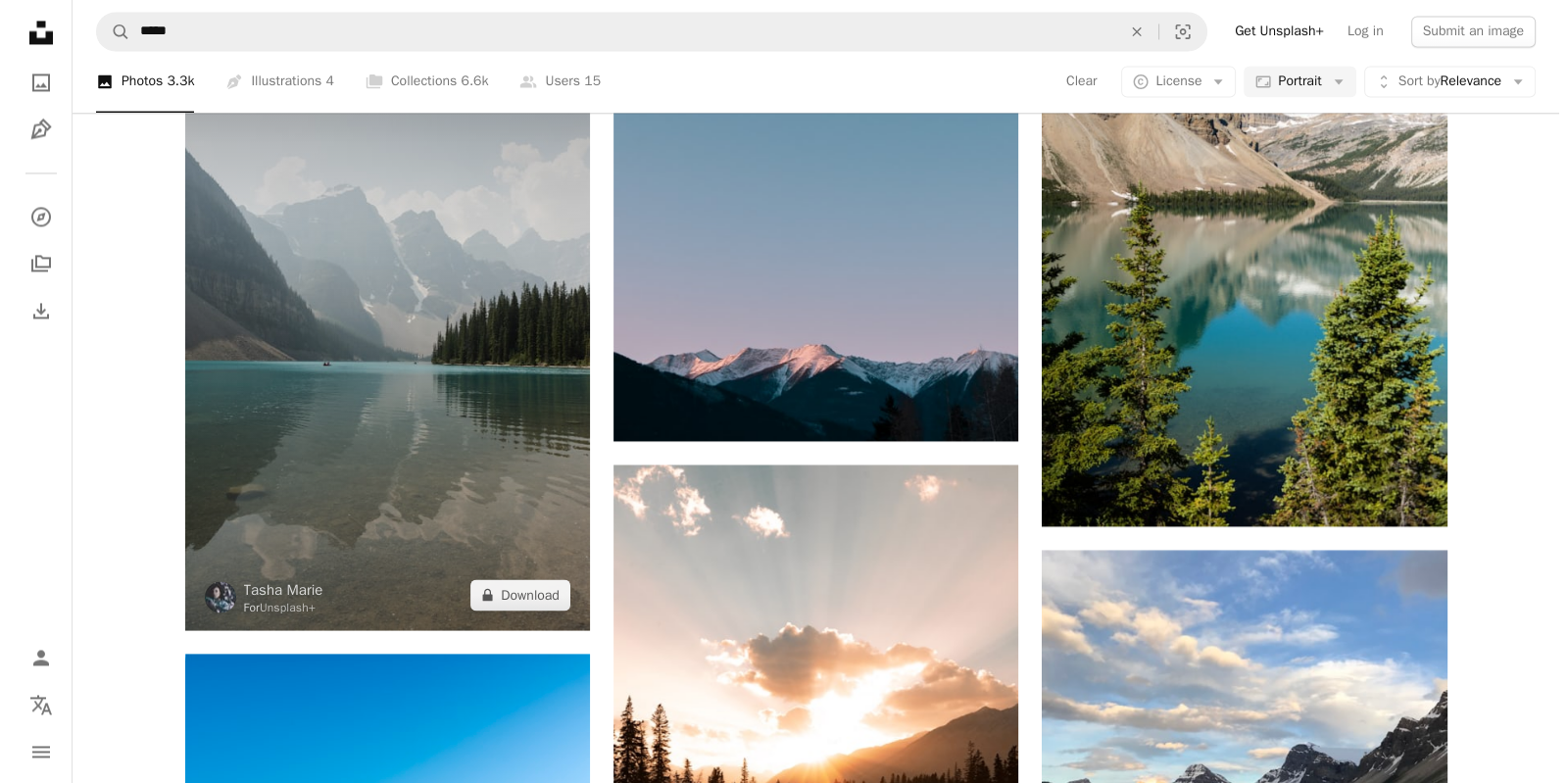 scroll, scrollTop: 4106, scrollLeft: 0, axis: vertical 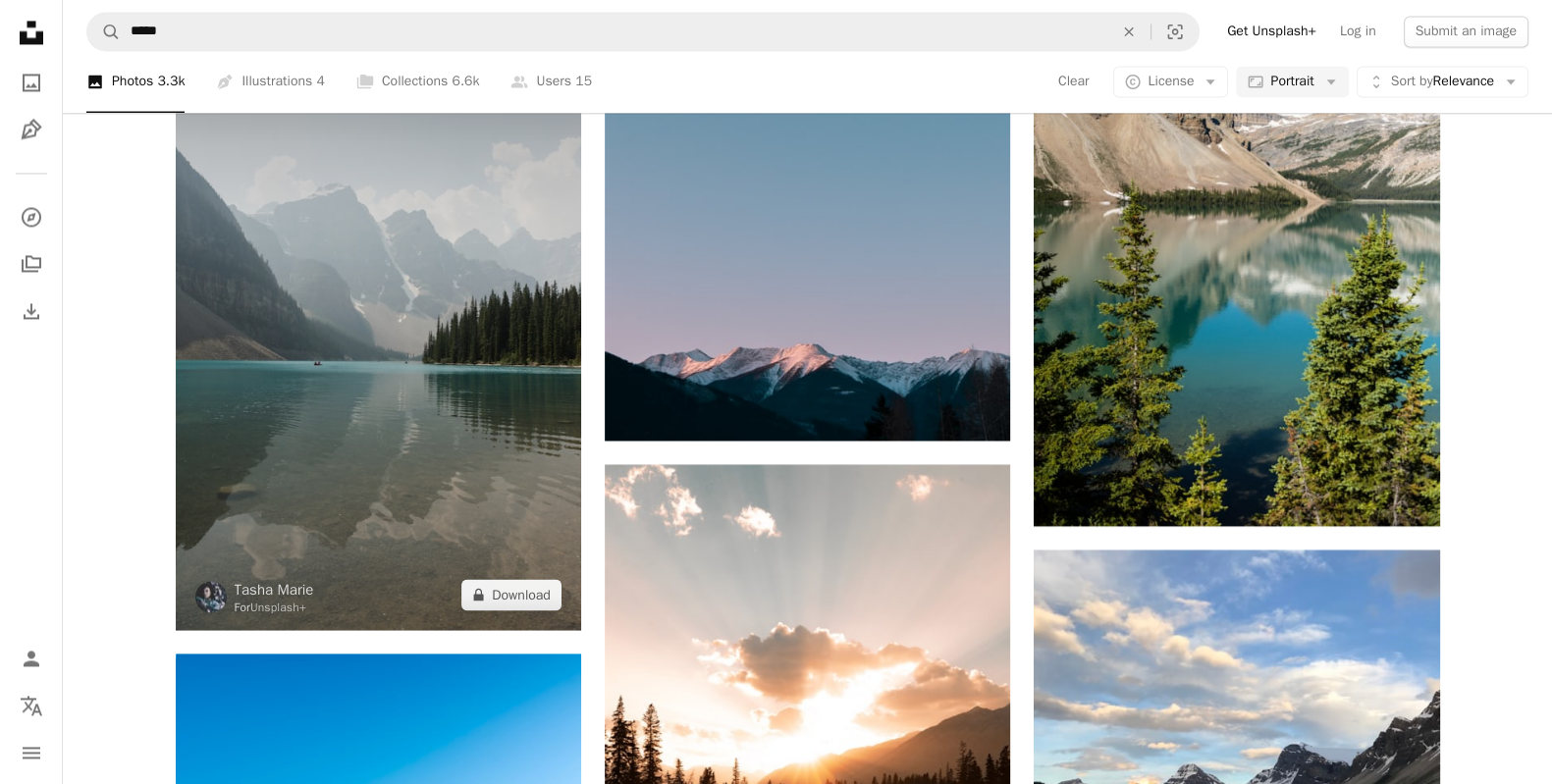 click at bounding box center [378, 325] 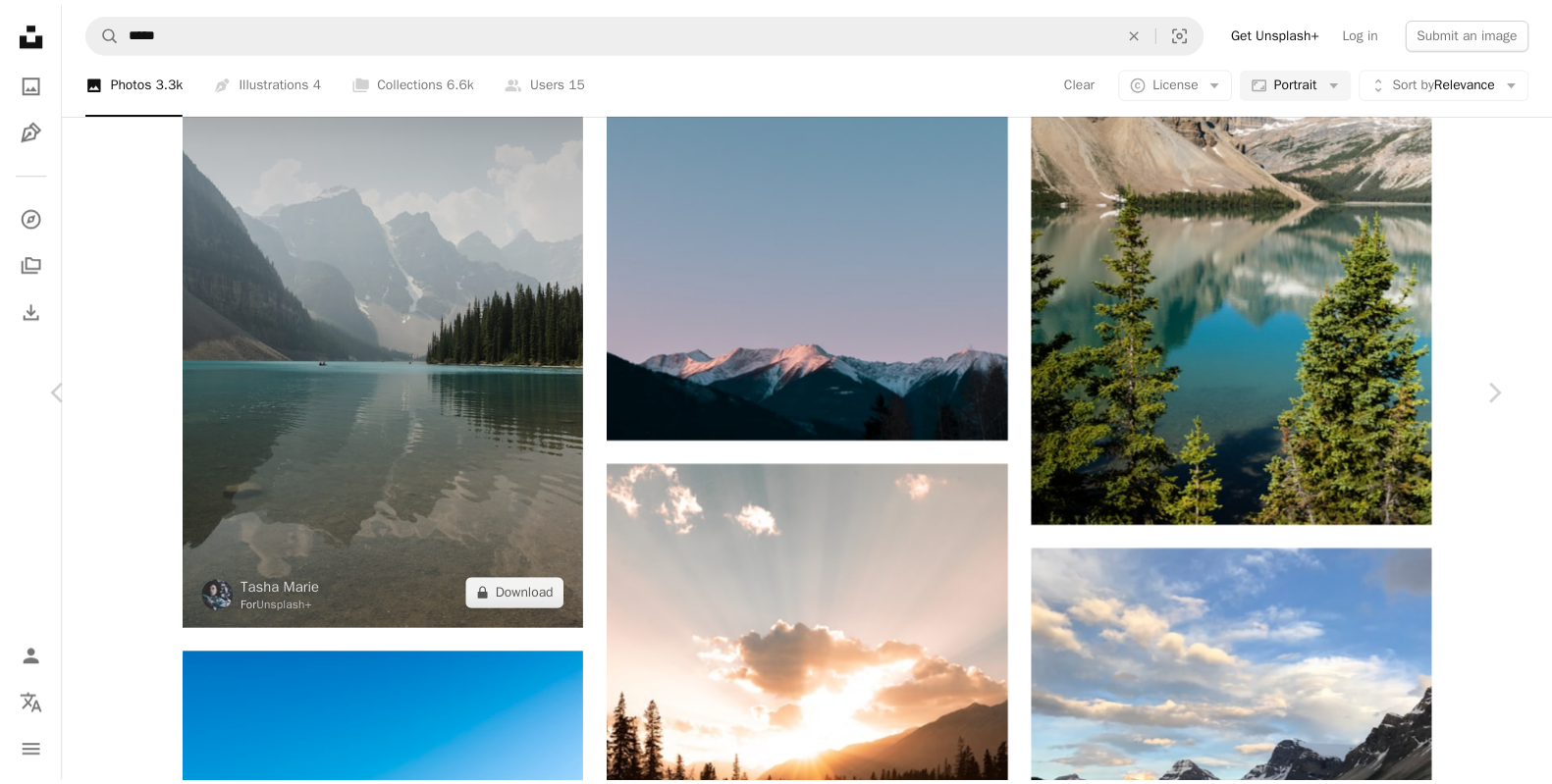 scroll, scrollTop: 331, scrollLeft: 0, axis: vertical 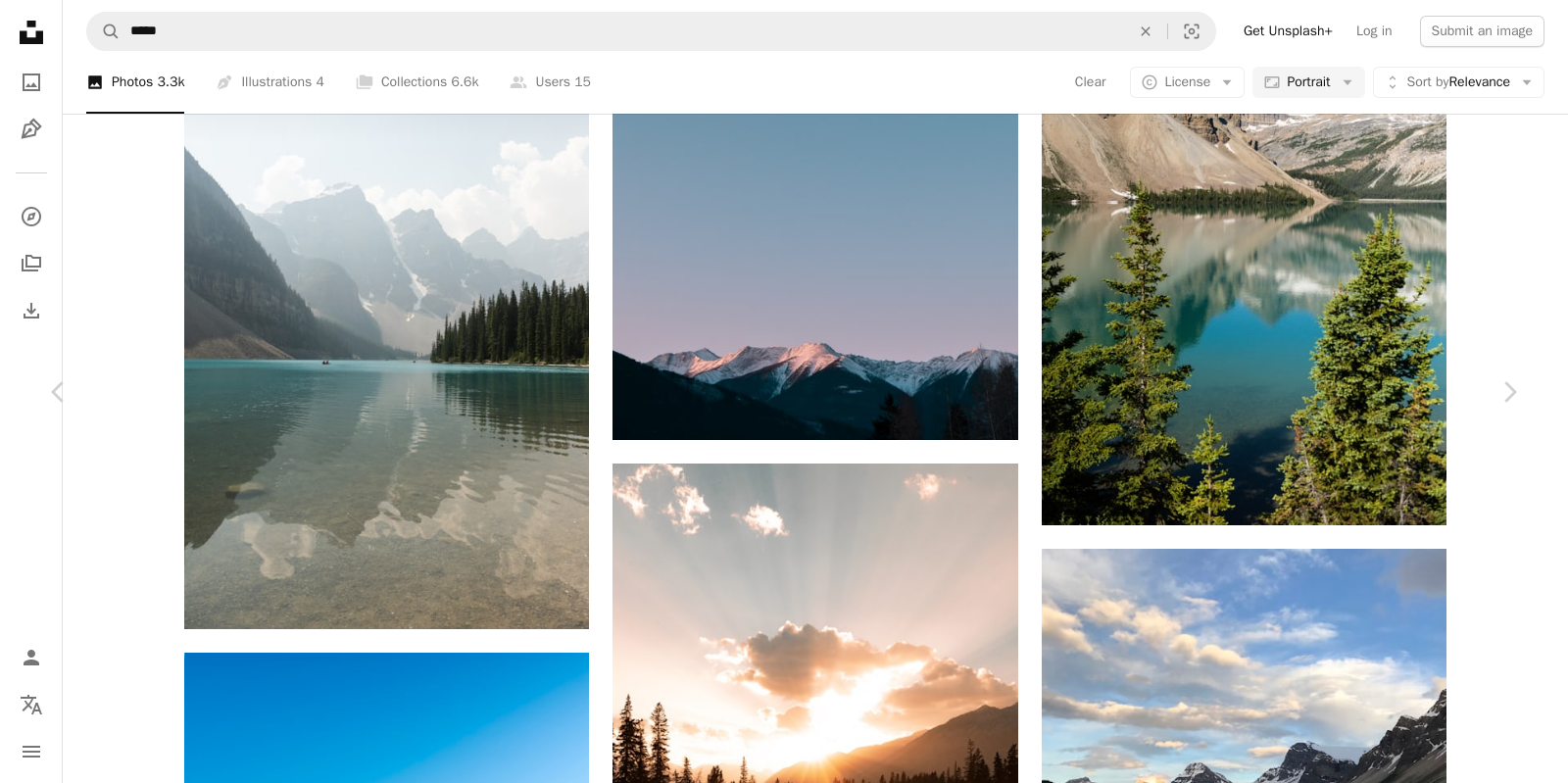 click on "An X shape" at bounding box center [20, 20] 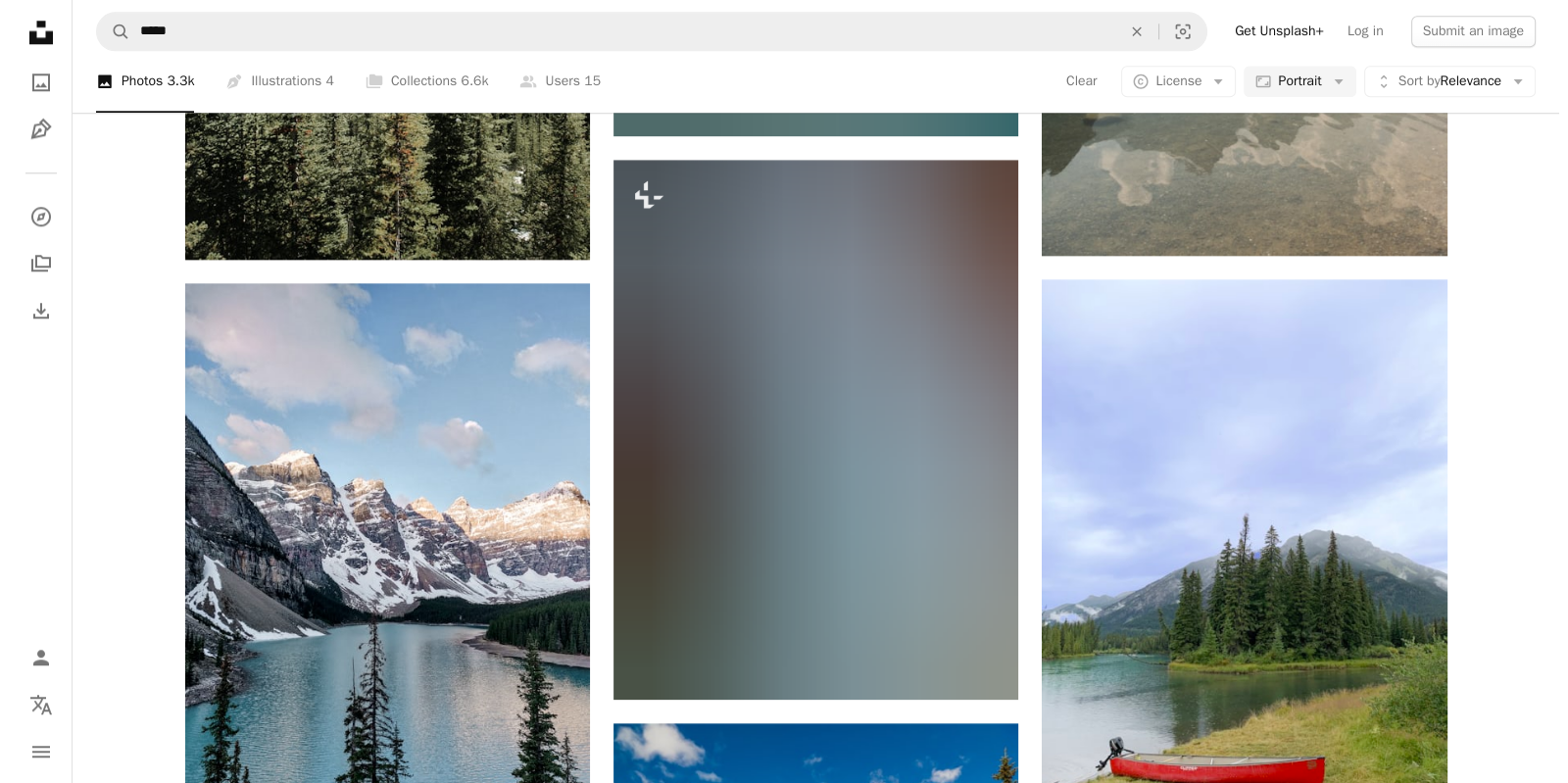 scroll, scrollTop: 2697, scrollLeft: 0, axis: vertical 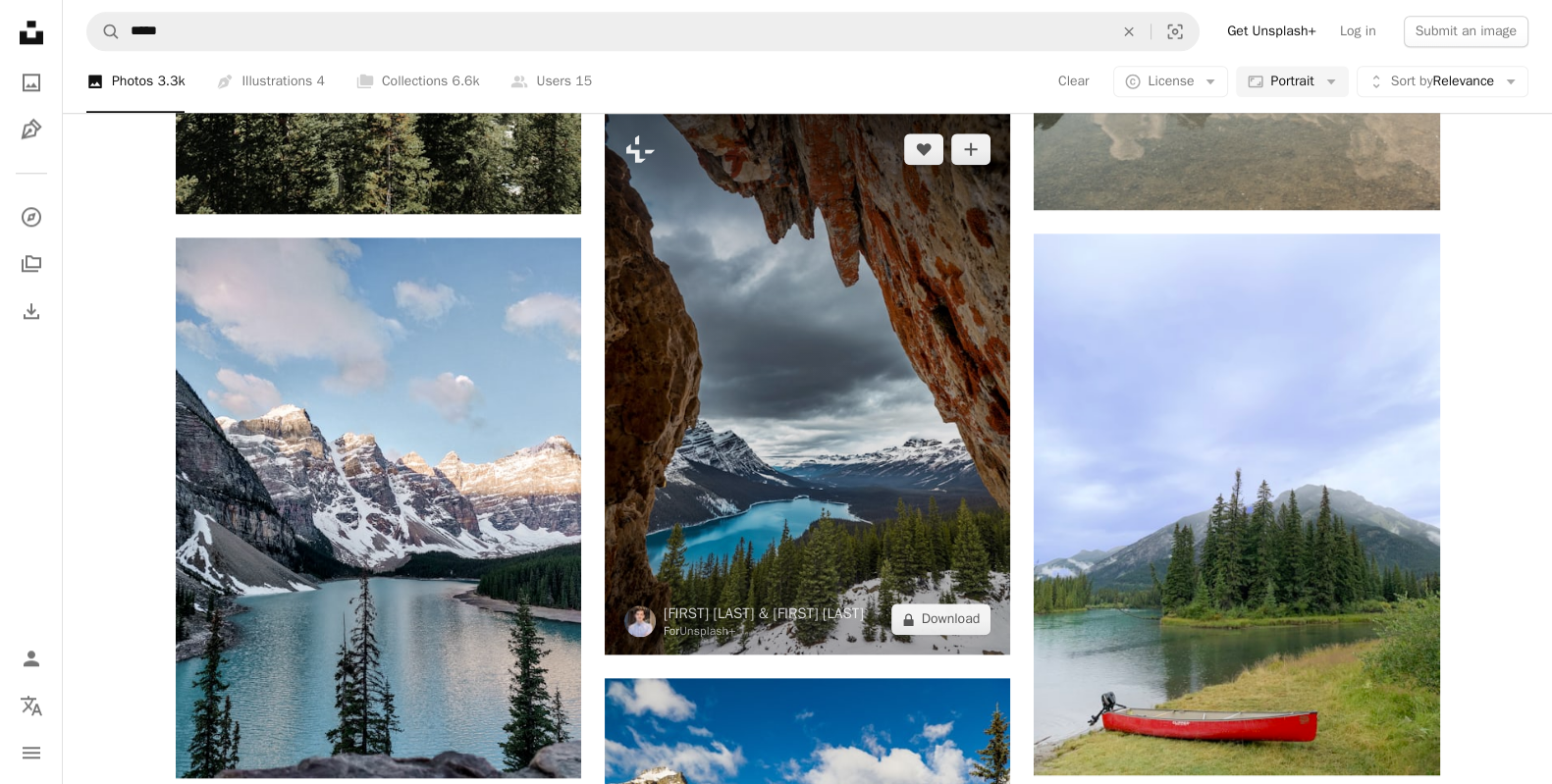 click at bounding box center (807, 384) 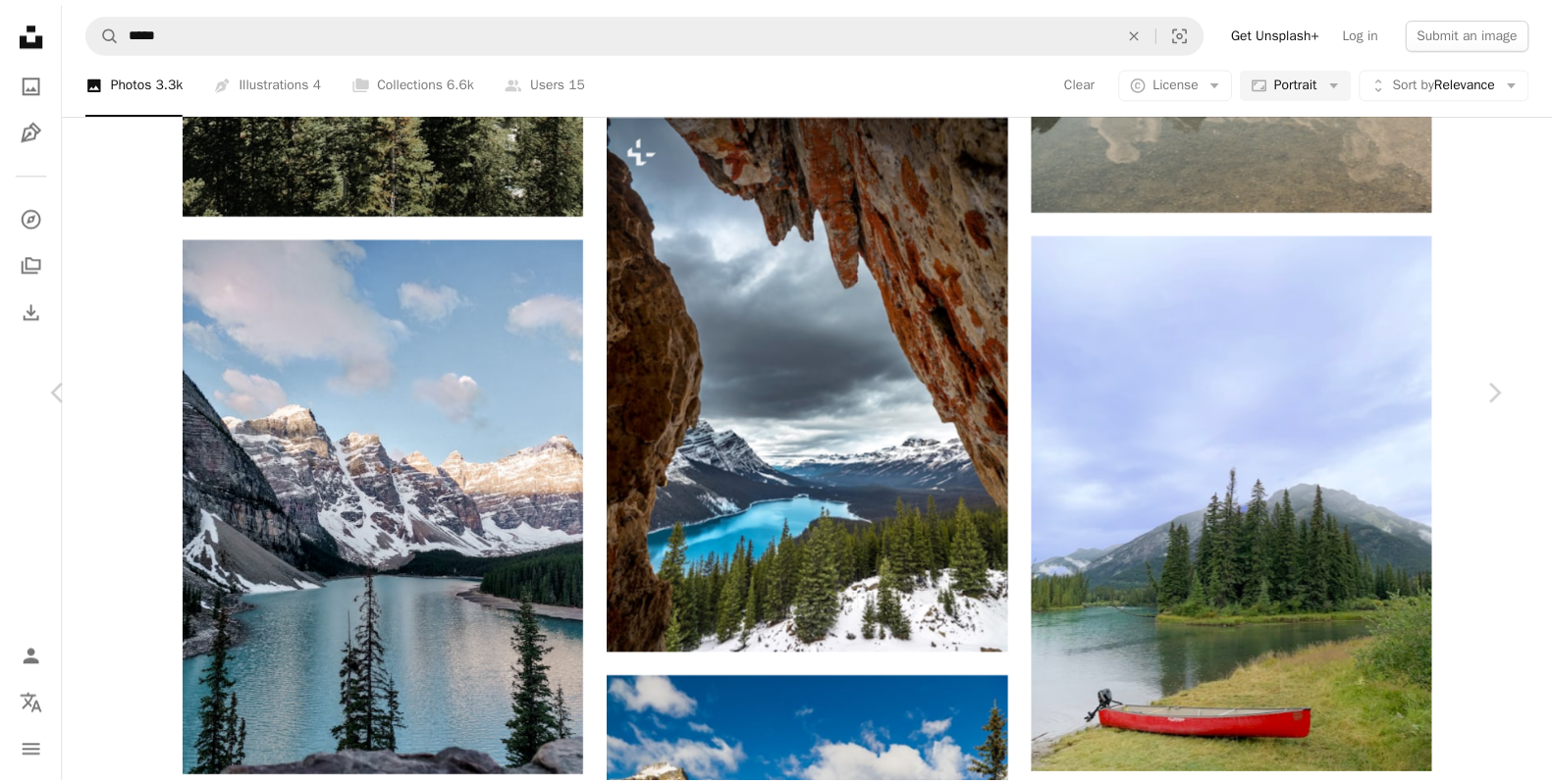 scroll, scrollTop: 421, scrollLeft: 0, axis: vertical 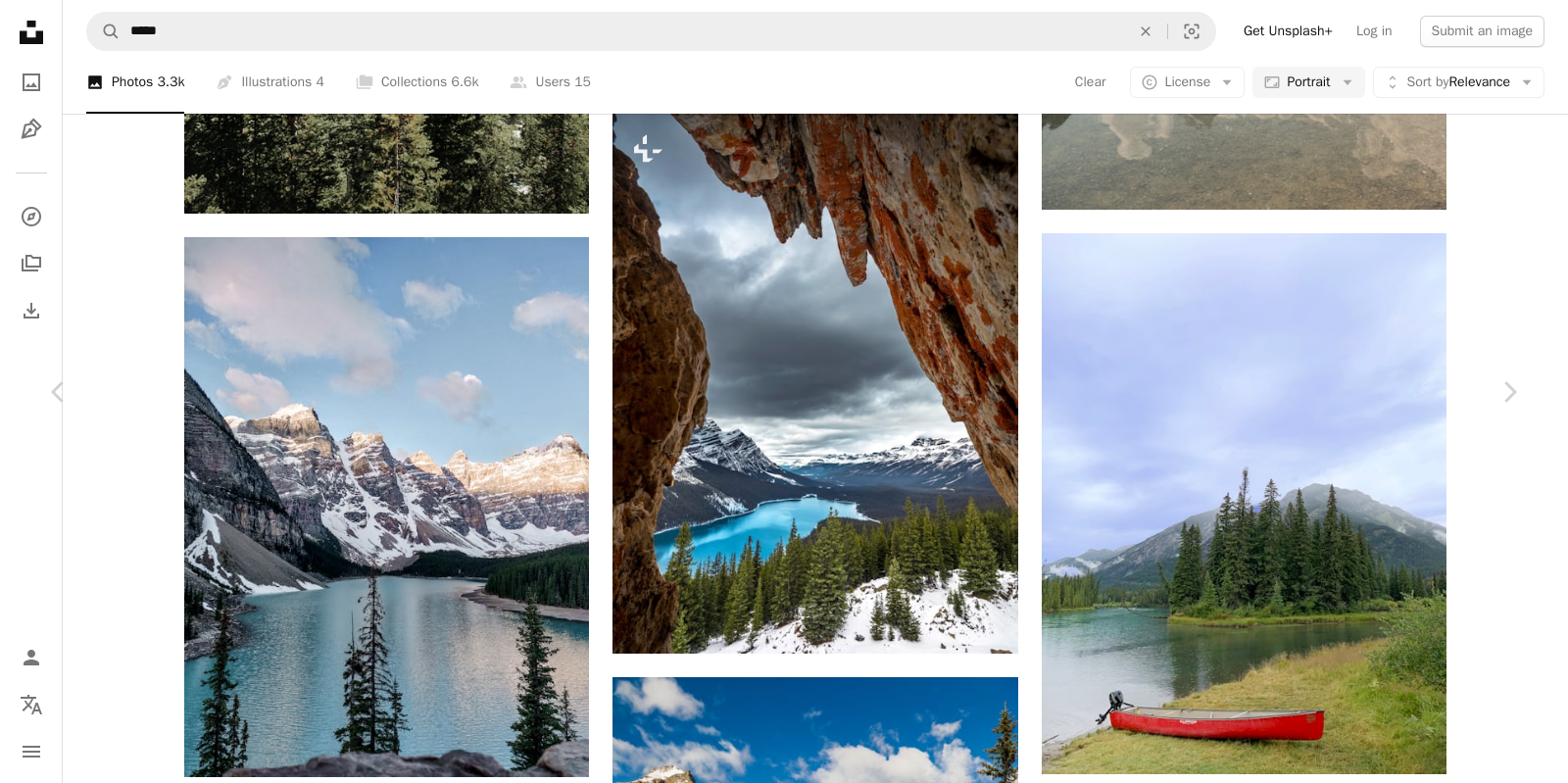 click on "An X shape" at bounding box center [20, 20] 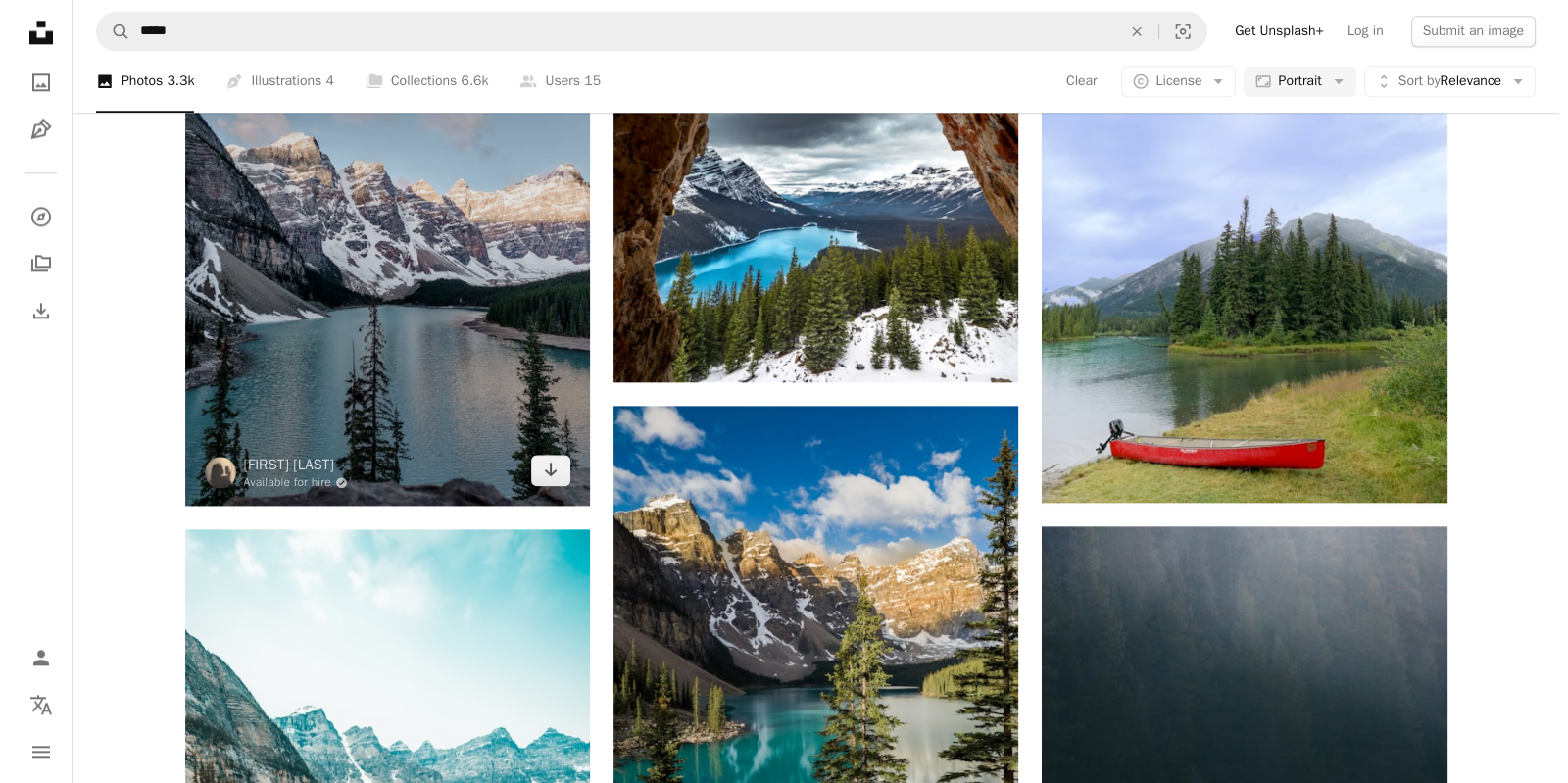 scroll, scrollTop: 3326, scrollLeft: 0, axis: vertical 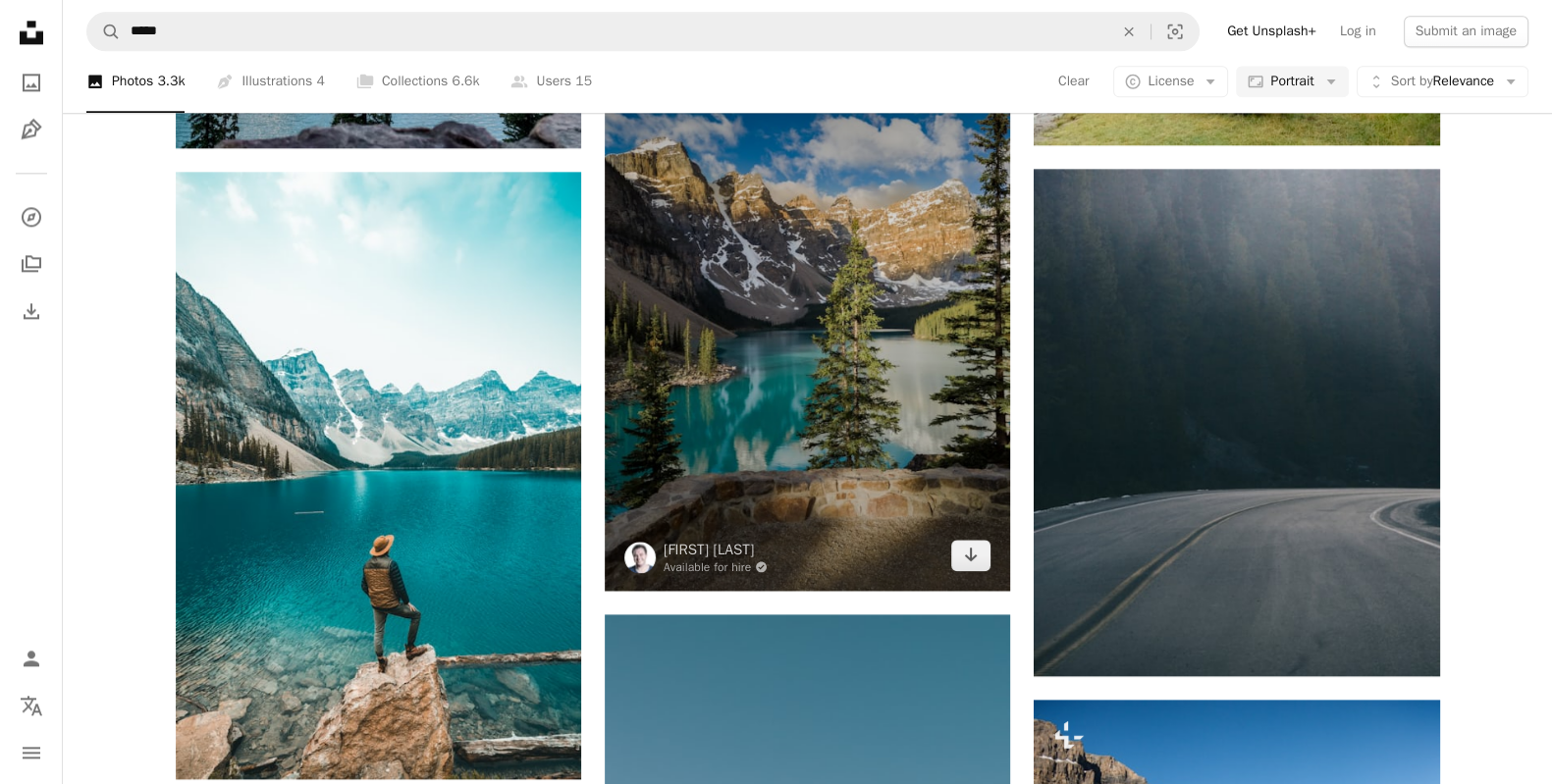 click at bounding box center (807, 319) 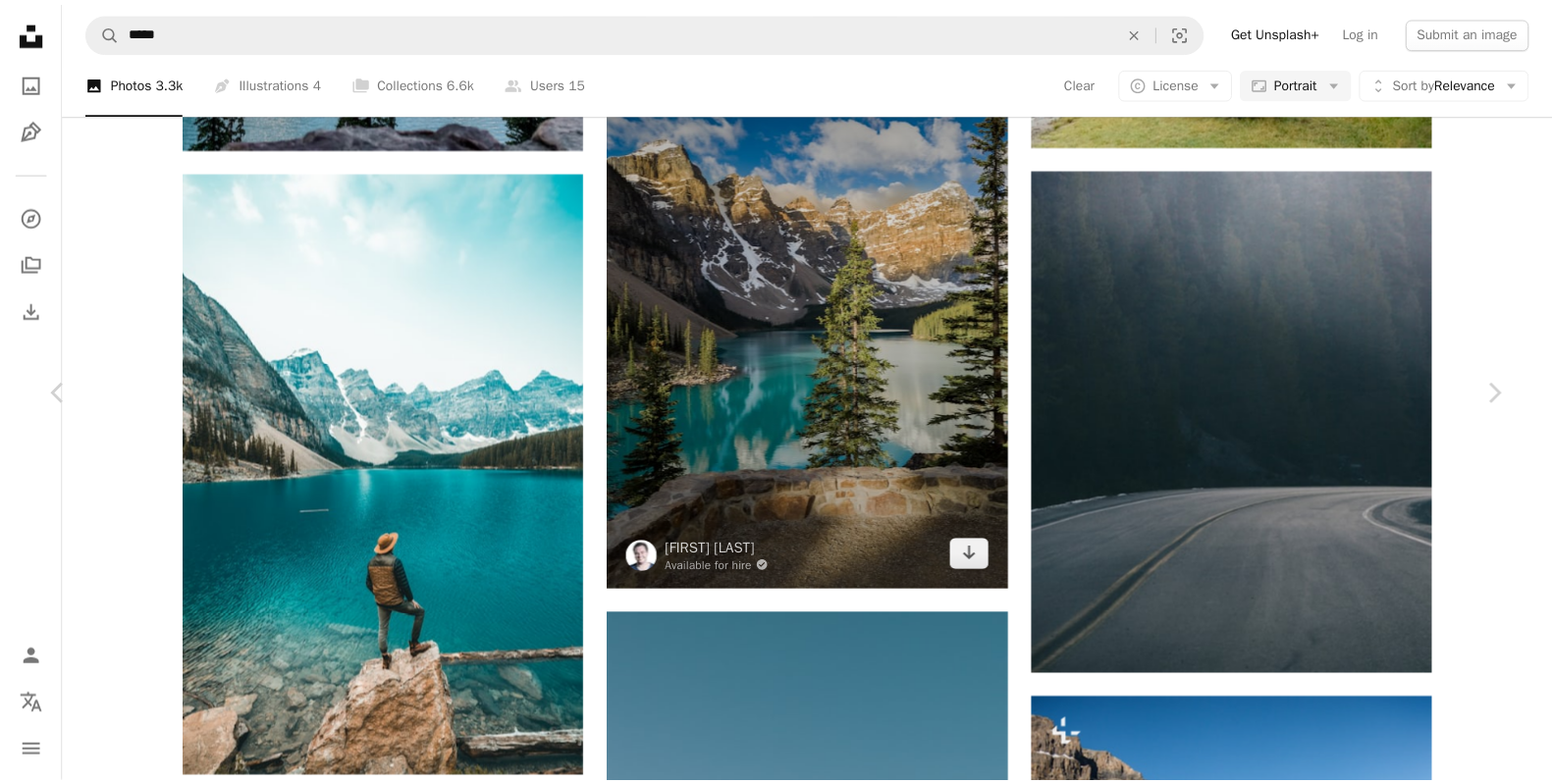 scroll, scrollTop: 200, scrollLeft: 0, axis: vertical 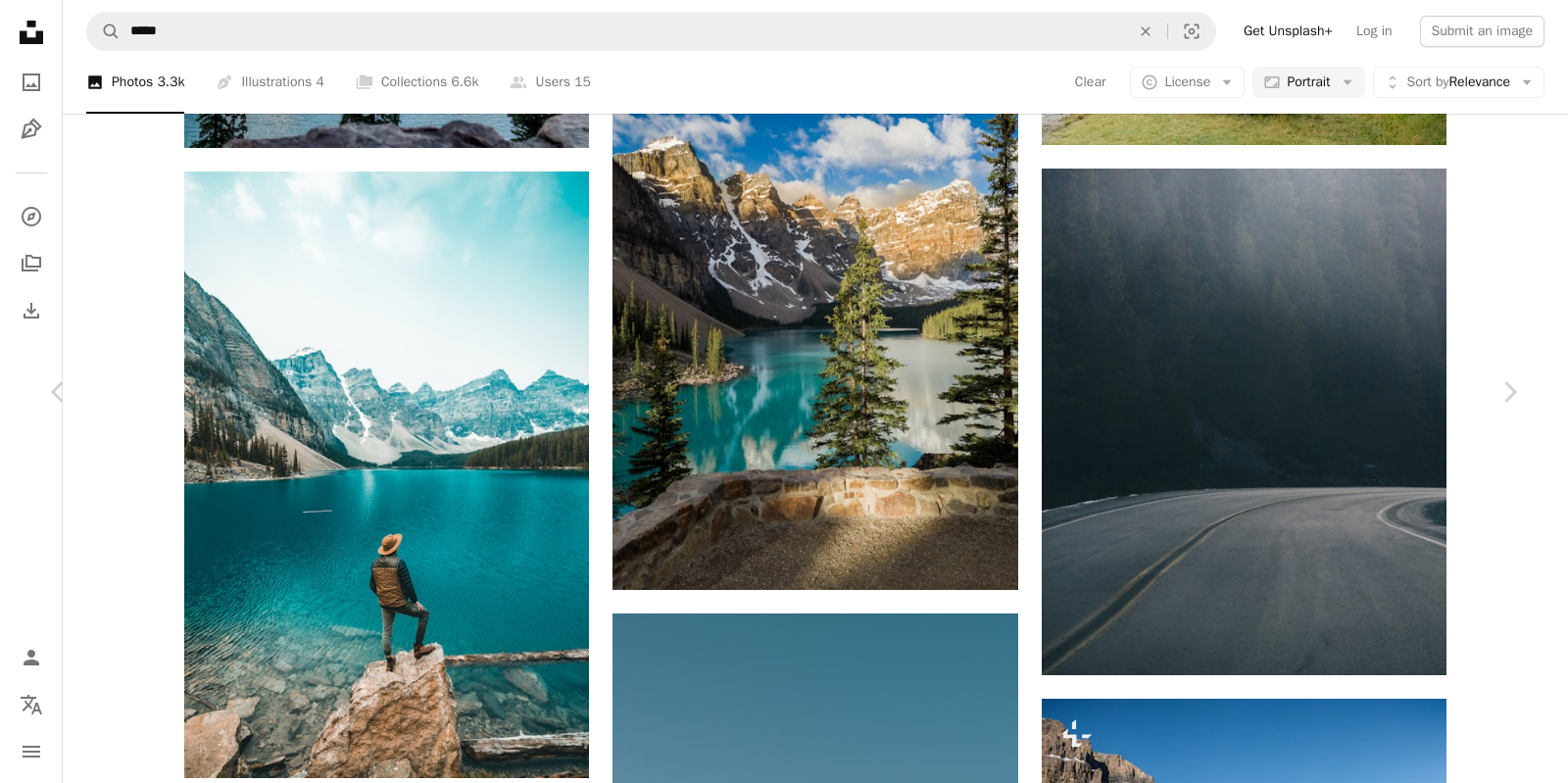 drag, startPoint x: 245, startPoint y: 642, endPoint x: 142, endPoint y: 642, distance: 103 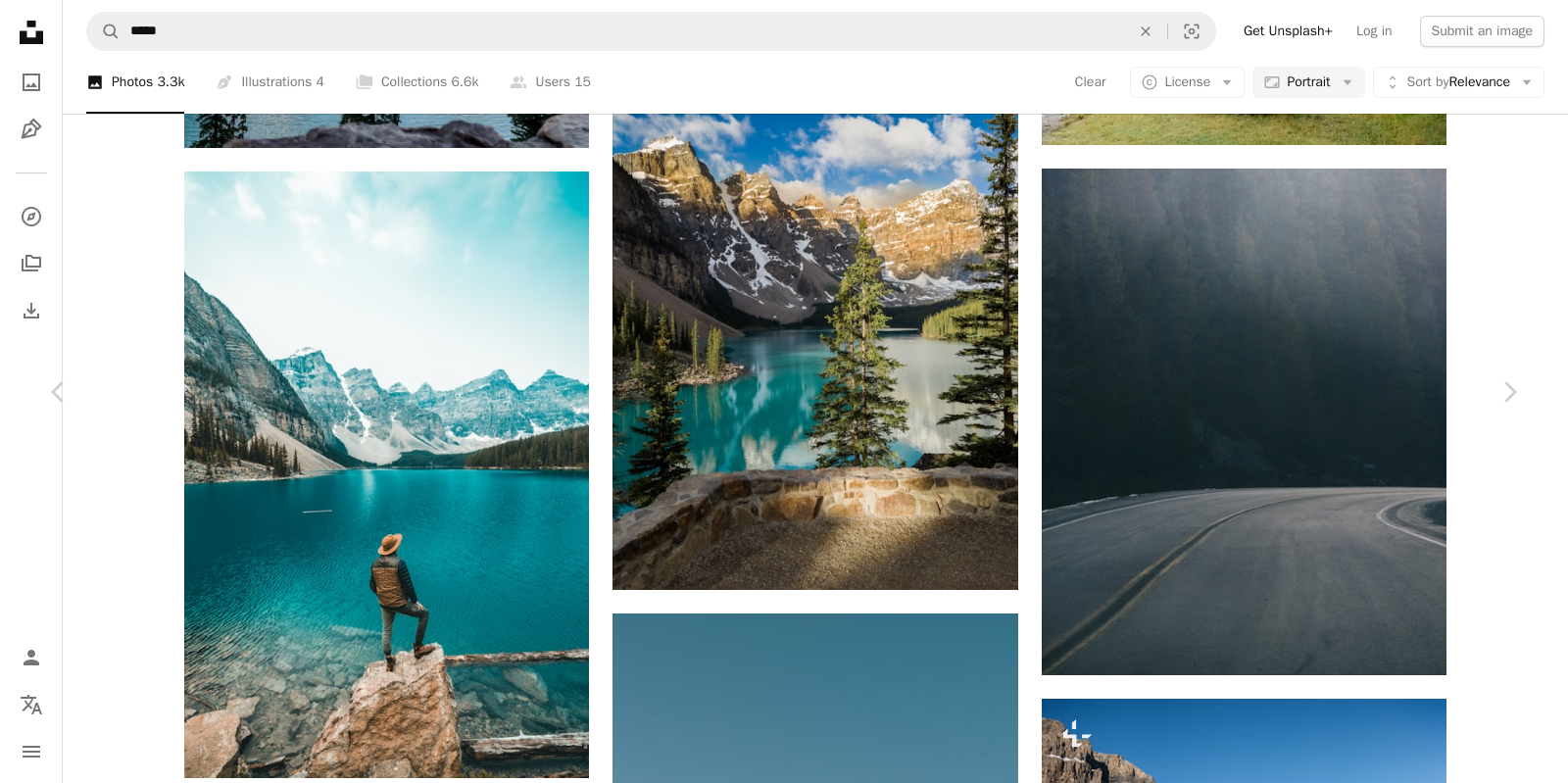 click on "An X shape Chevron left Chevron right [FIRST] [LAST] Available for hire A checkmark inside of a circle A heart A plus sign Download free Chevron down Zoom in Views 1,788,131 Downloads 11,682 Featured in Photos , Act For Nature , Travel A forward-right arrow Share Info icon Info More Actions The iconic Moraine Lake taken on a Google Pixel 3 XL A map marker Moraine Lake, Improvement District No. 9, AB, [COUNTRY] Calendar outlined Published on October 31, 2019 Camera Google, Pixel 3 XL Safety Free to use under the Unsplash License blue green [COUNTRY] lake holiday vacation [CITY] turquoise alberta moraine lake canadian [CITY] moraine plant outdoors pine fir spruce conifer Backgrounds Browse premium related images on iStock | Save 20% with code UNSPLASH20 View more on iStock ↗ Related images A heart A plus sign [FIRST] [LAST] Available for hire A checkmark inside of a circle Arrow pointing down A heart A plus sign [FIRST] [LAST] Arrow pointing down A heart A plus sign [FIRST] A heart For" at bounding box center (784, 7078) 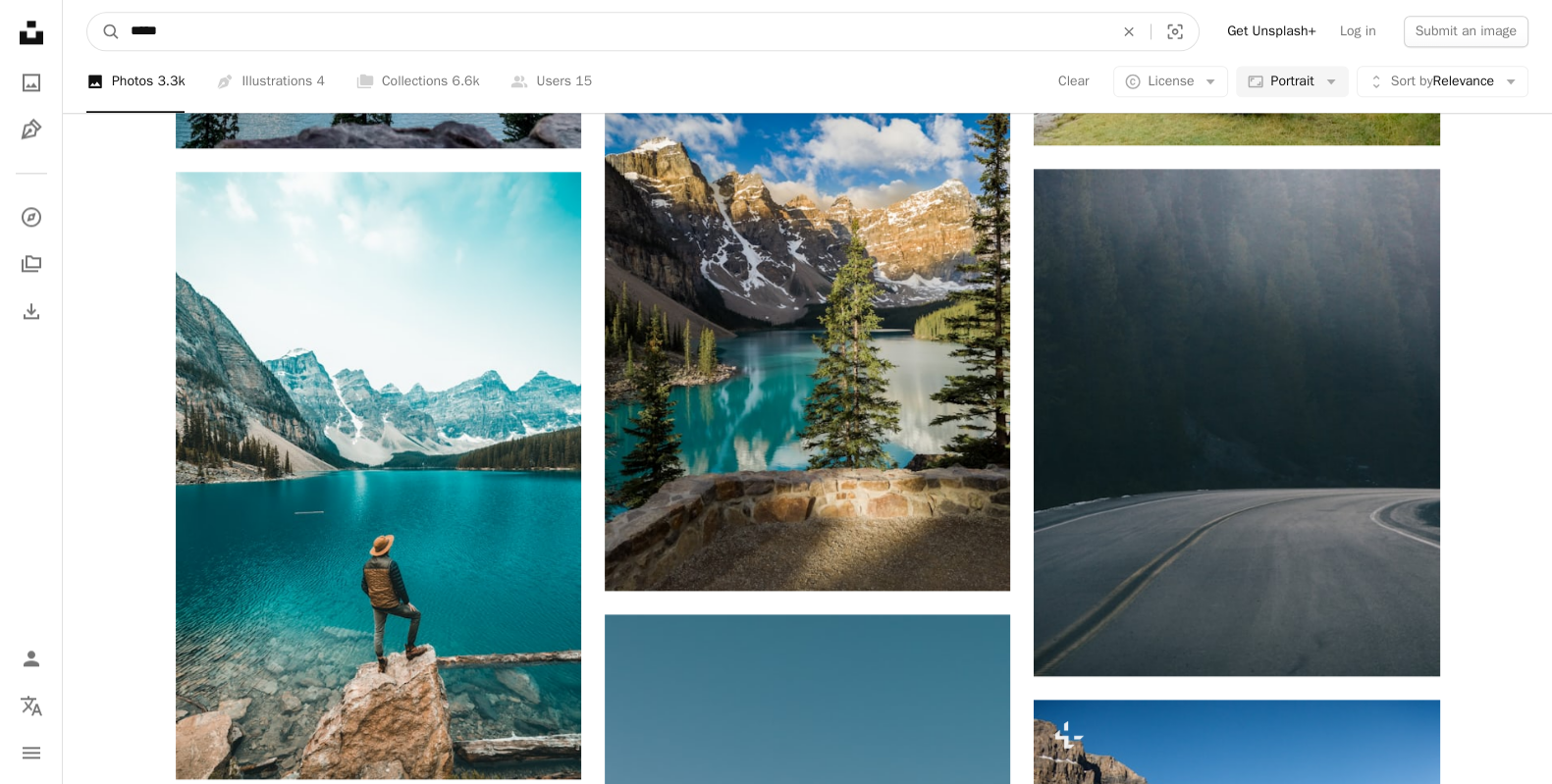 scroll, scrollTop: 3261, scrollLeft: 0, axis: vertical 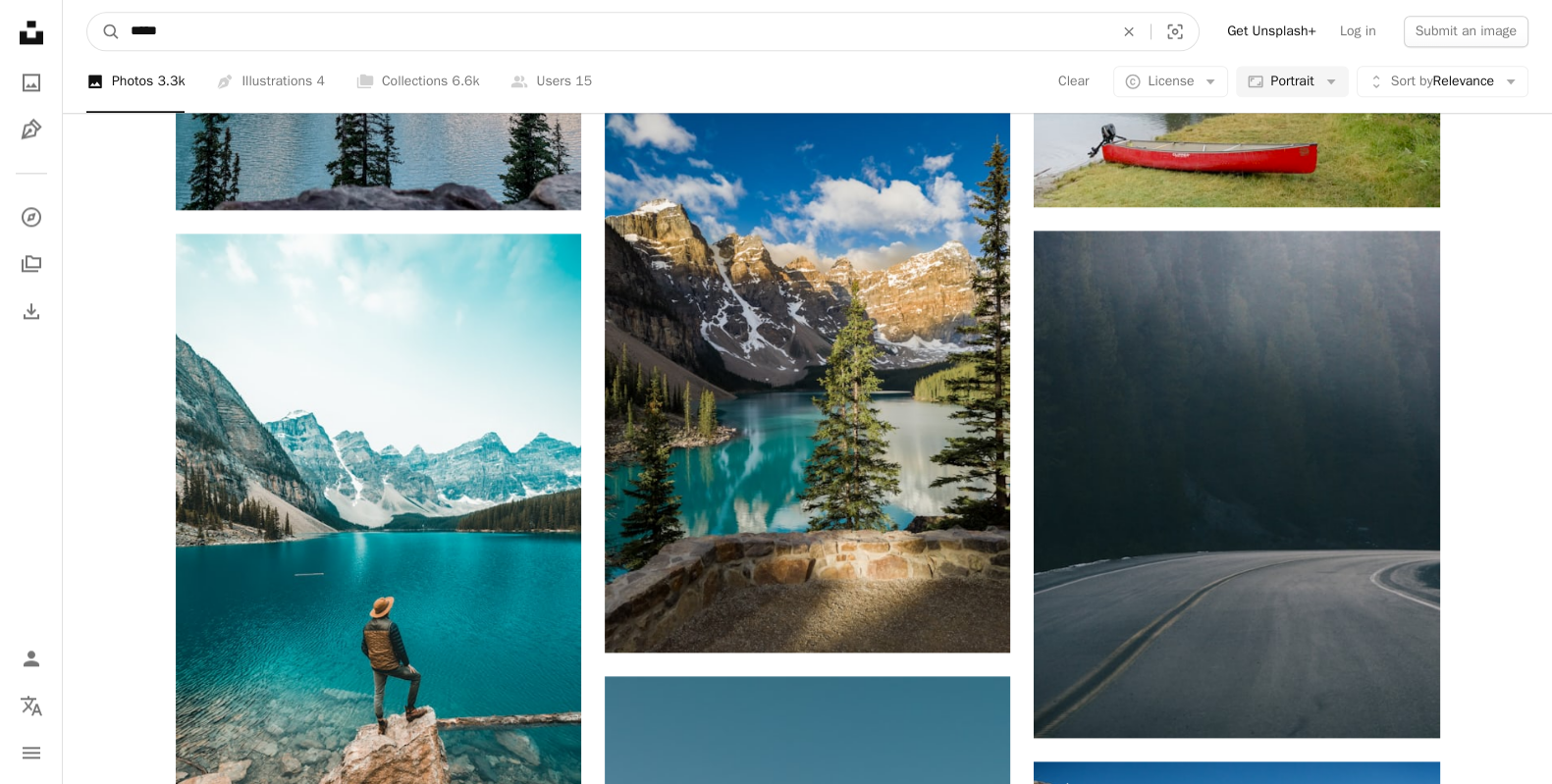 drag, startPoint x: 204, startPoint y: 34, endPoint x: 91, endPoint y: 9, distance: 115.73245 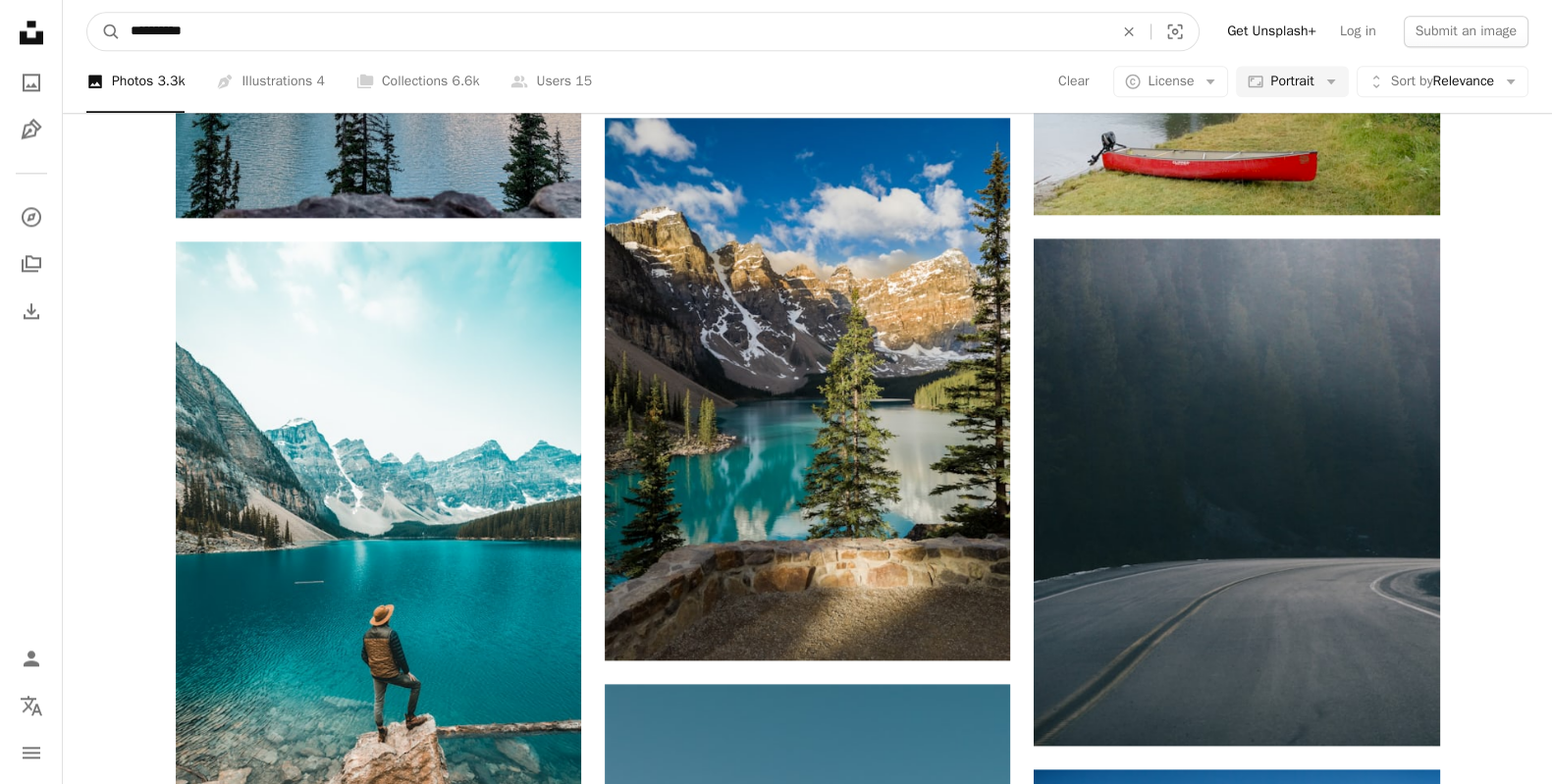 type on "**********" 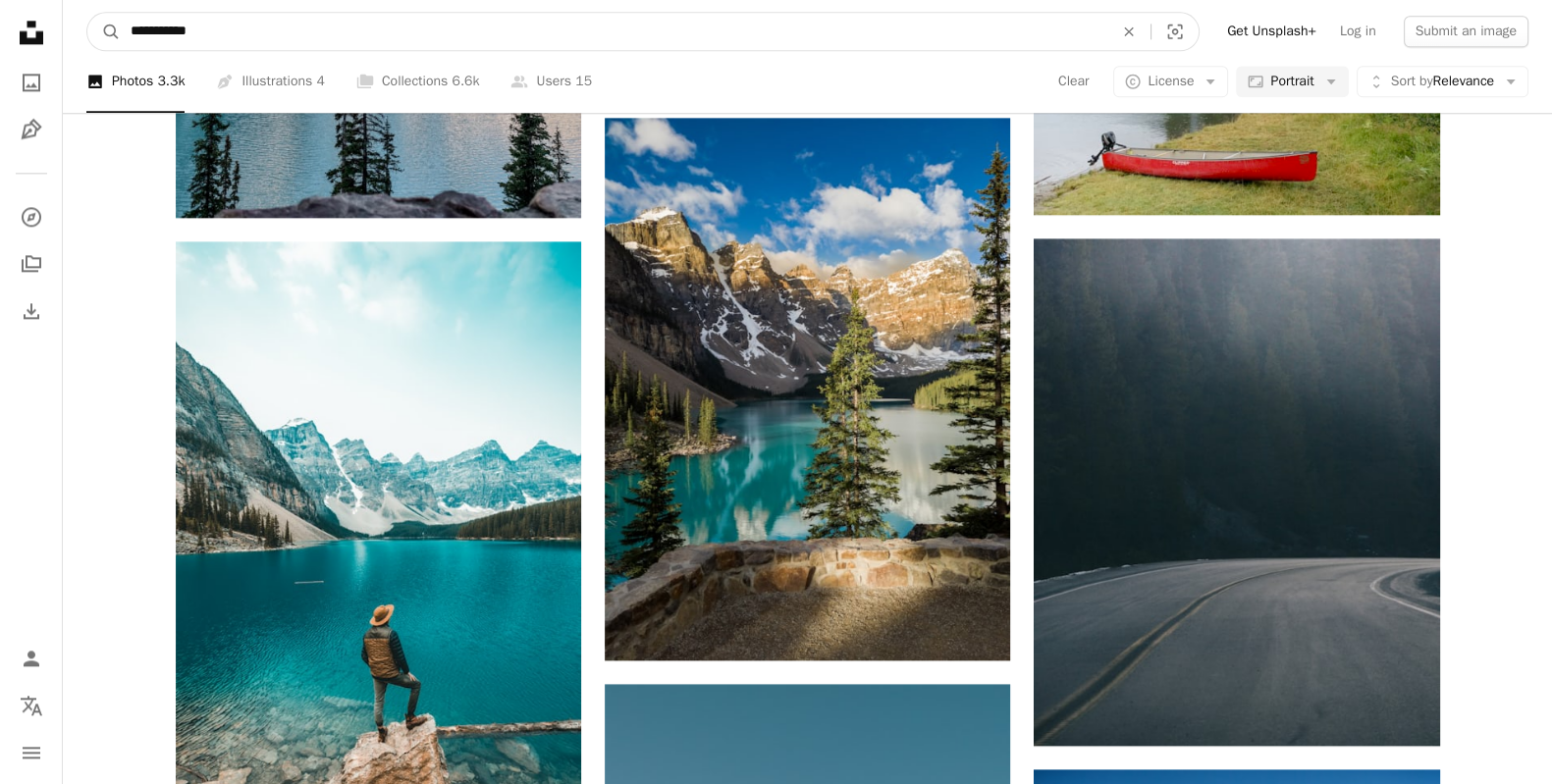 click on "A magnifying glass" at bounding box center [104, 31] 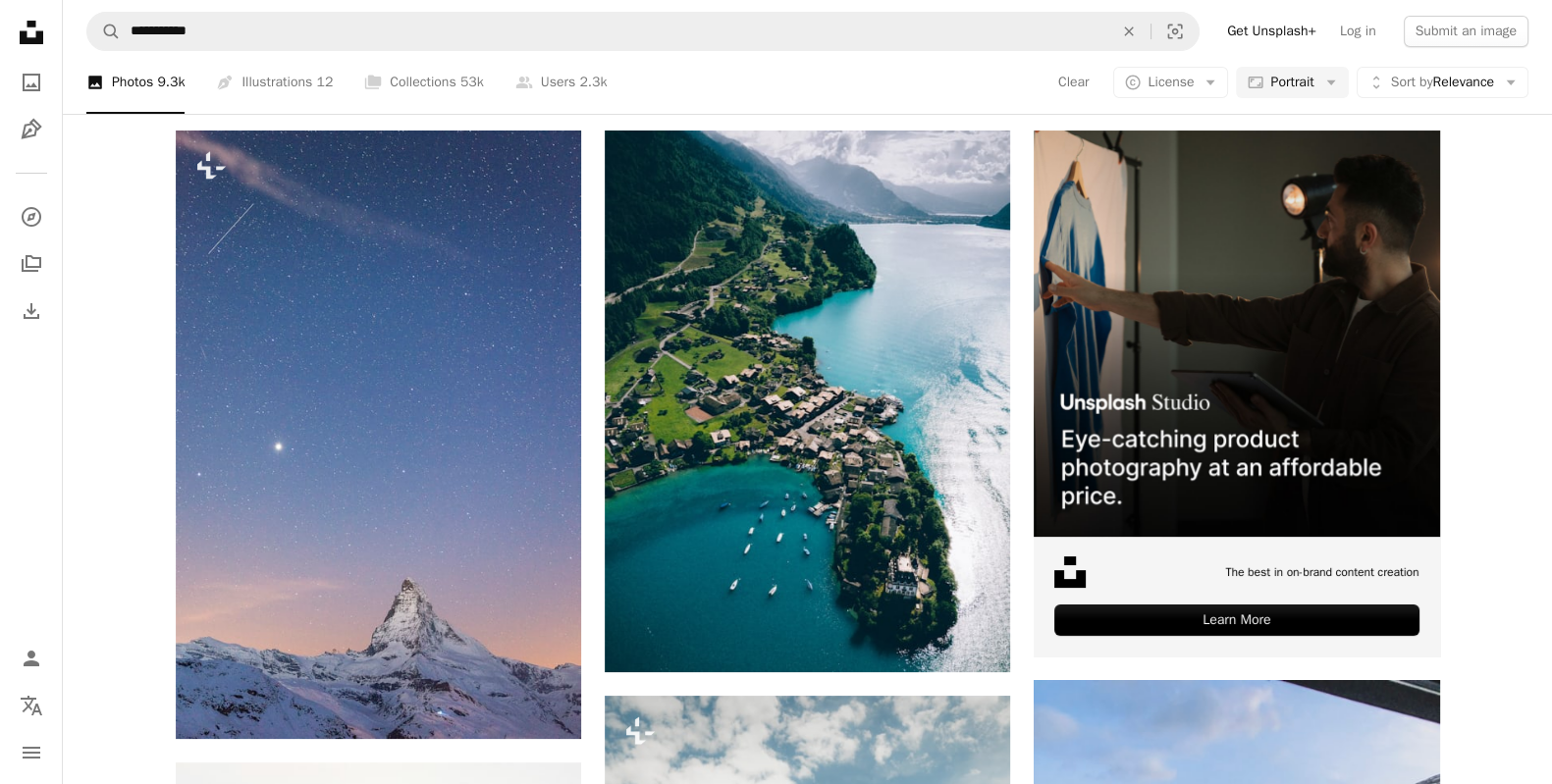 scroll, scrollTop: 358, scrollLeft: 0, axis: vertical 